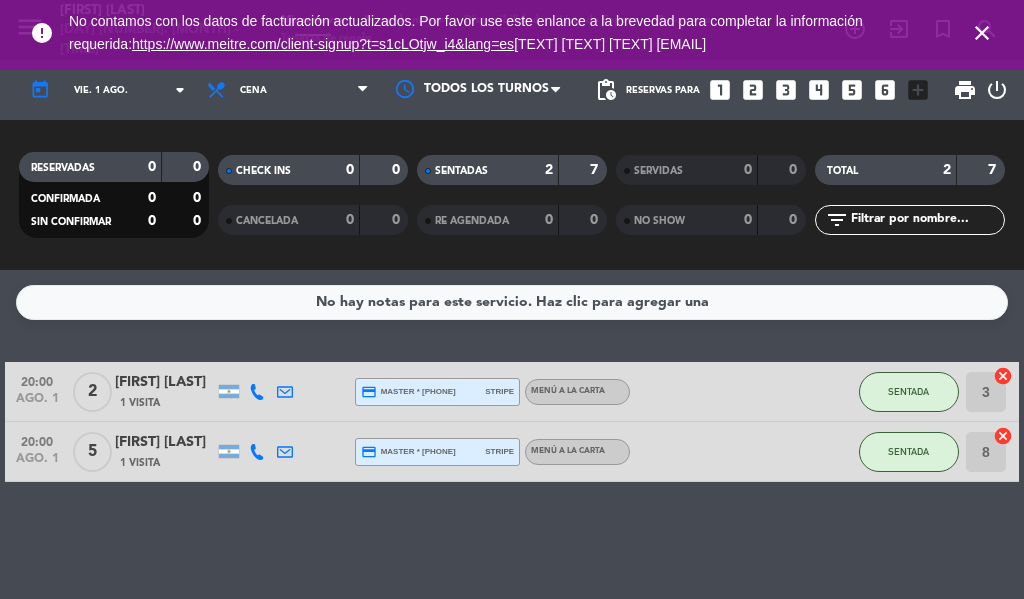 scroll, scrollTop: 0, scrollLeft: 0, axis: both 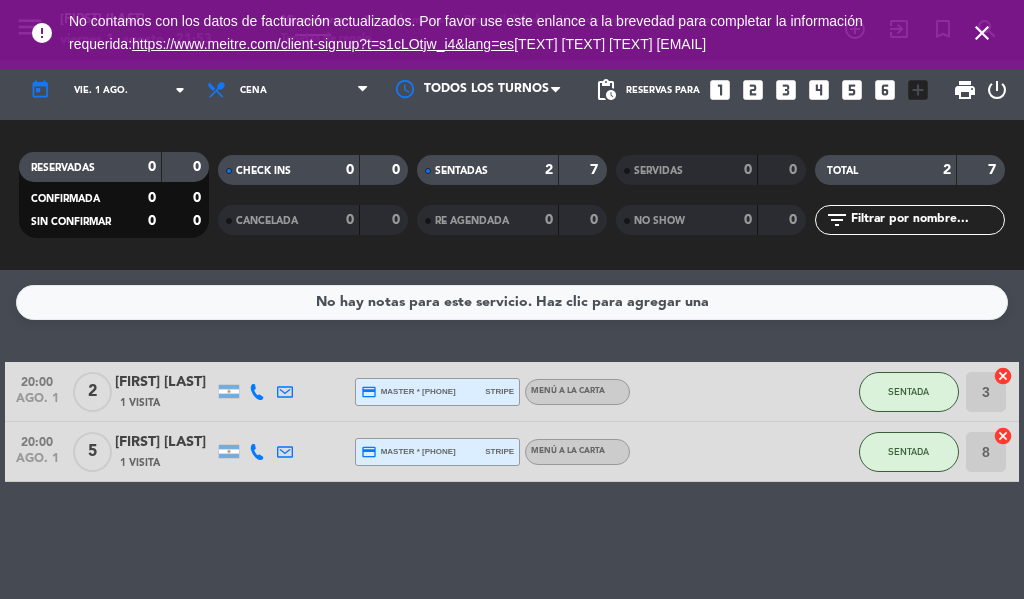 click on "close" at bounding box center [982, 33] 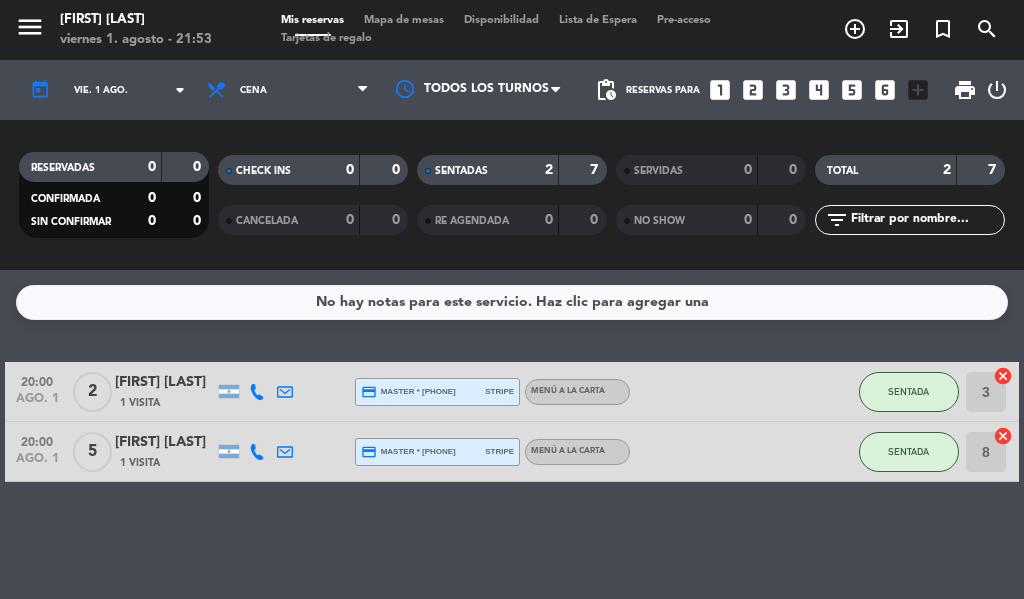 click on "exit_to_app" at bounding box center [855, 29] 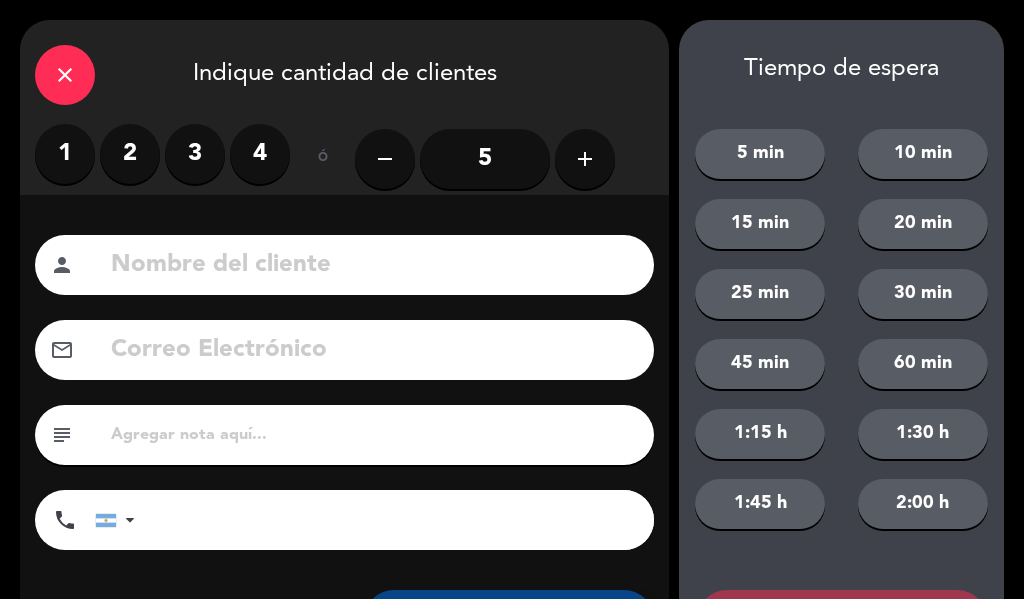click on "2" at bounding box center (130, 154) 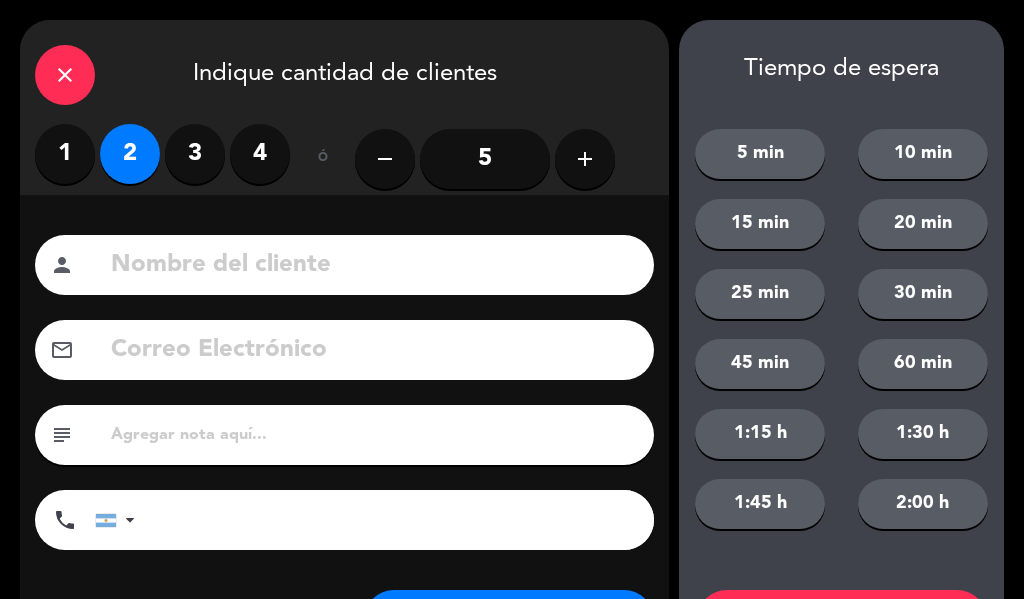 click 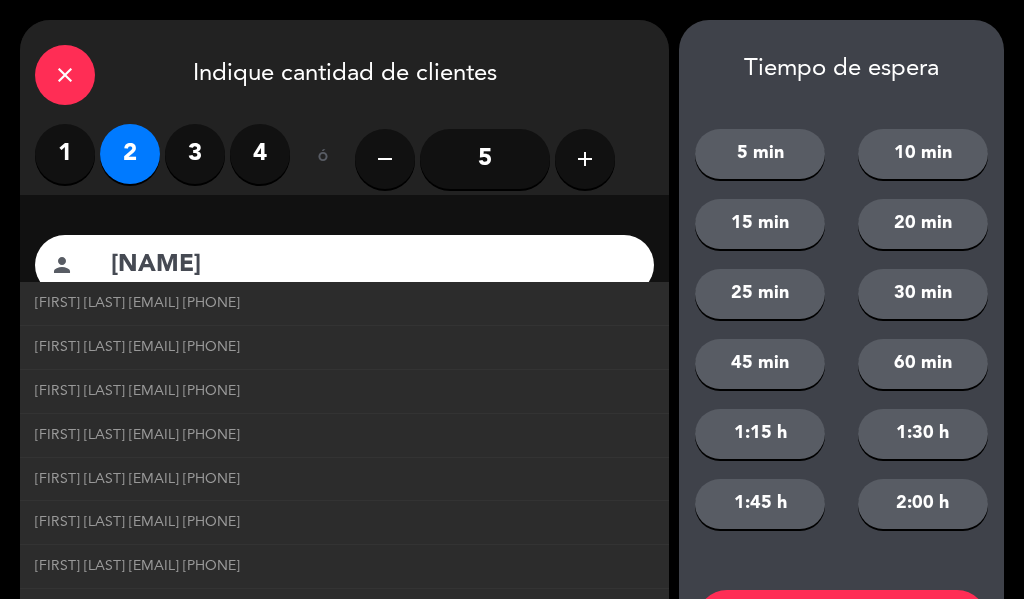type on "[NAME]" 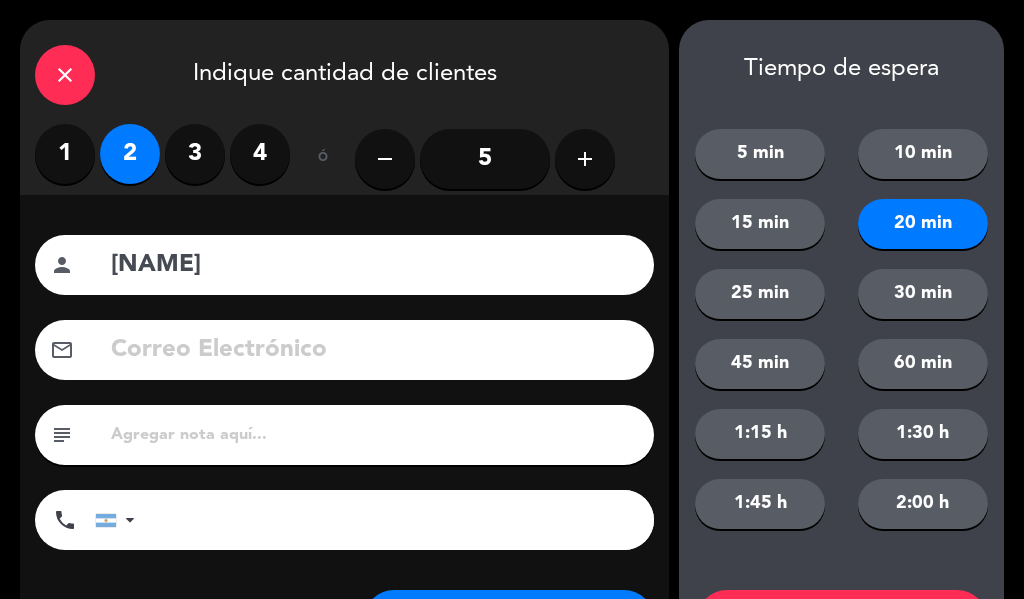 scroll, scrollTop: 101, scrollLeft: 0, axis: vertical 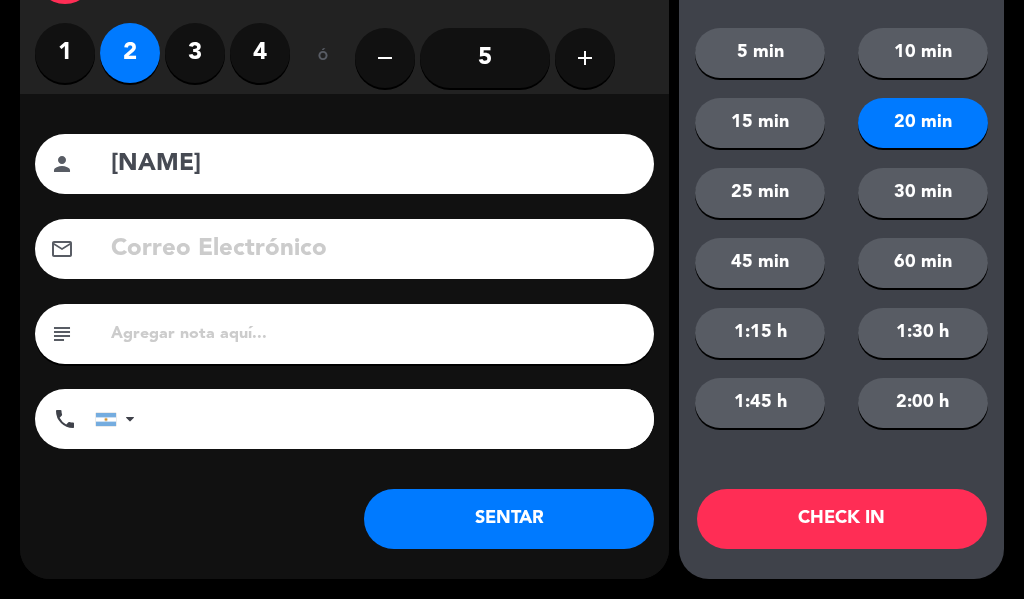 click on "CHECK IN" 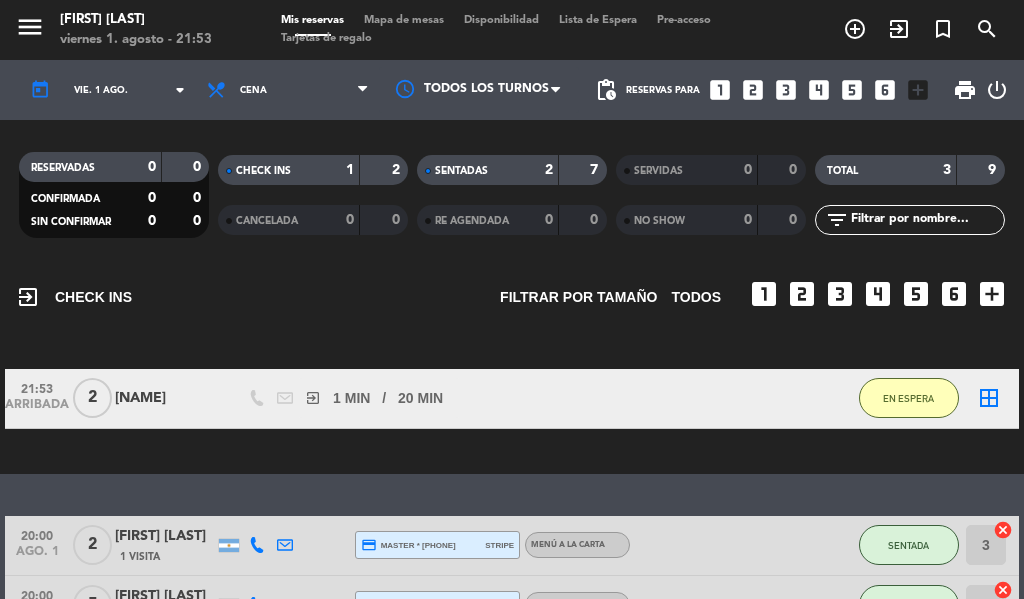 scroll, scrollTop: 0, scrollLeft: 0, axis: both 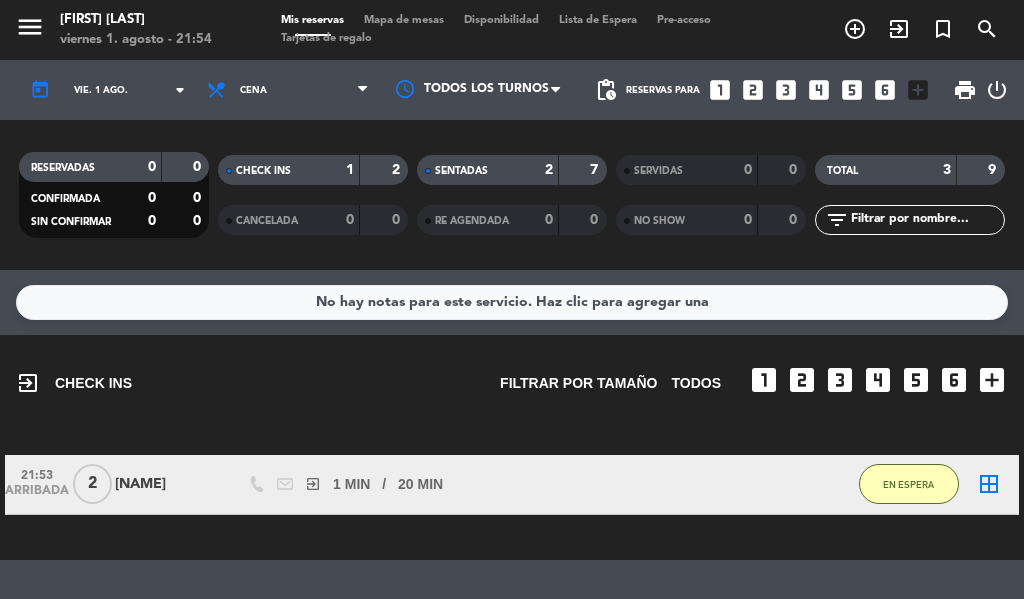 click on "exit_to_app" at bounding box center [855, 29] 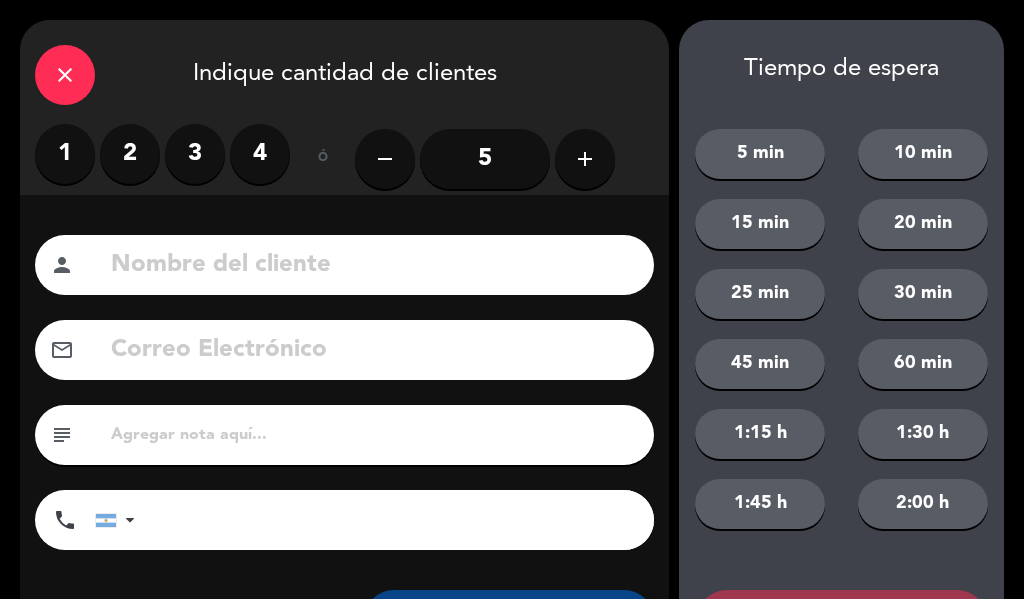 click on "2" at bounding box center [130, 154] 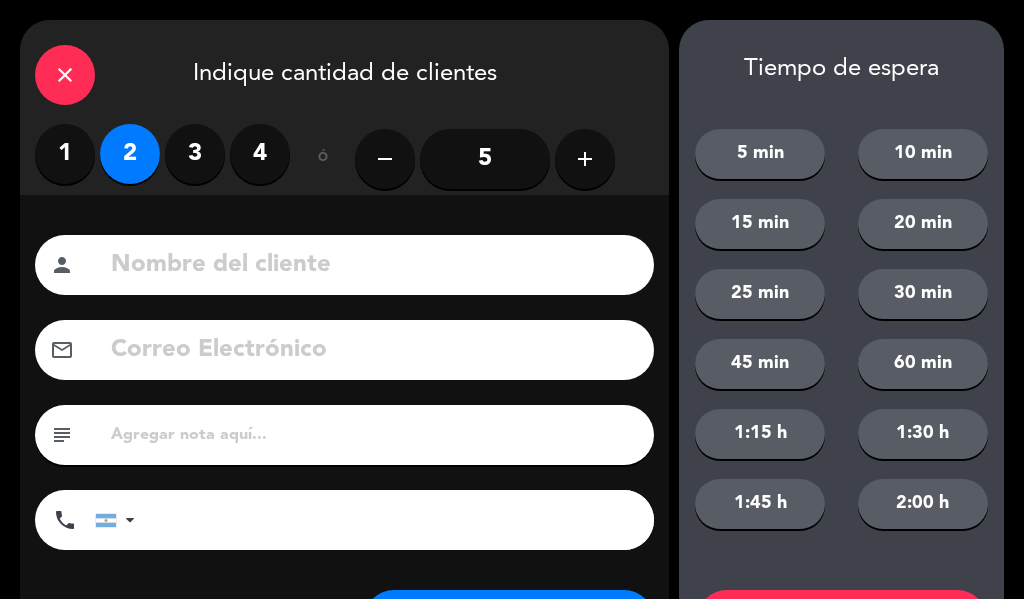 click 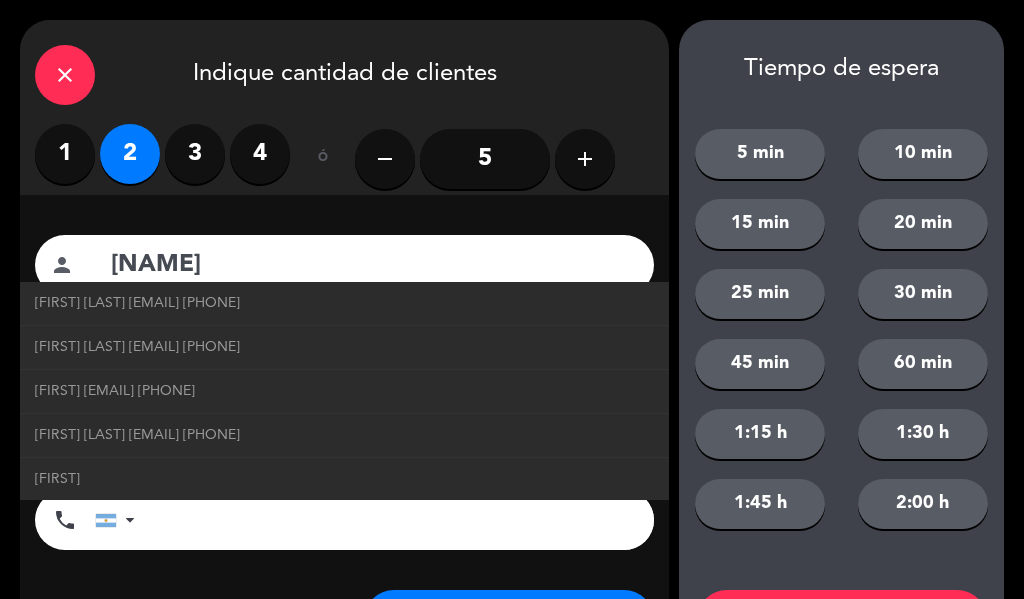 type on "[NAME]" 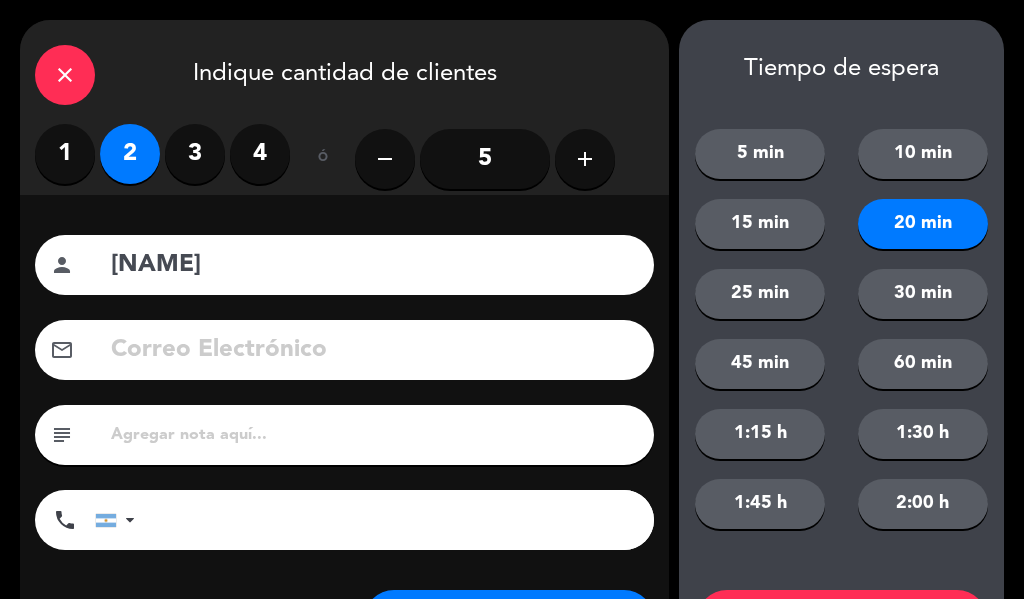 scroll, scrollTop: 101, scrollLeft: 0, axis: vertical 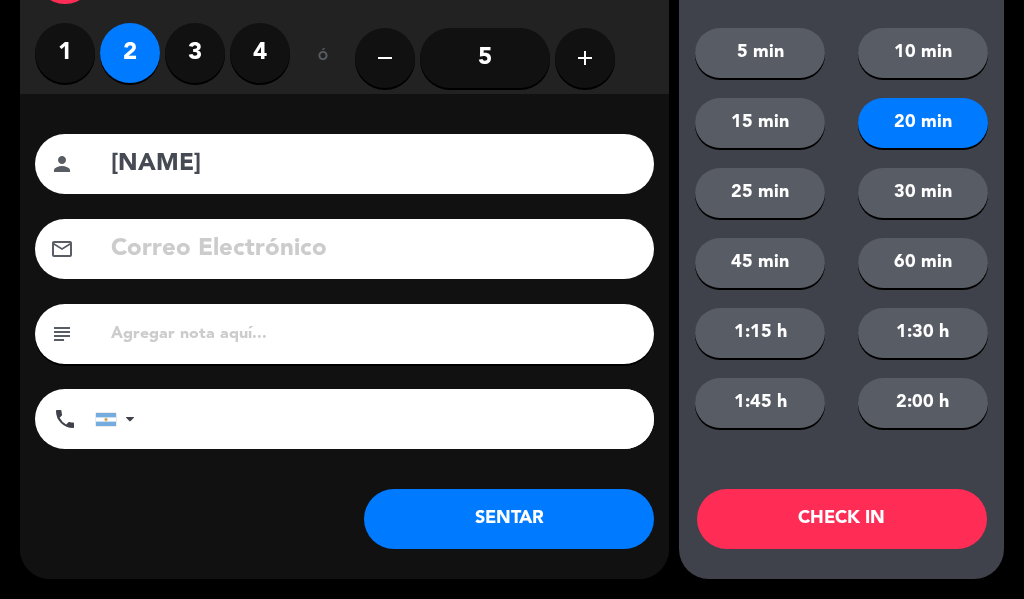 click on "CHECK IN" 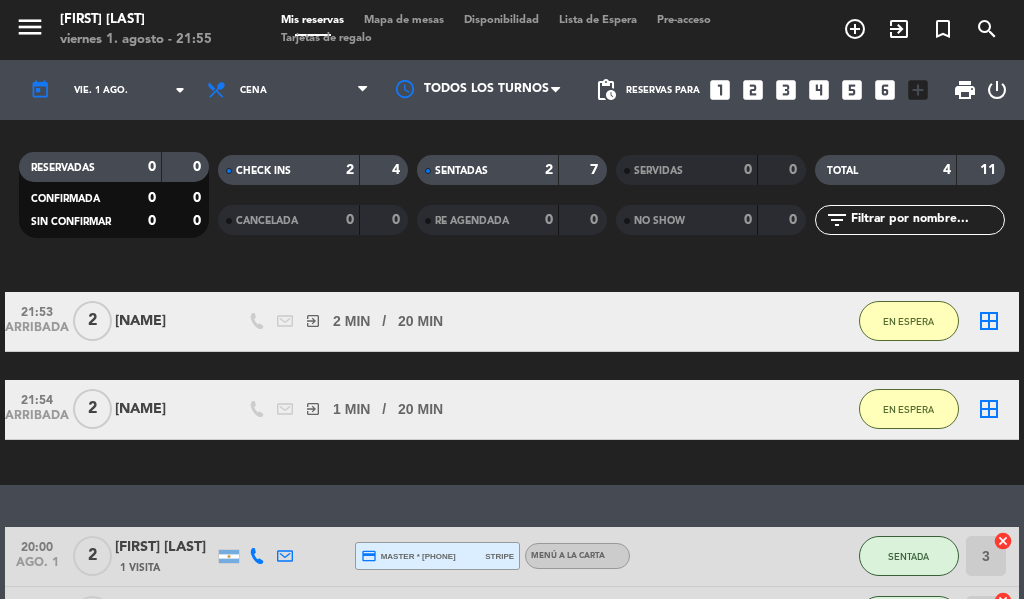 scroll, scrollTop: 155, scrollLeft: 0, axis: vertical 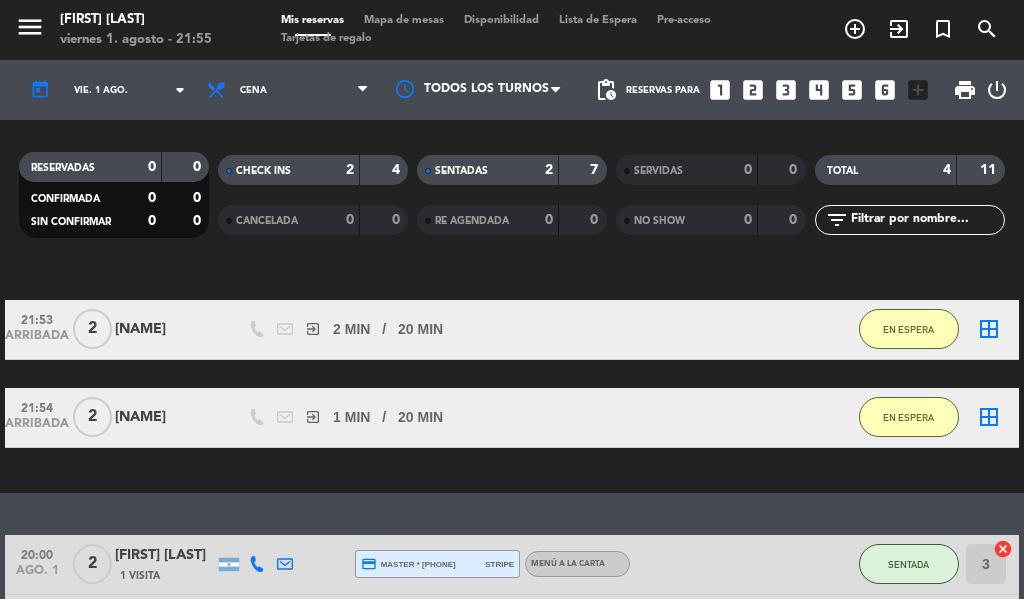 click on "exit_to_app" at bounding box center [855, 29] 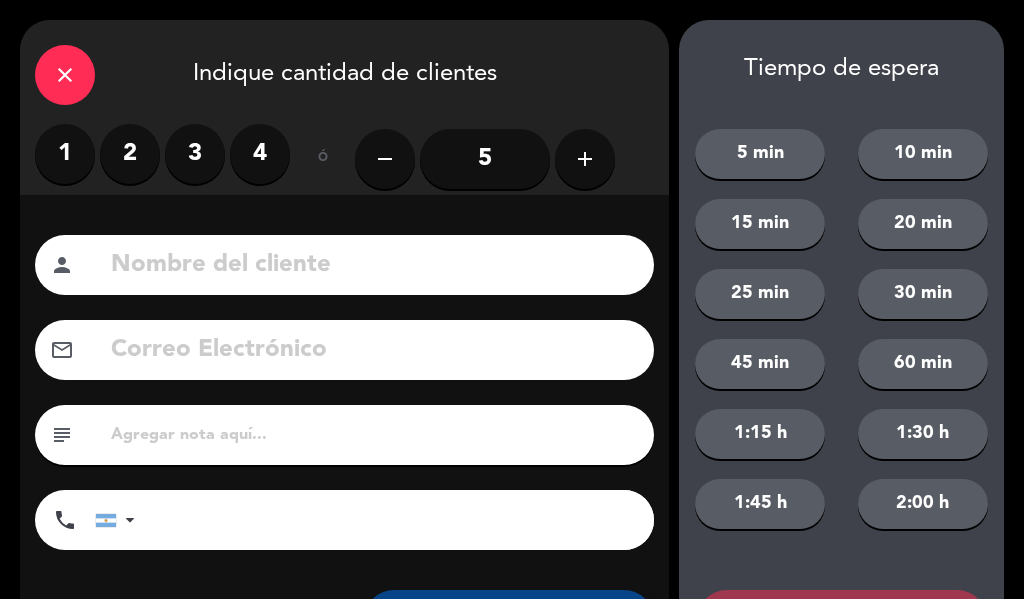 click on "2" at bounding box center (130, 154) 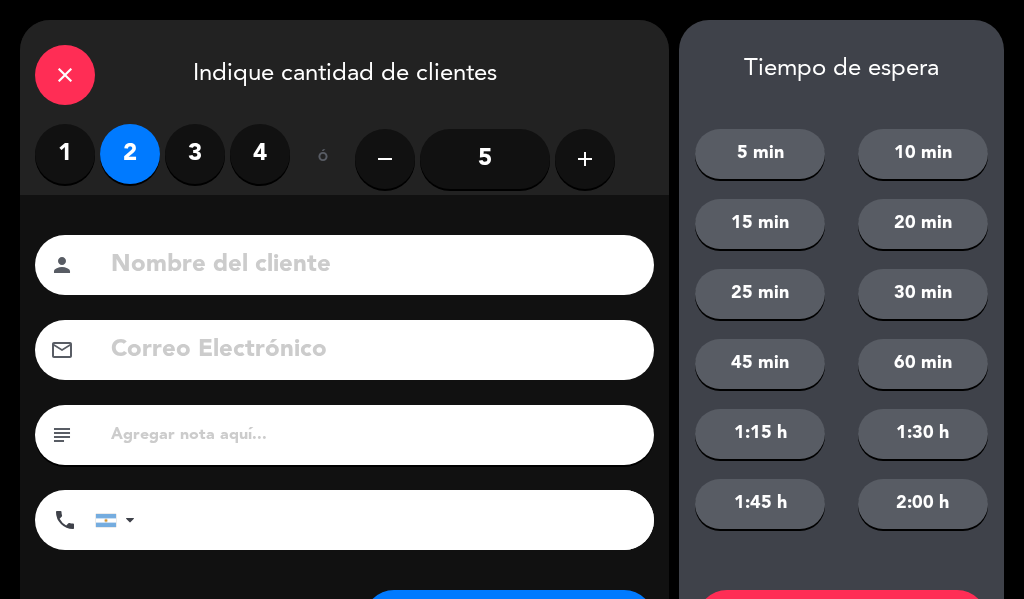click 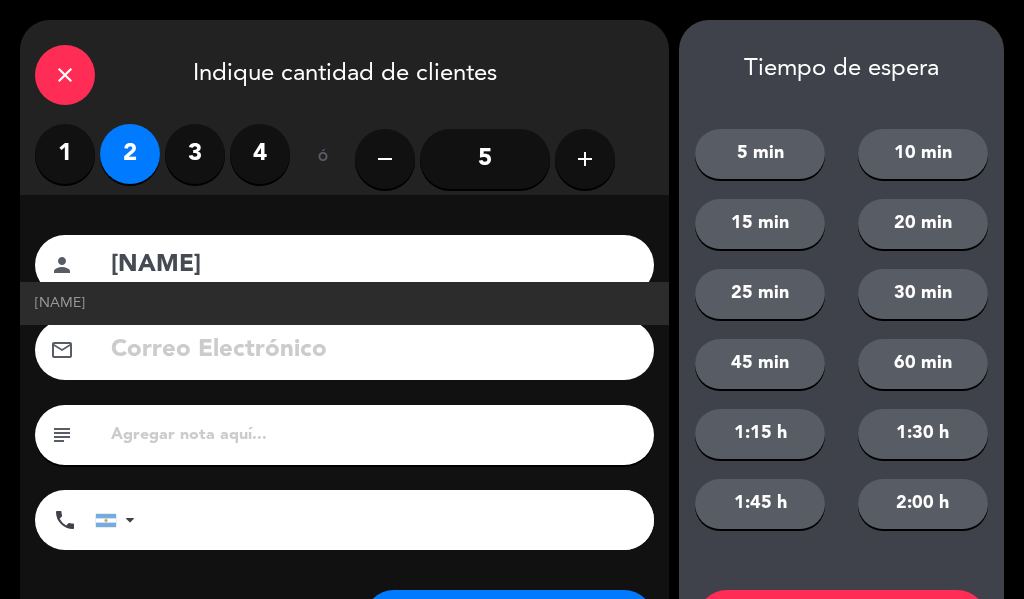 type on "[NAME]" 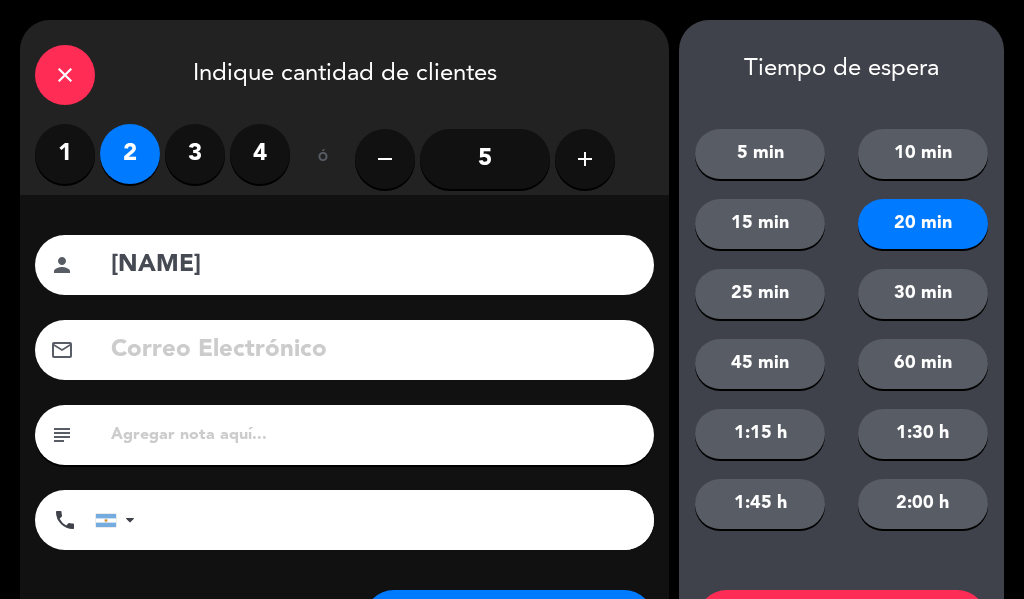scroll, scrollTop: 101, scrollLeft: 0, axis: vertical 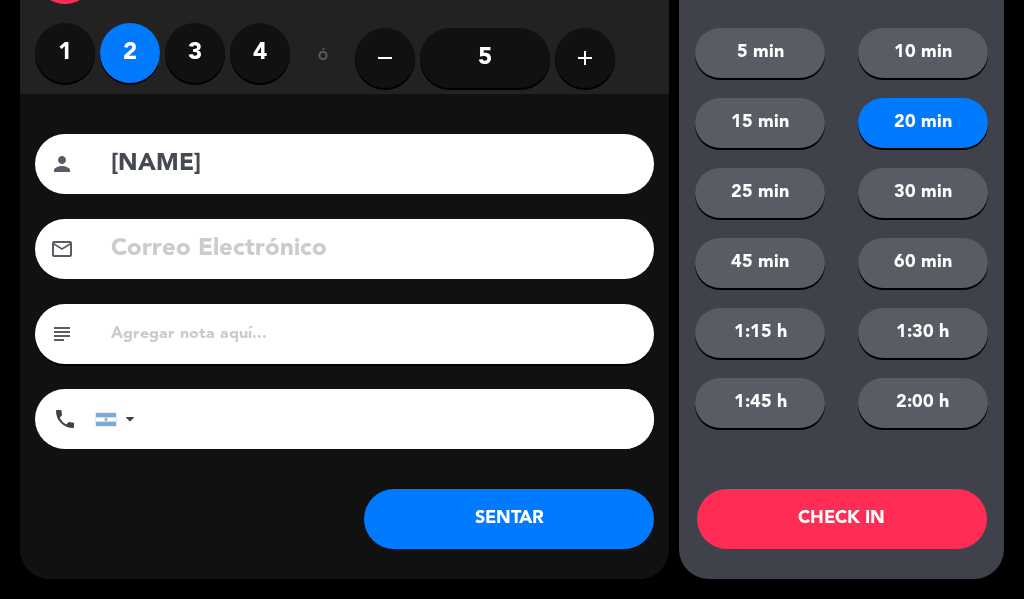 click on "CHECK IN" 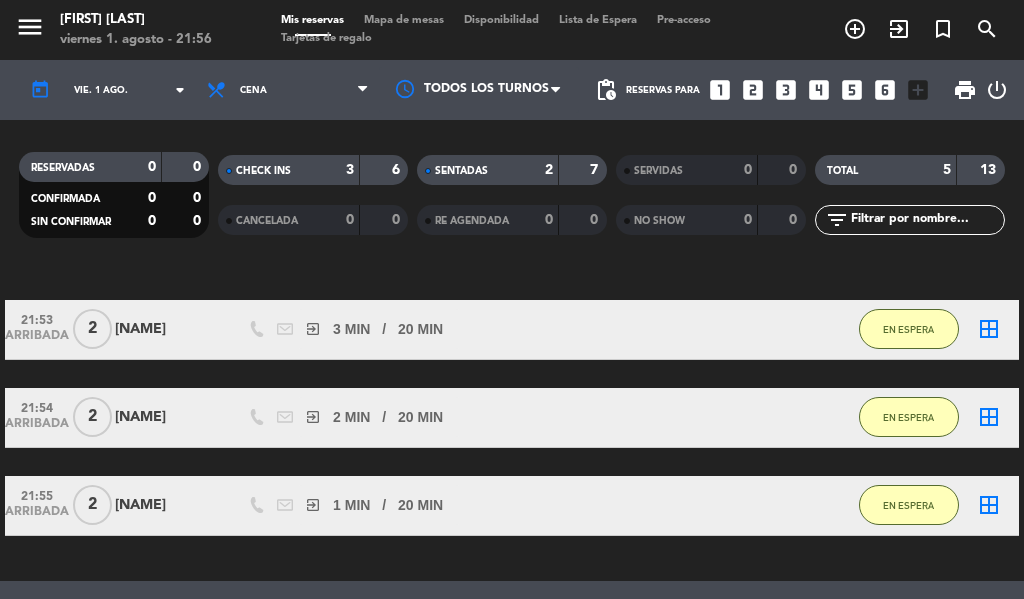 click on "exit_to_app" at bounding box center (855, 29) 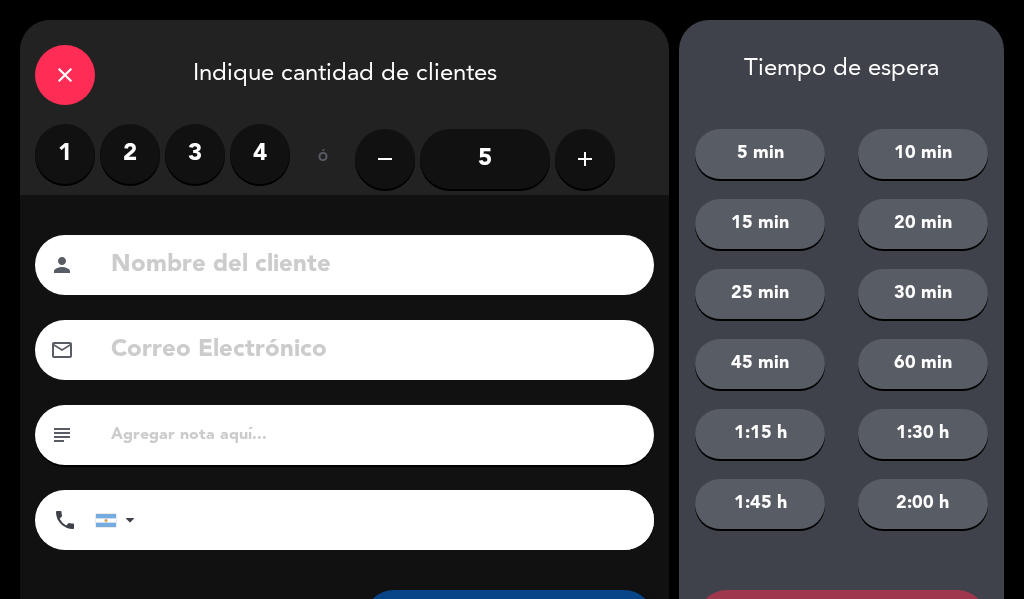 click on "2" at bounding box center [130, 154] 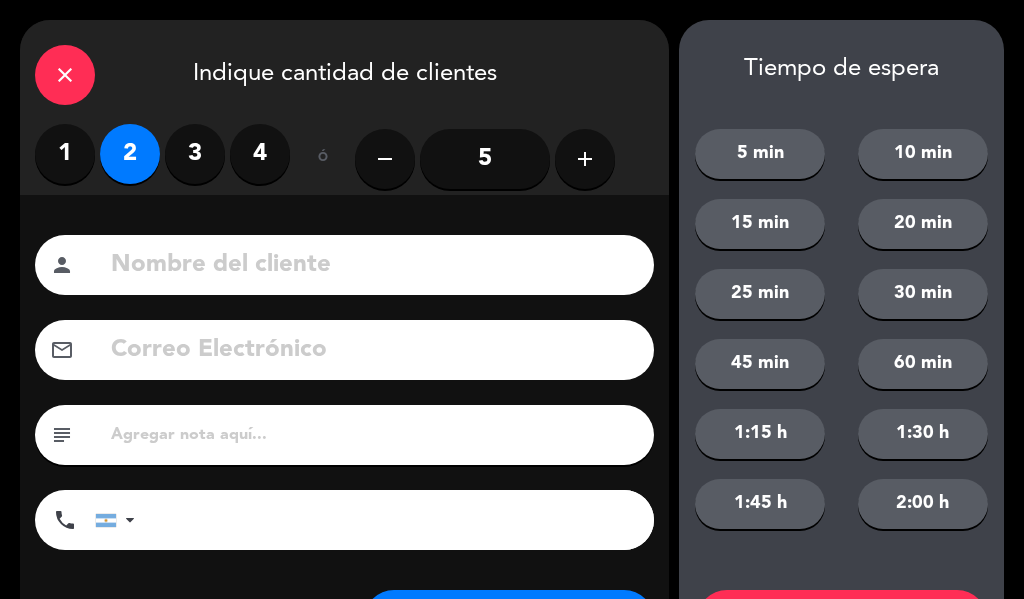 click 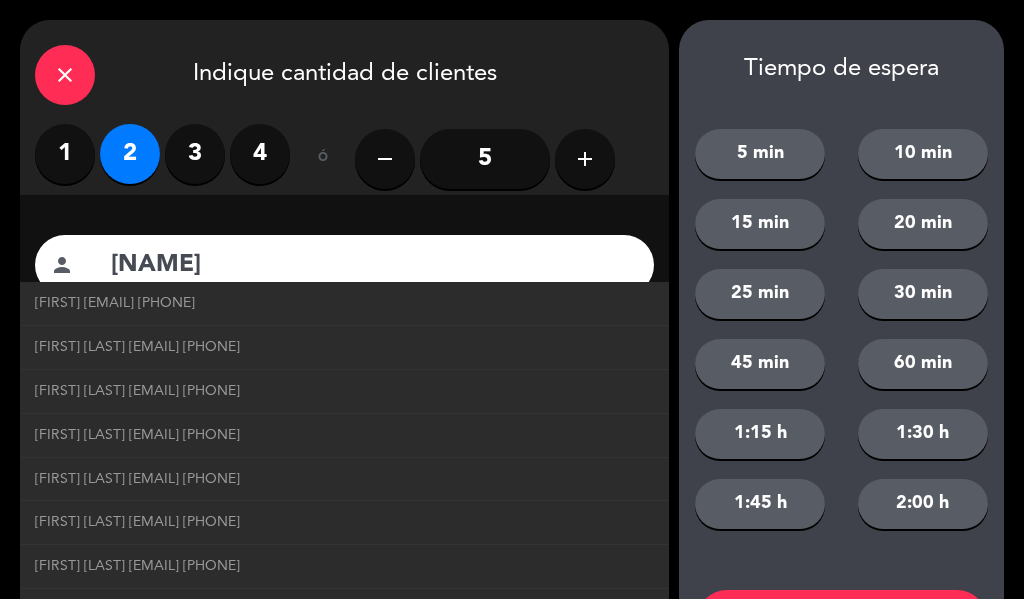 type on "[NAME]" 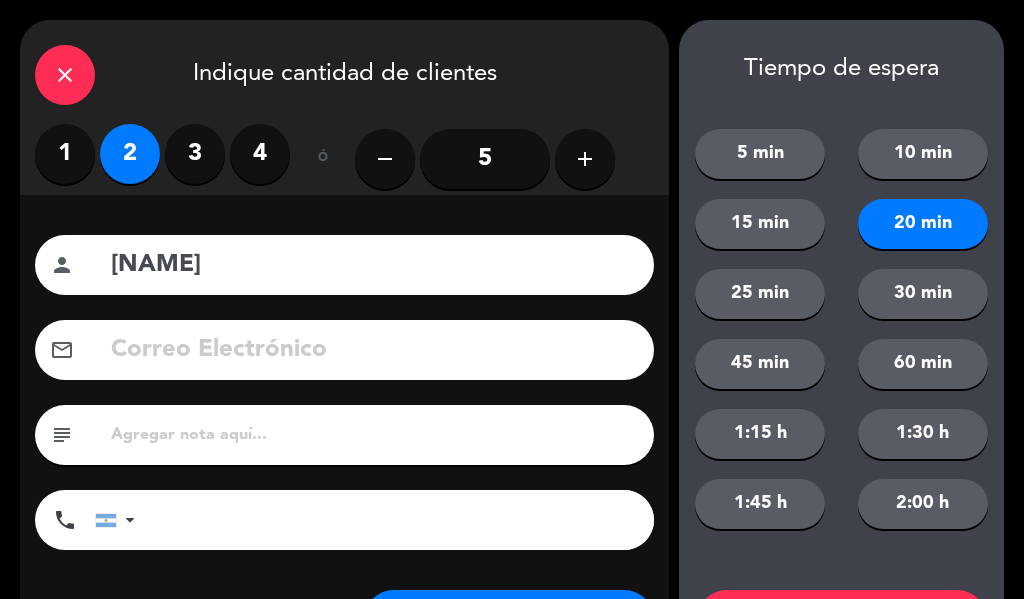 scroll, scrollTop: 101, scrollLeft: 0, axis: vertical 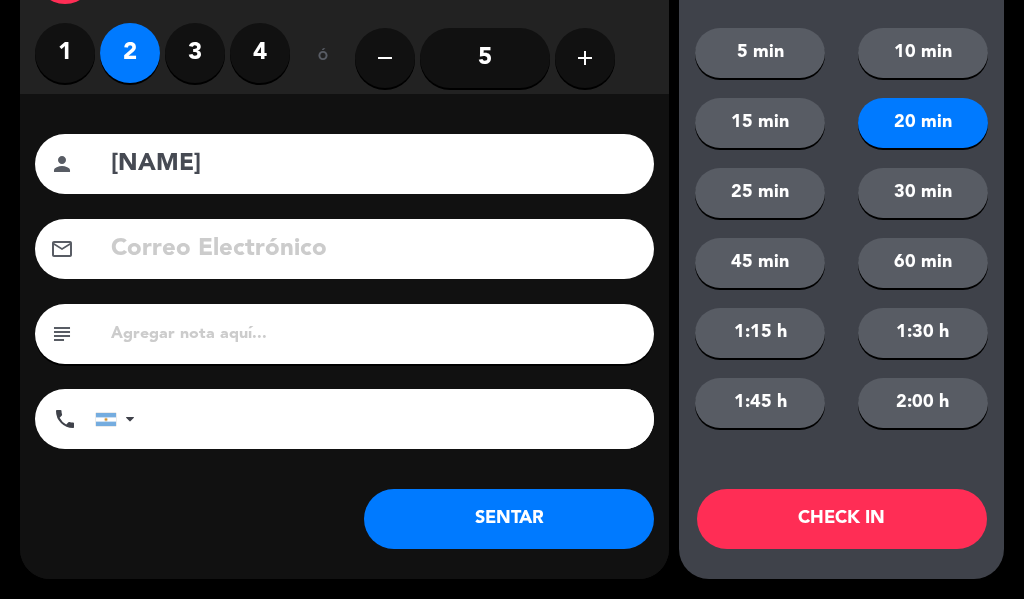 click on "CHECK IN" 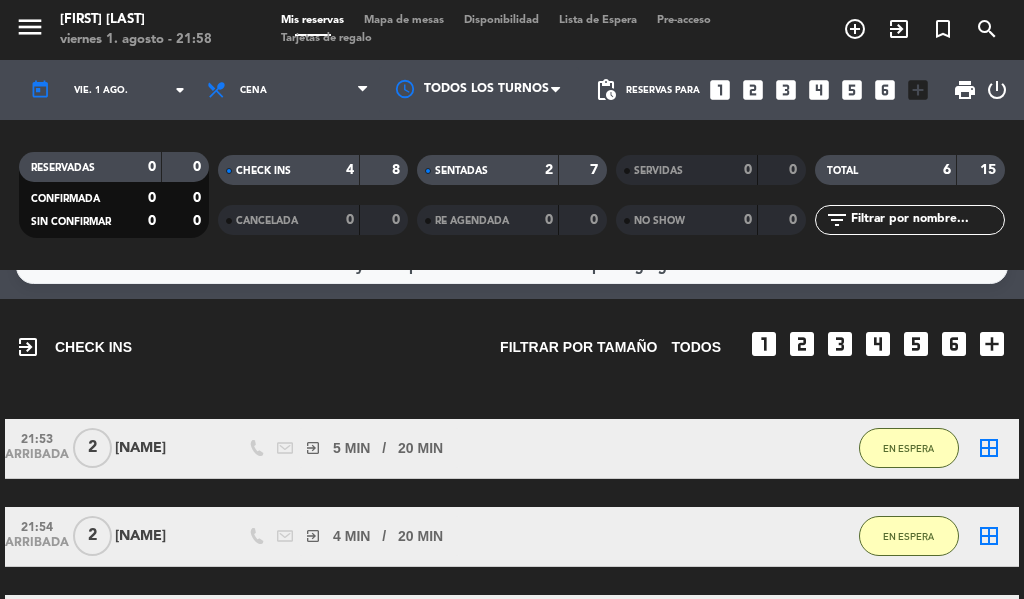 scroll, scrollTop: 30, scrollLeft: 0, axis: vertical 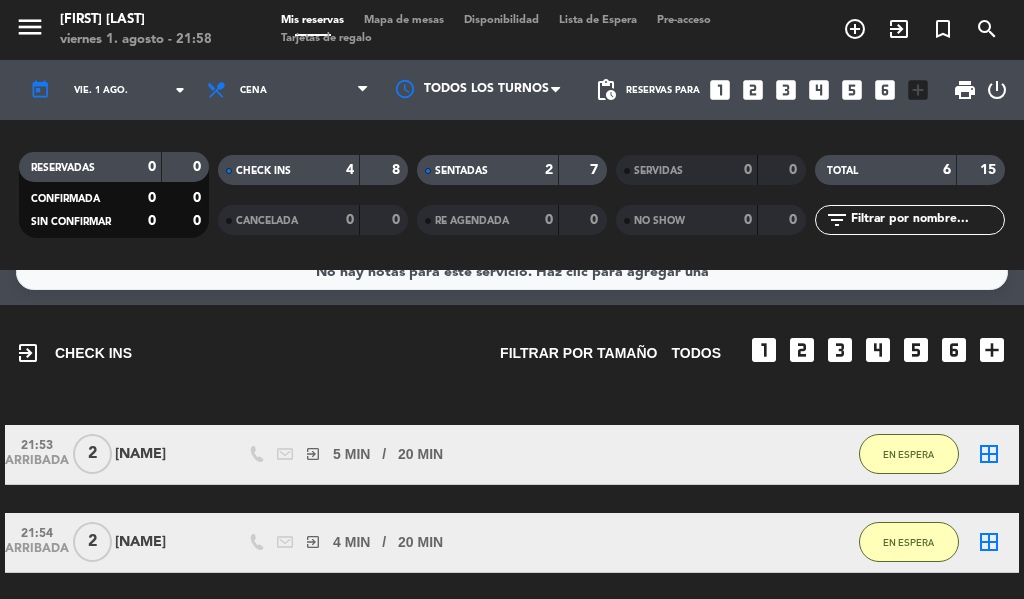 click on "exit_to_app" at bounding box center (855, 29) 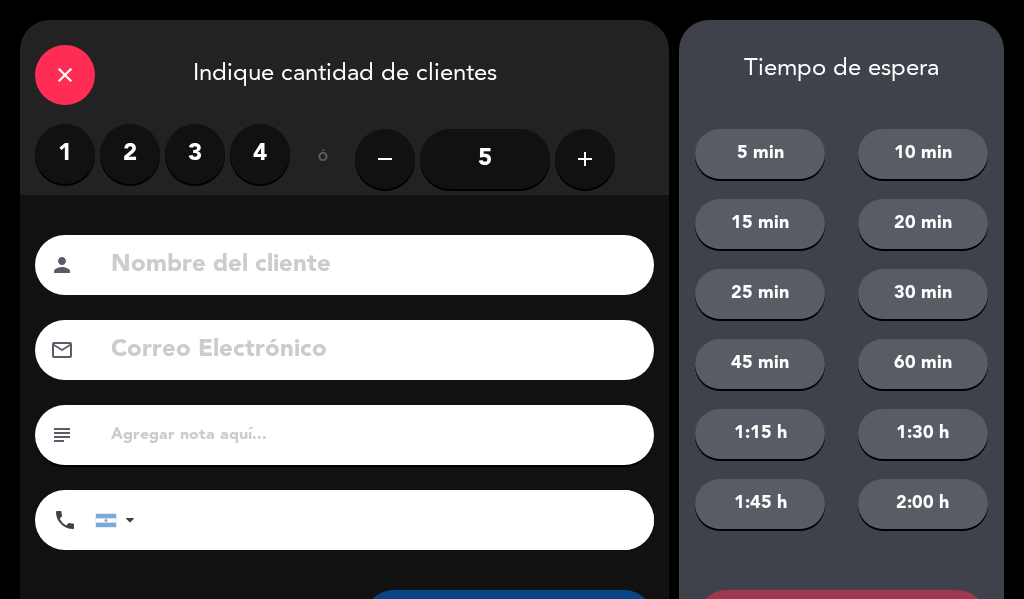 click 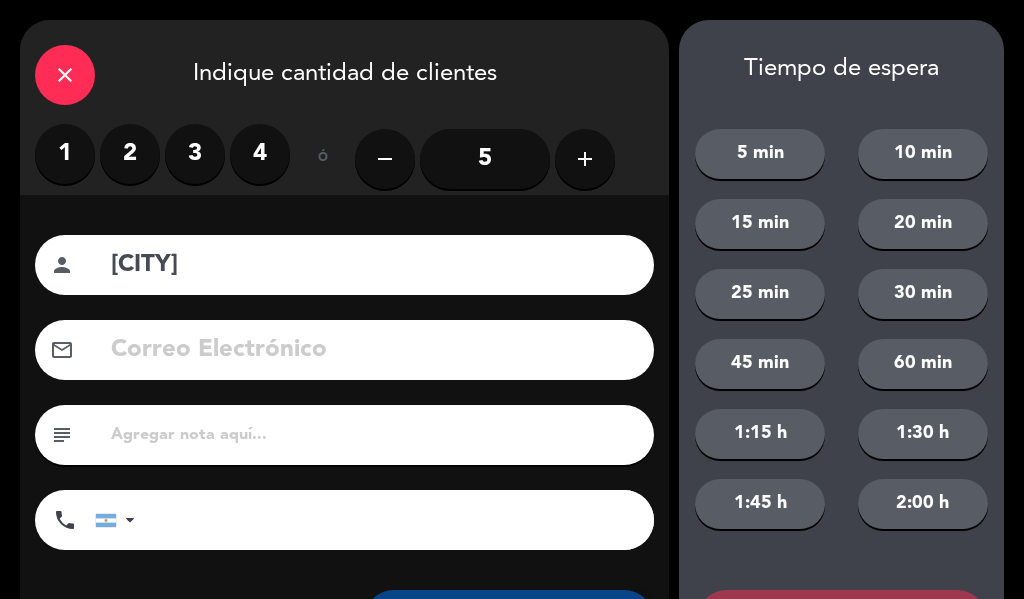 type on "[CITY]" 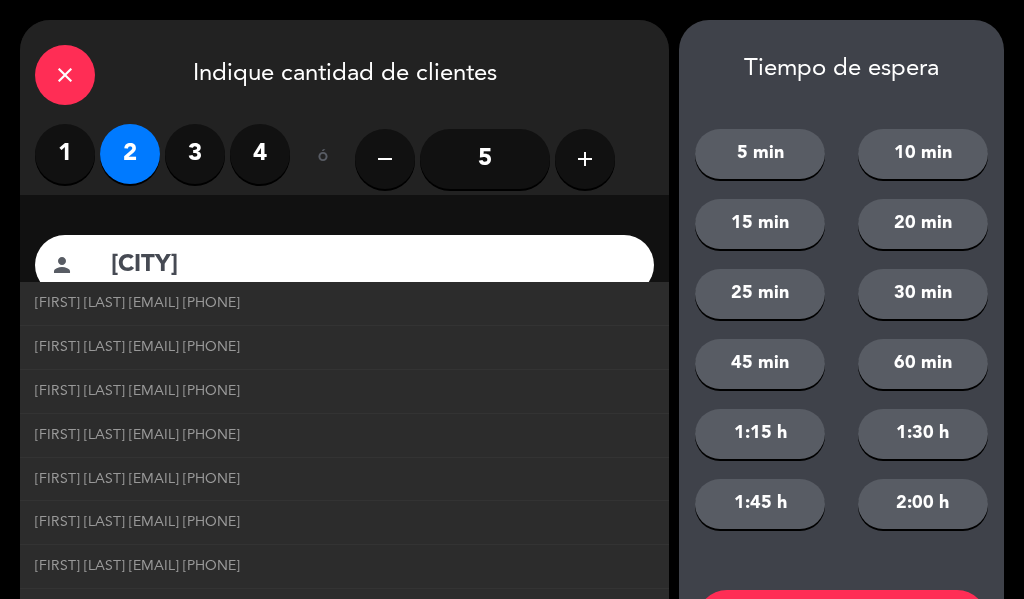 click on "[TEXT] [TEXT] [TEXT]" 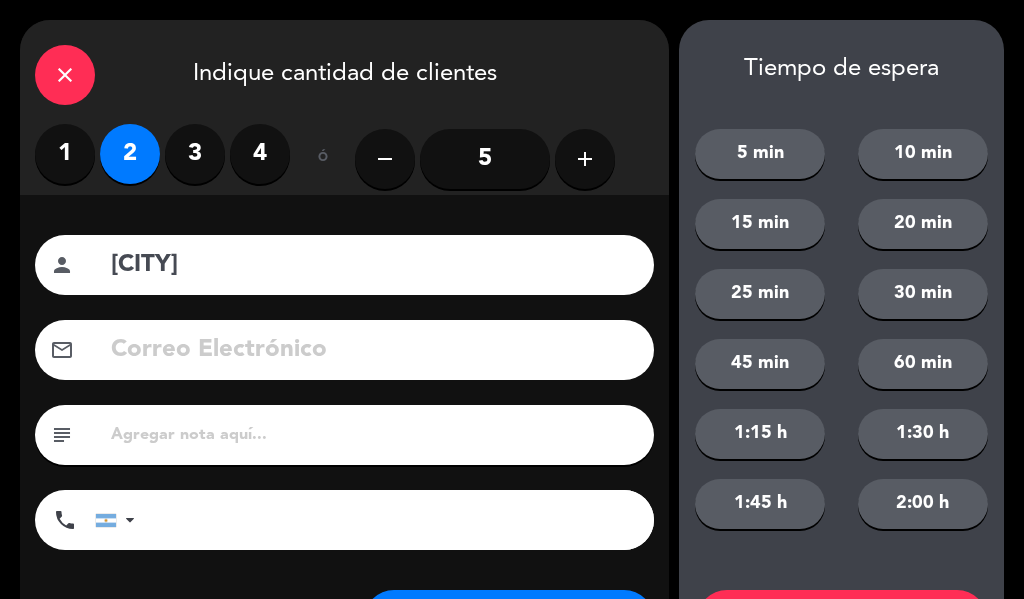 click at bounding box center (404, 520) 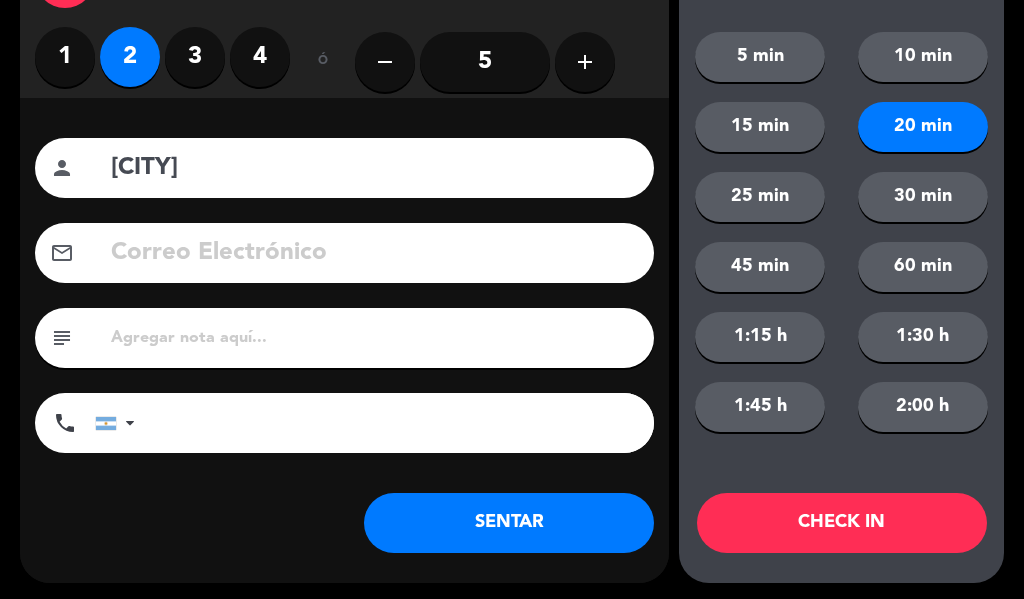 scroll, scrollTop: 101, scrollLeft: 0, axis: vertical 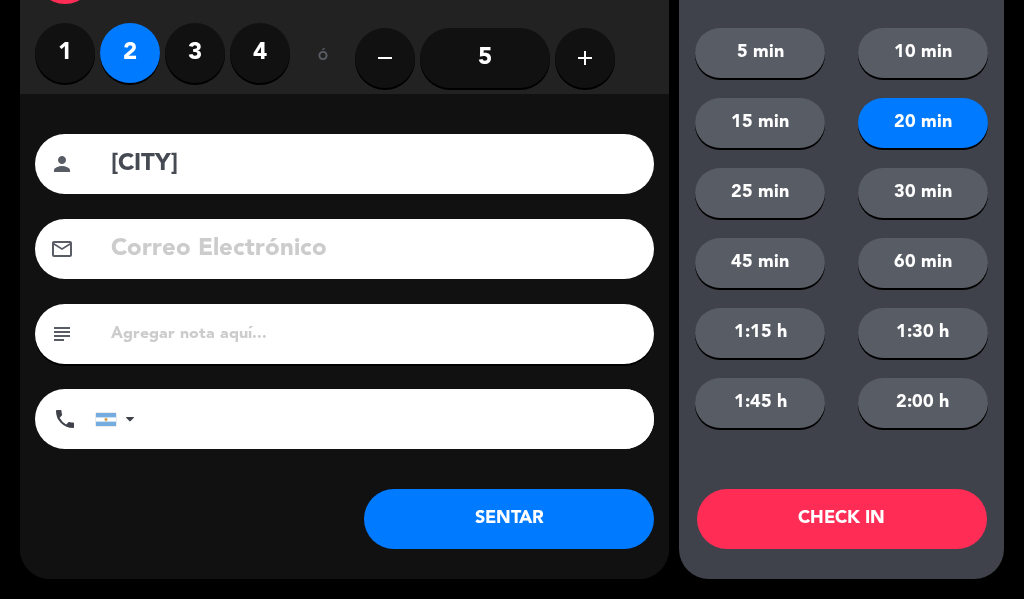 click on "CHECK IN" 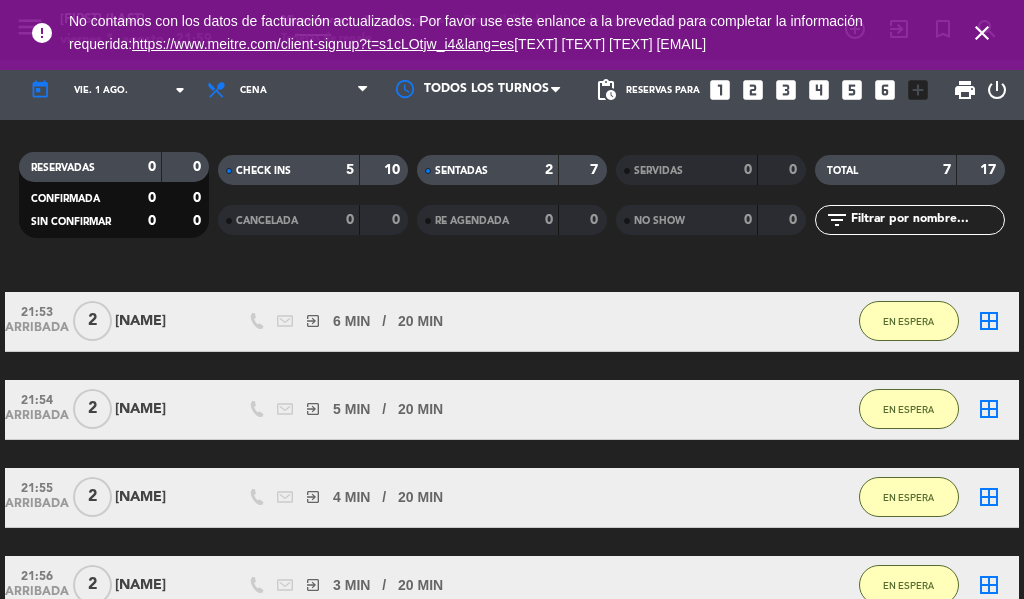 scroll, scrollTop: 0, scrollLeft: 0, axis: both 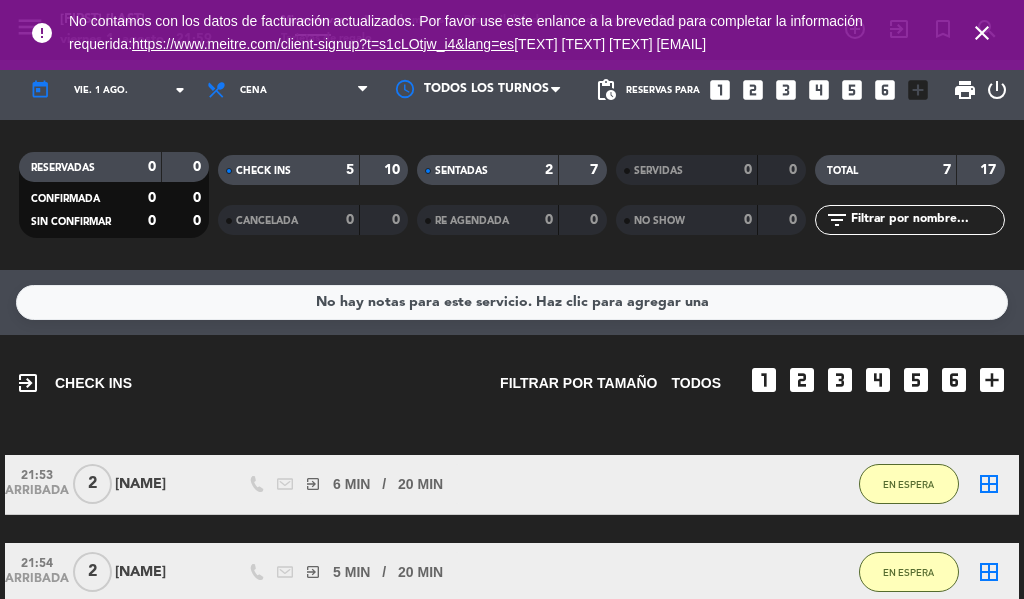 click on "close" at bounding box center (982, 33) 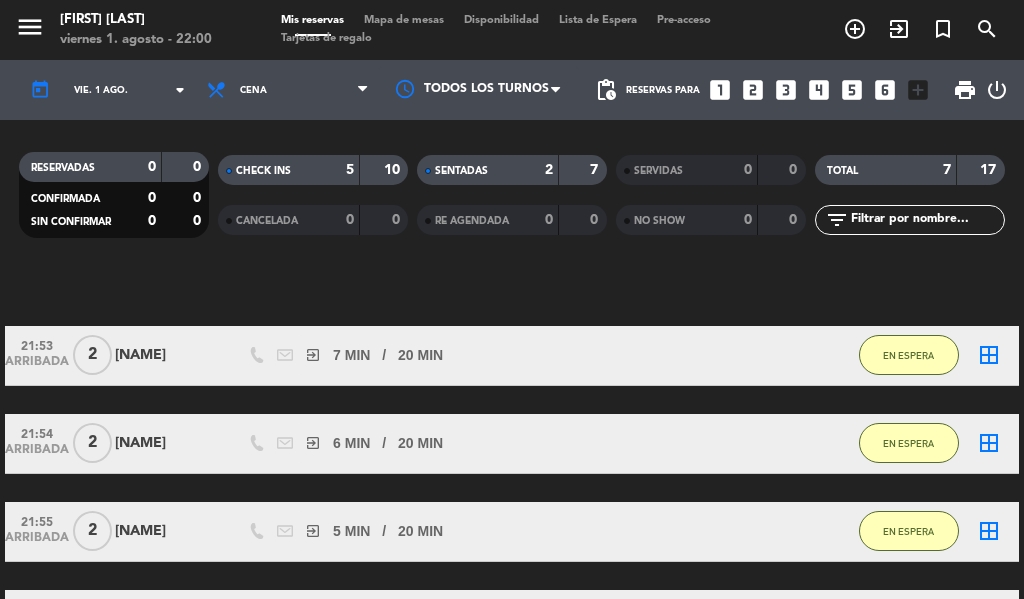 scroll, scrollTop: 126, scrollLeft: 0, axis: vertical 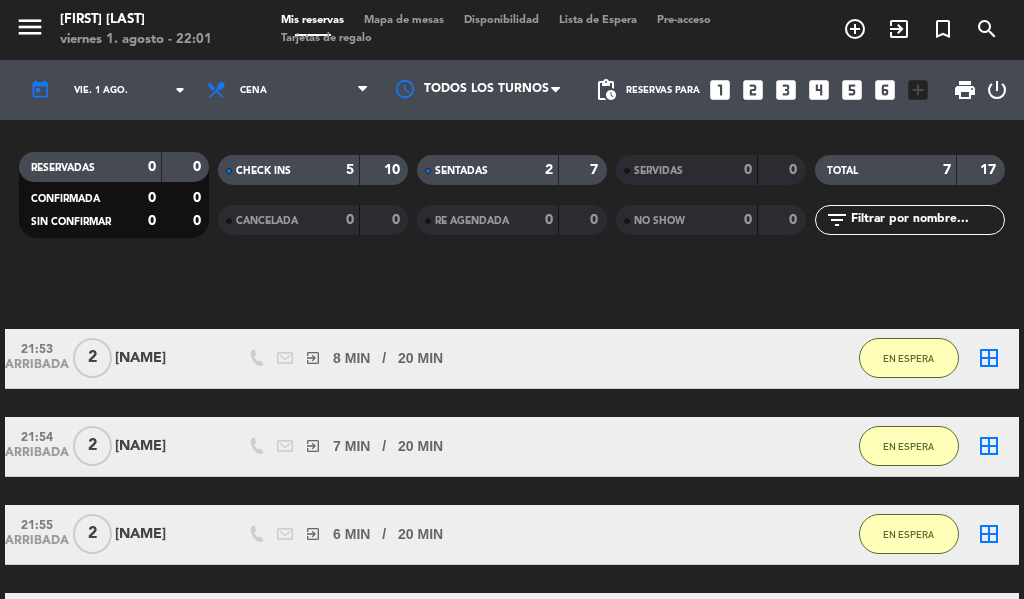 click on "exit_to_app" at bounding box center [855, 29] 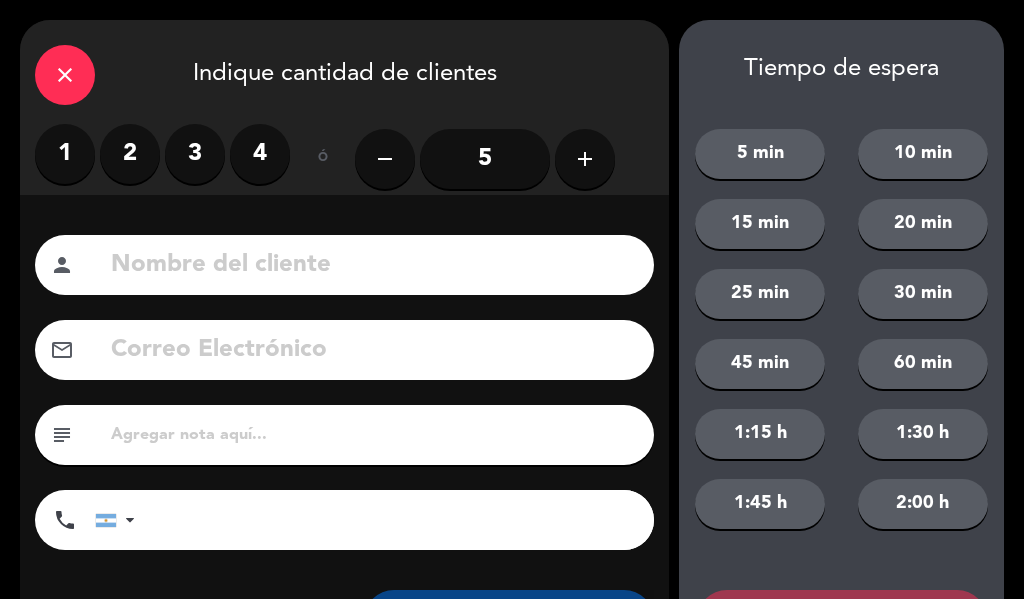 click on "2" at bounding box center (130, 154) 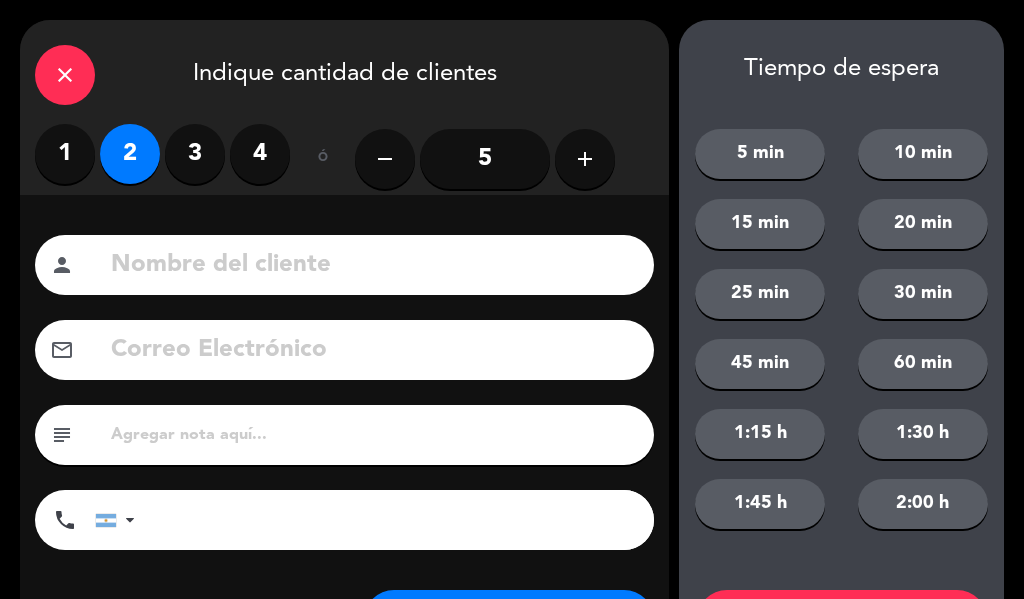 click 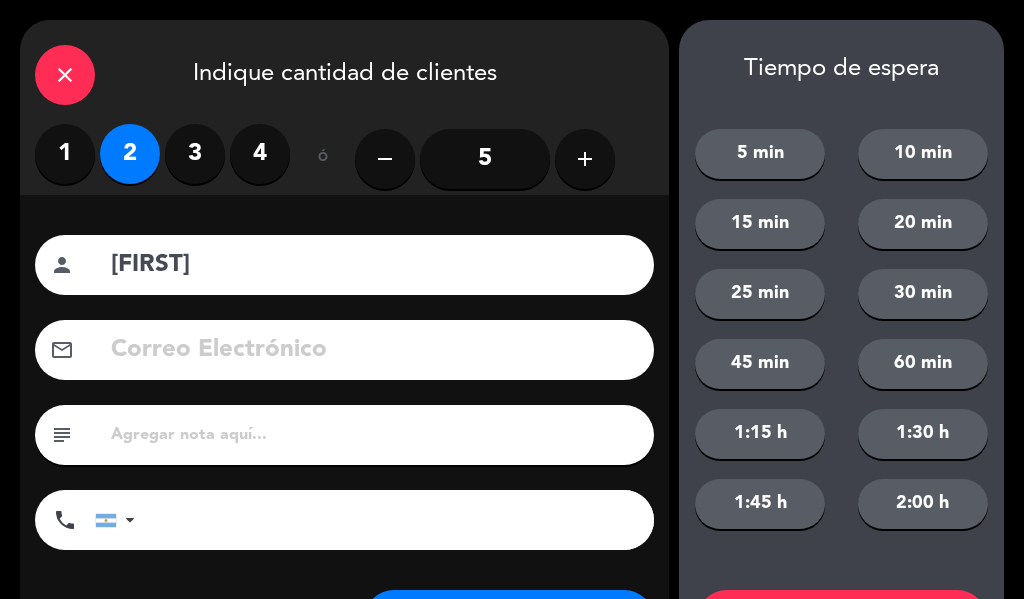 type on "[FIRST]" 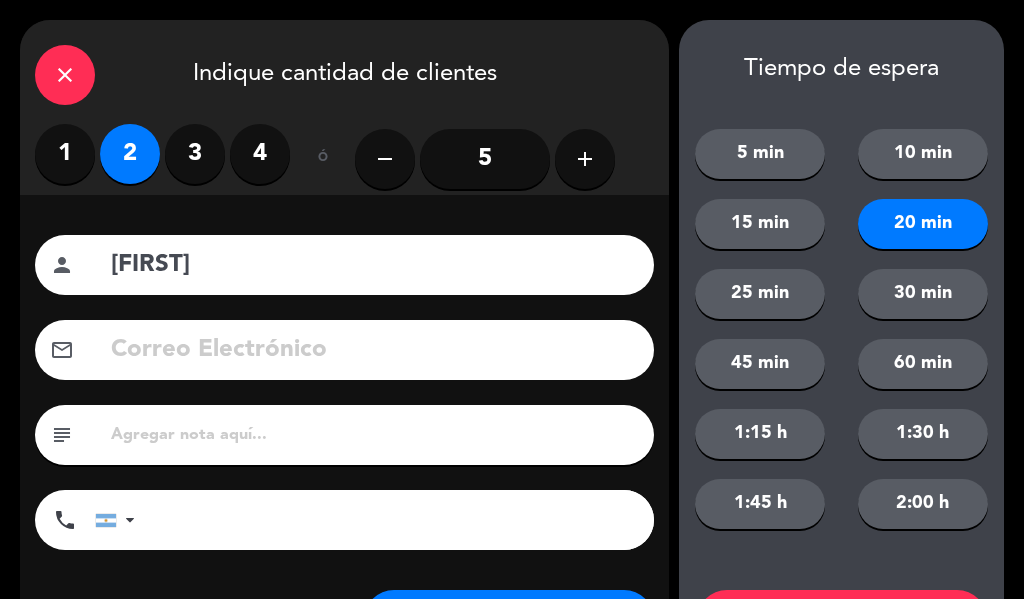 scroll, scrollTop: 101, scrollLeft: 0, axis: vertical 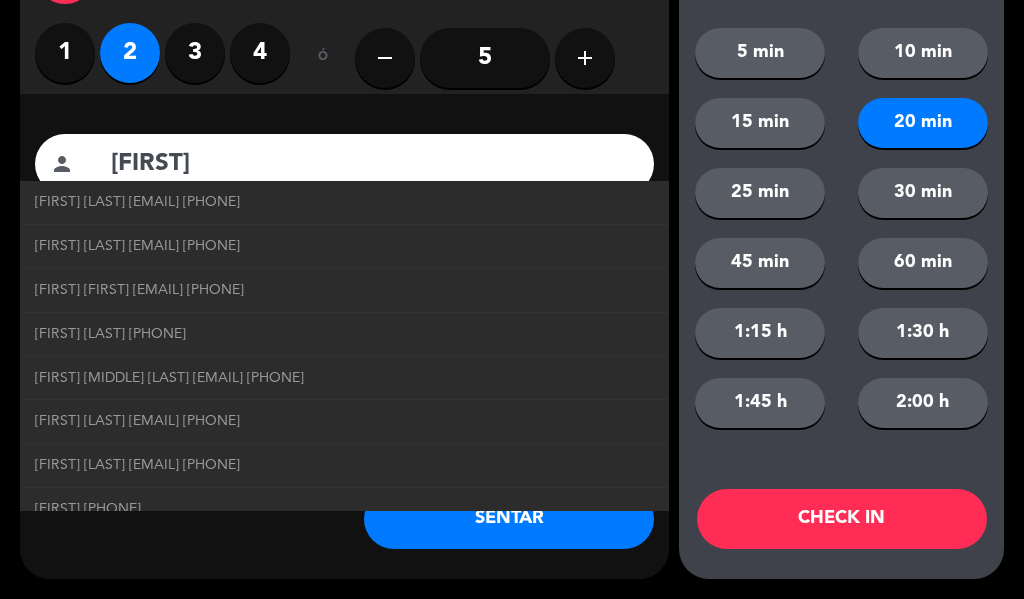 click on "CHECK IN" 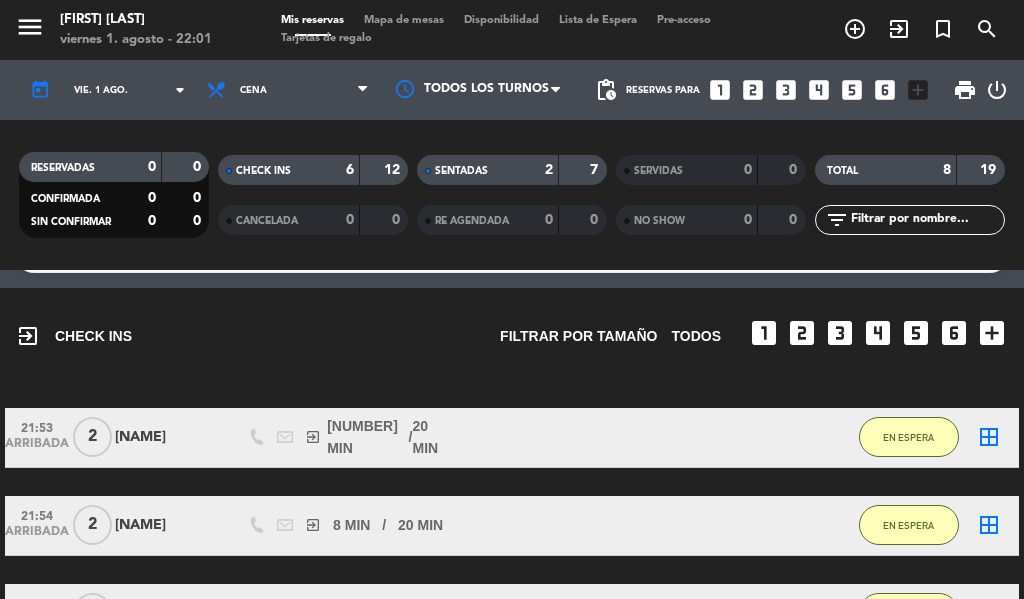 scroll, scrollTop: 79, scrollLeft: 0, axis: vertical 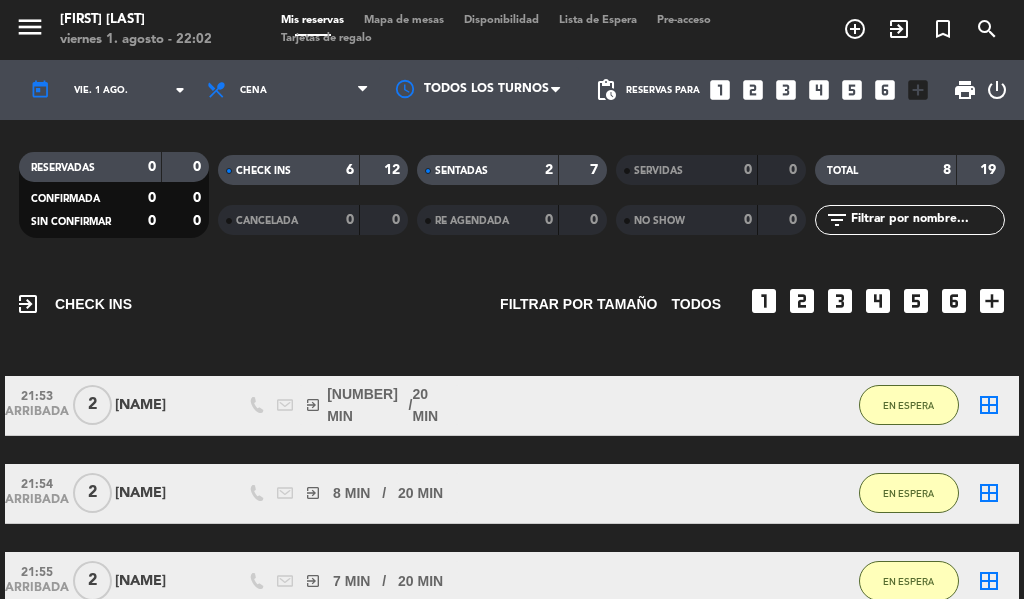click on "exit_to_app" at bounding box center [855, 29] 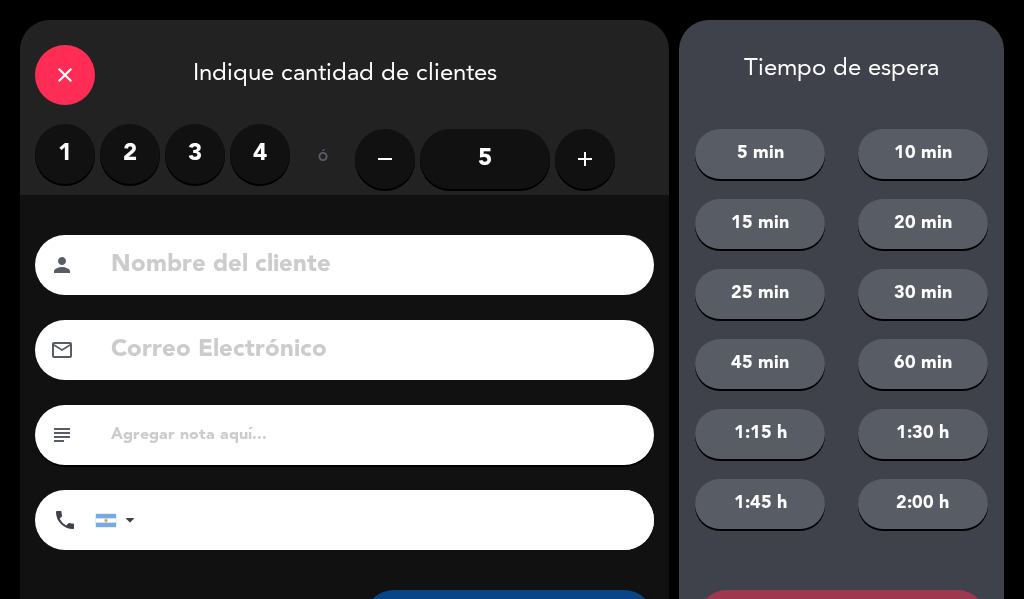 click on "2" at bounding box center [130, 154] 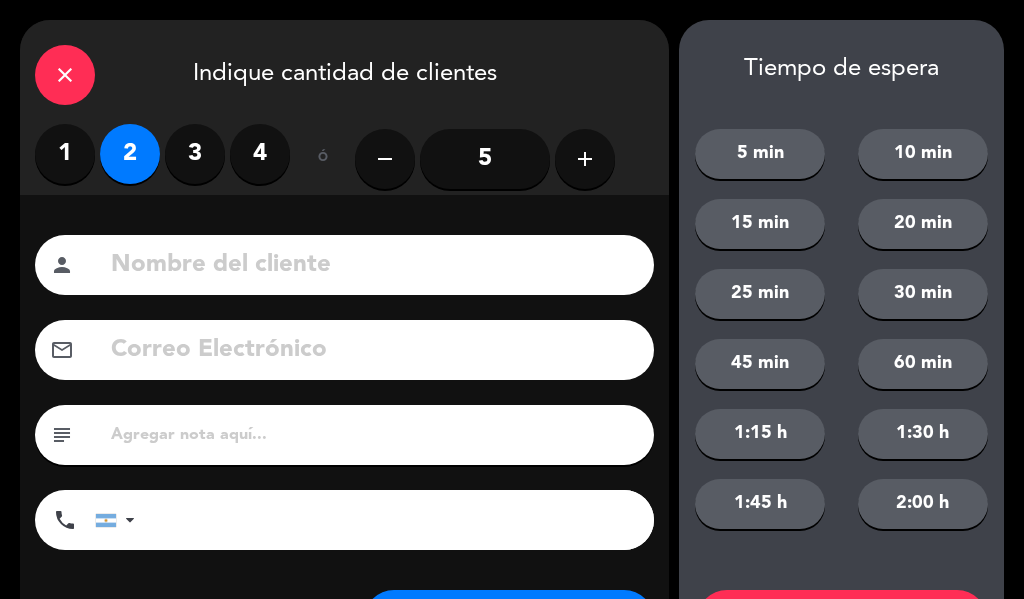 click 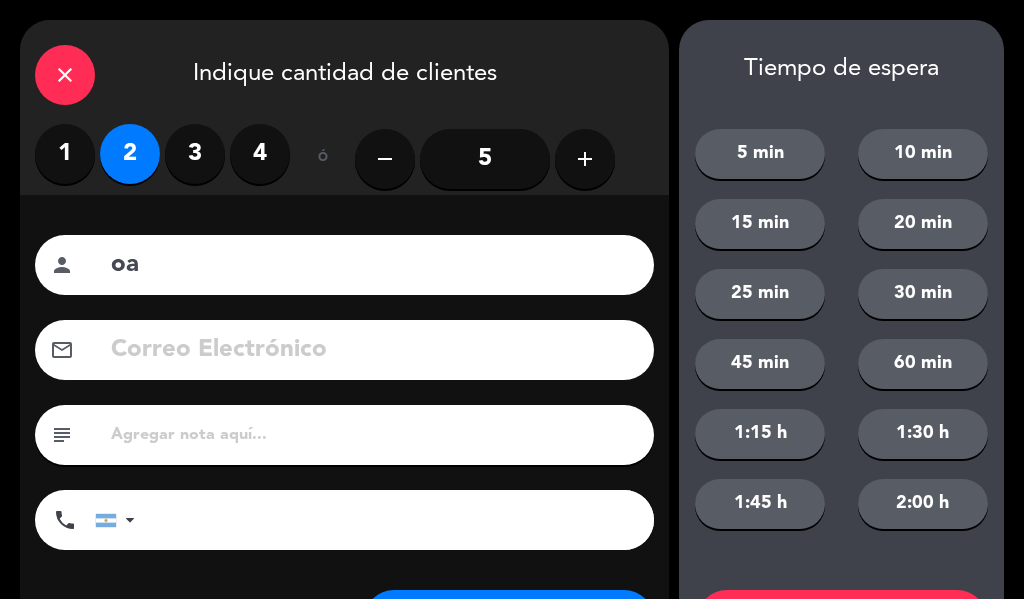 type on "o" 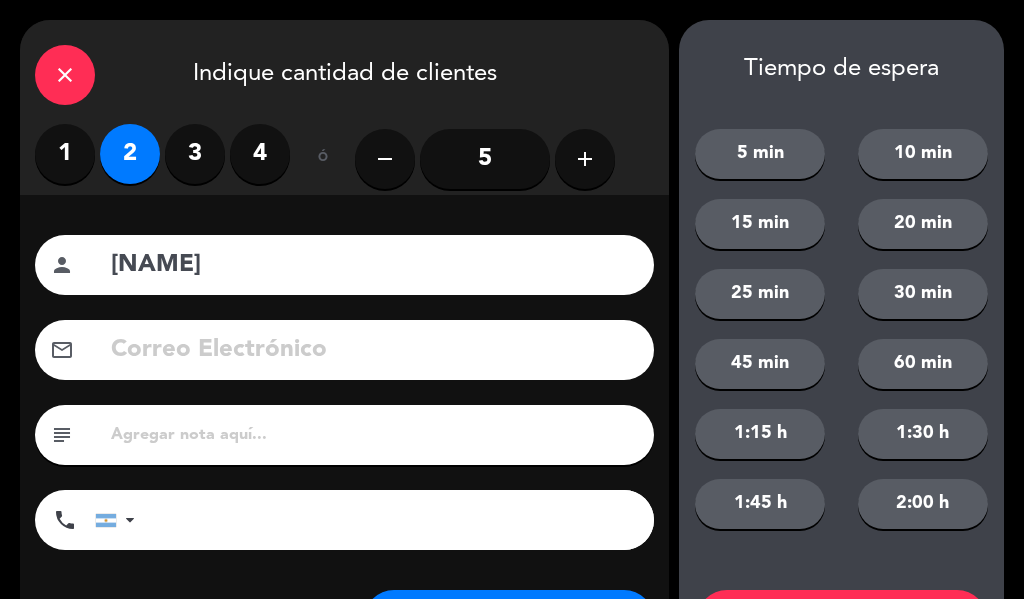 type on "[NAME]" 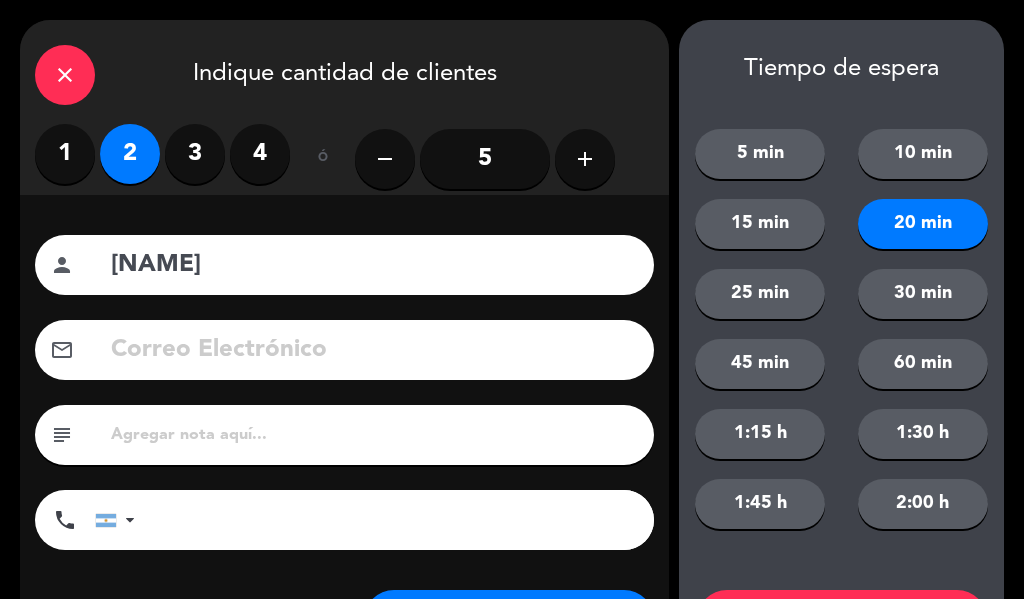 click on "Tiempo de espera" 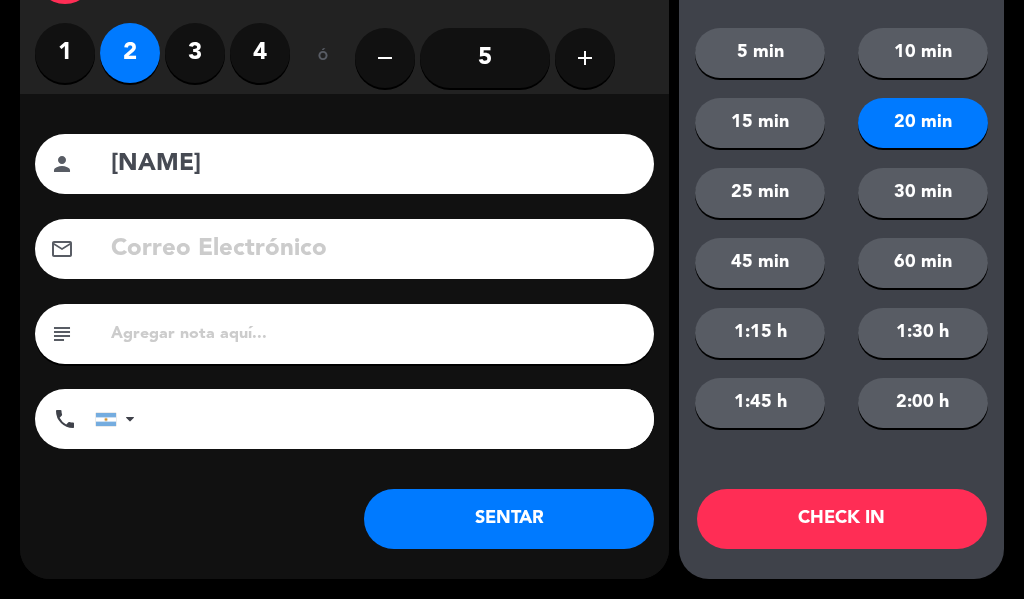 click on "CHECK IN" 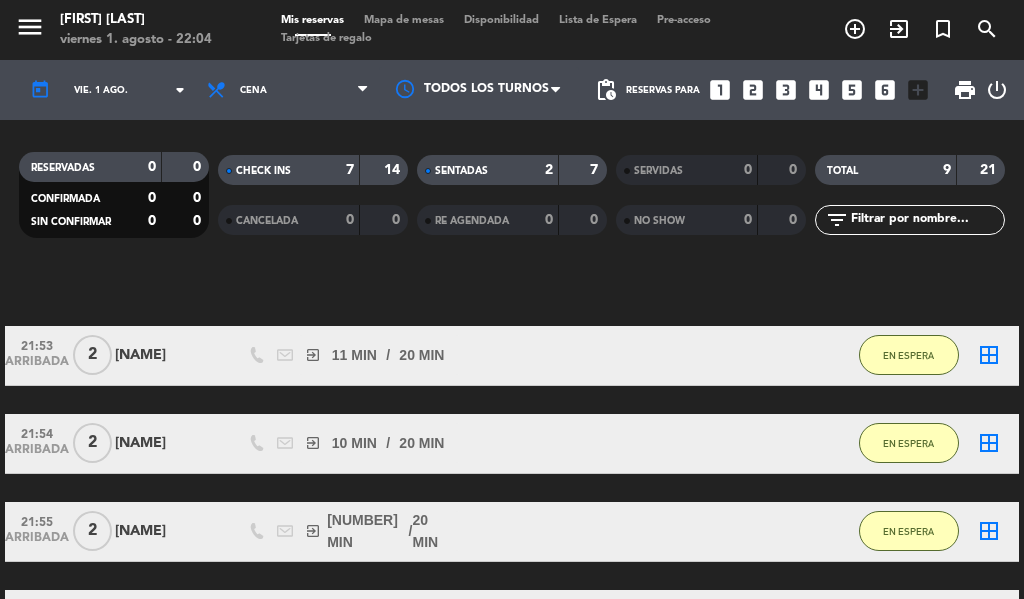 scroll, scrollTop: 163, scrollLeft: 0, axis: vertical 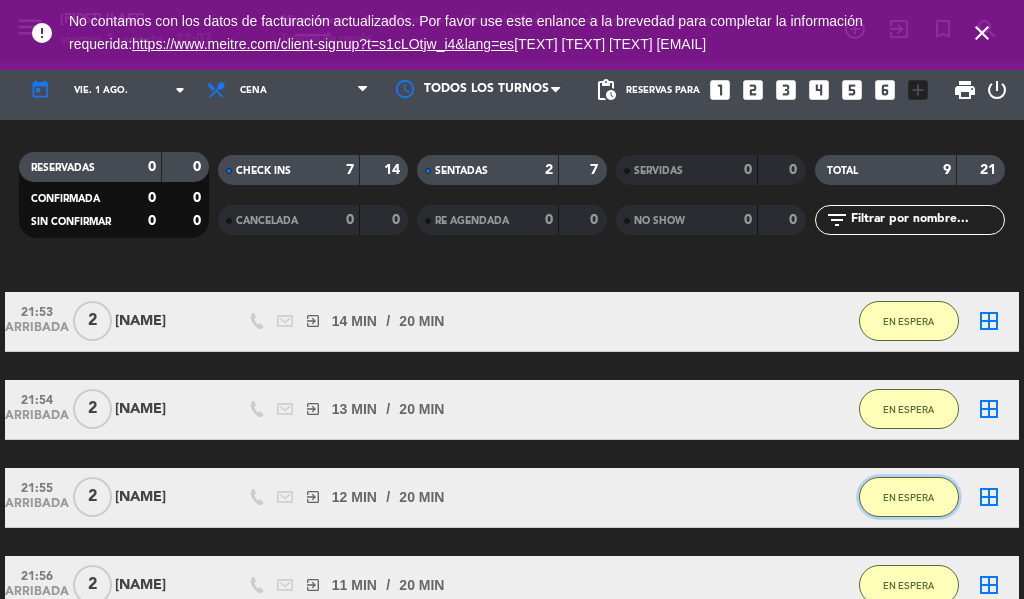 click on "EN ESPERA" 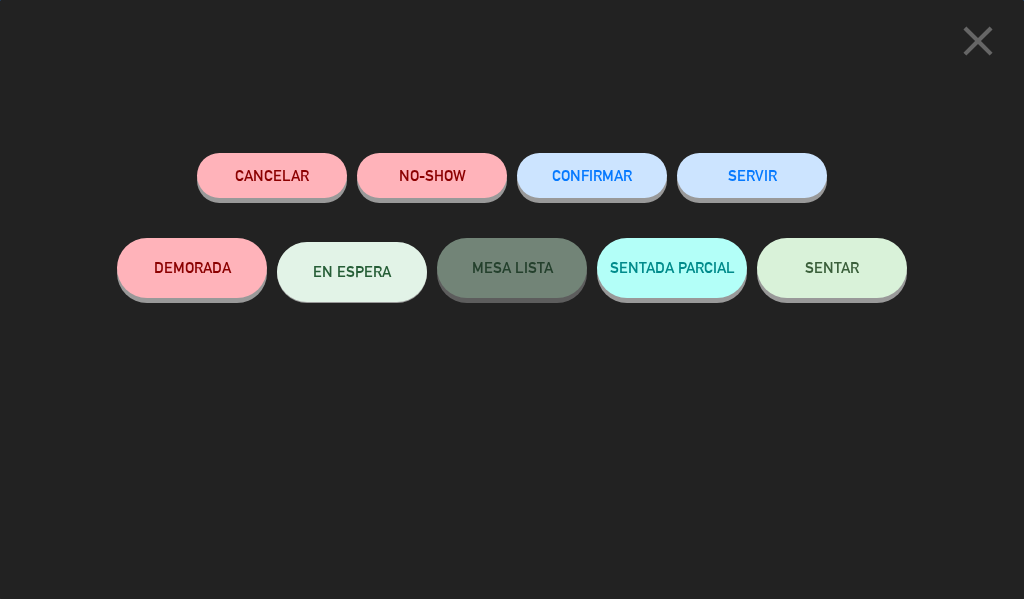 click on "SERVIR" 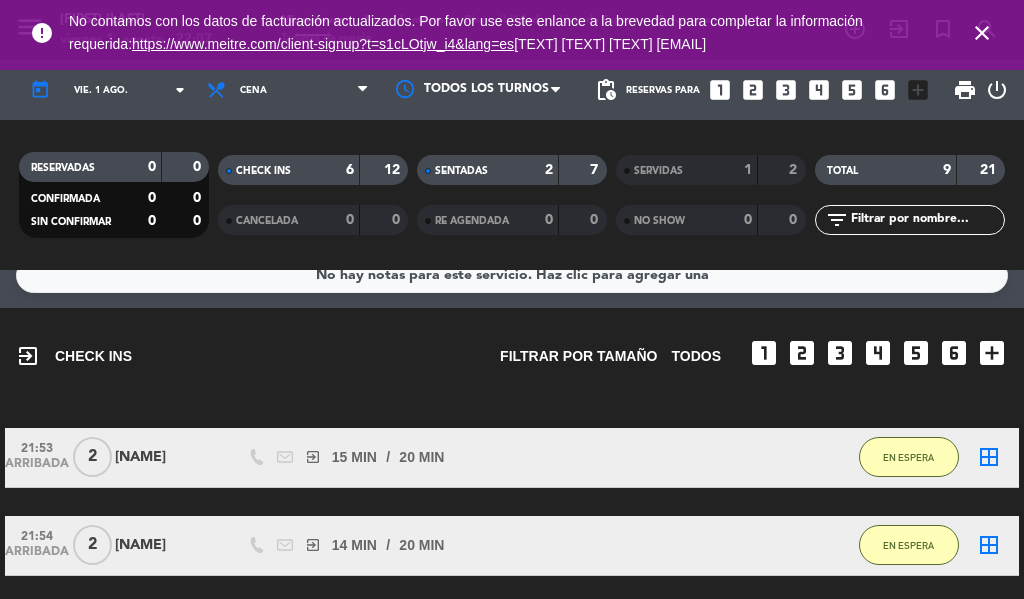 scroll, scrollTop: 0, scrollLeft: 0, axis: both 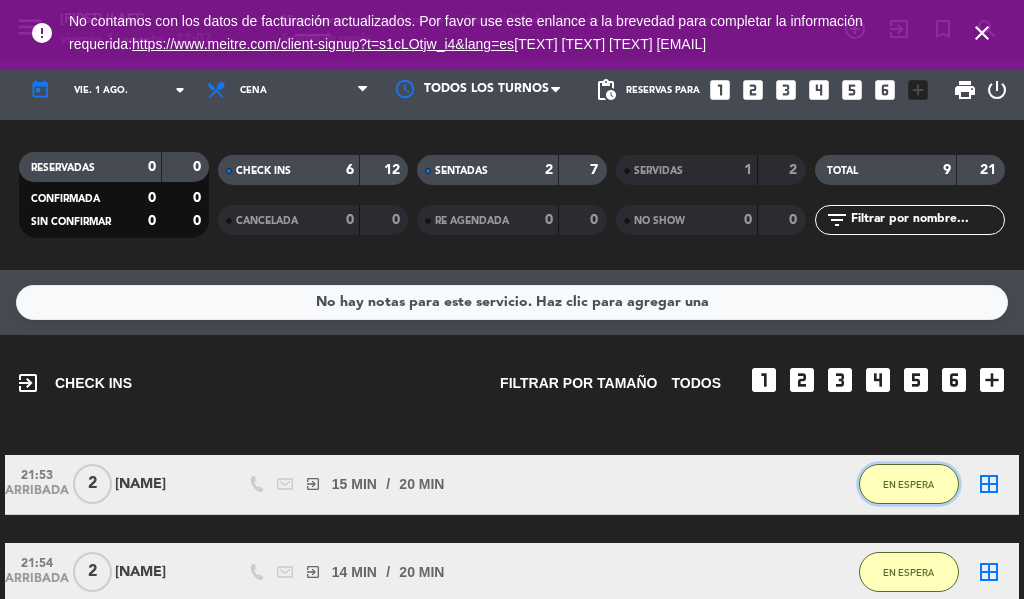 click on "EN ESPERA" 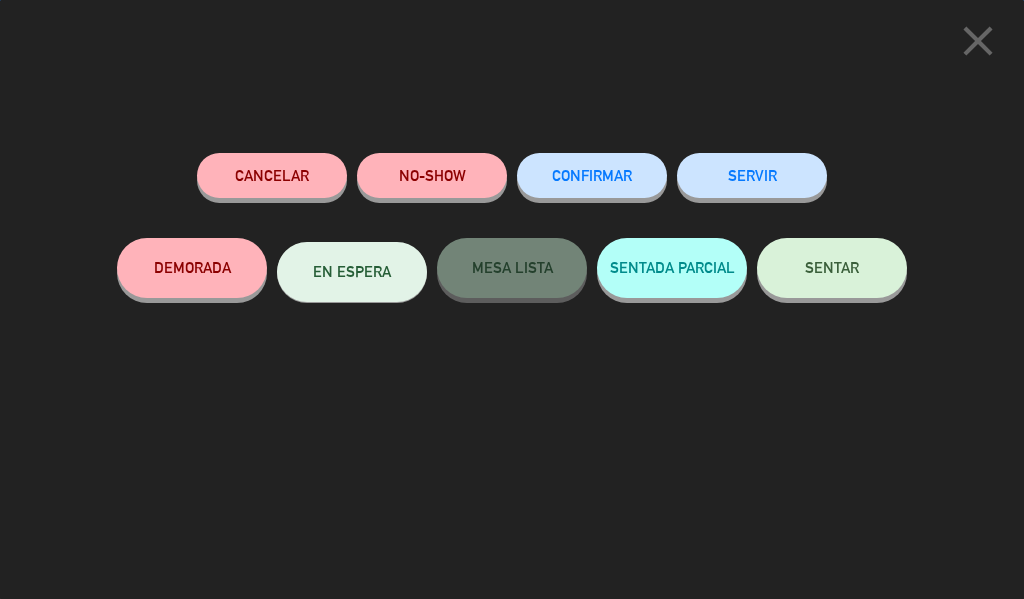 click on "SERVIR" 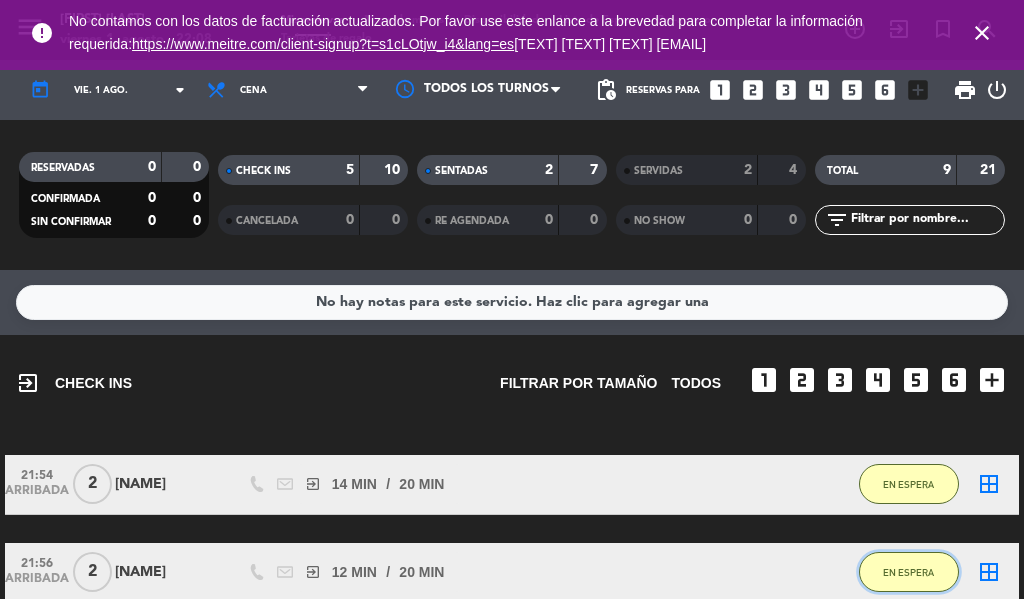 click on "EN ESPERA" 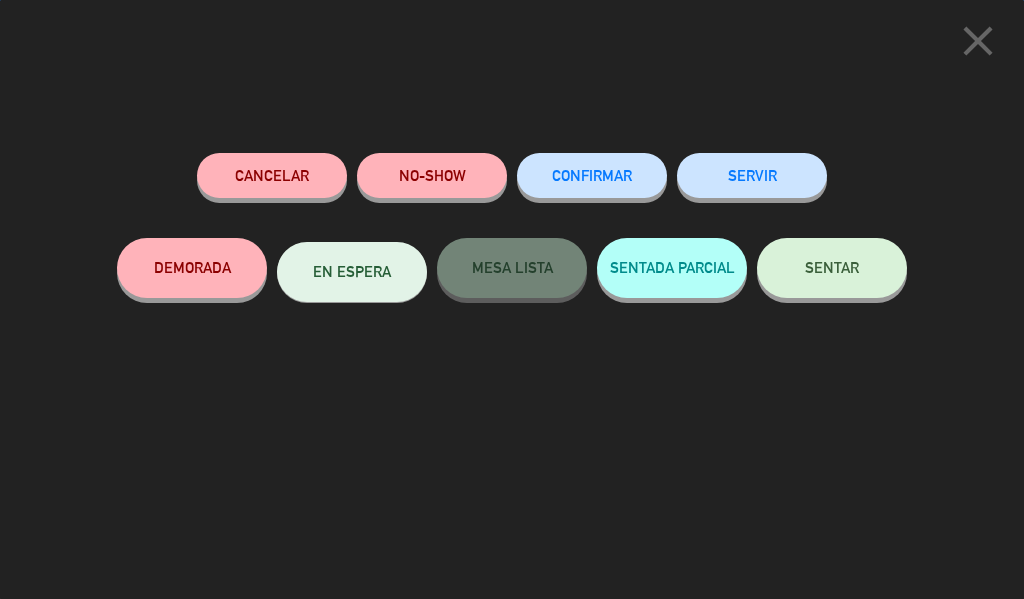 click on "SERVIR" 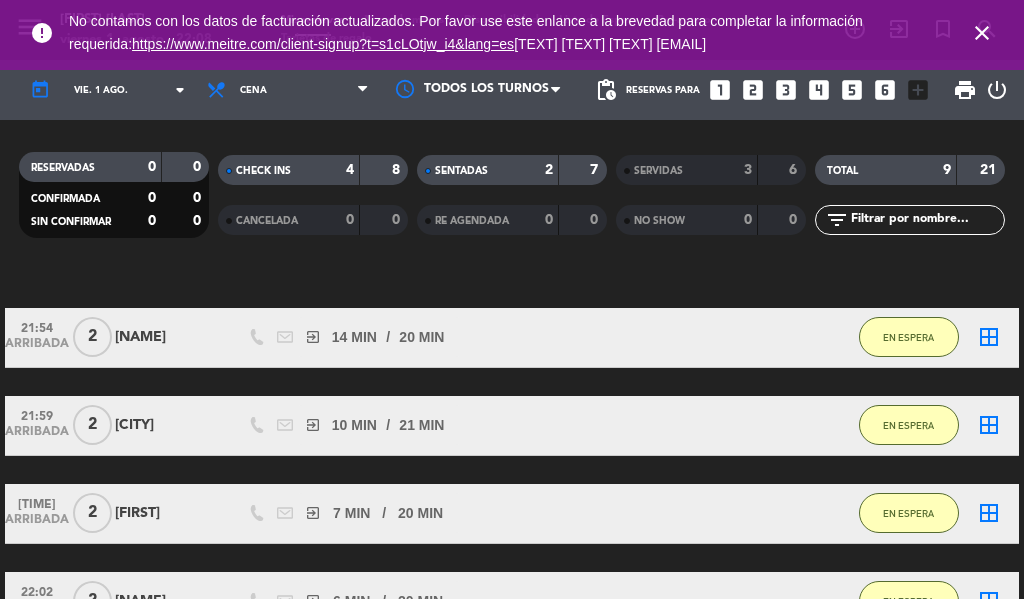 scroll, scrollTop: 135, scrollLeft: 0, axis: vertical 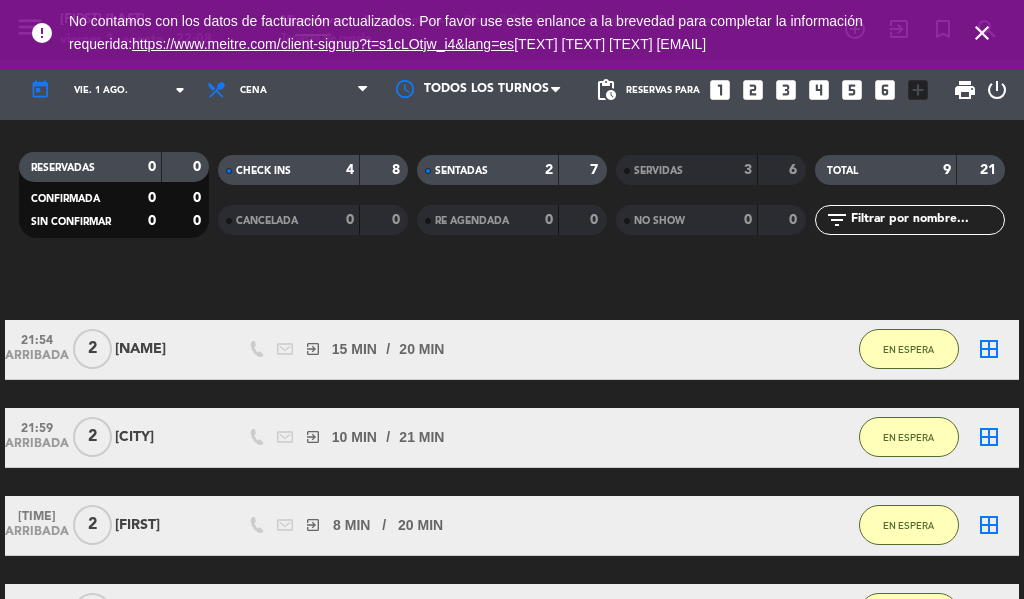 click on "close" at bounding box center (982, 33) 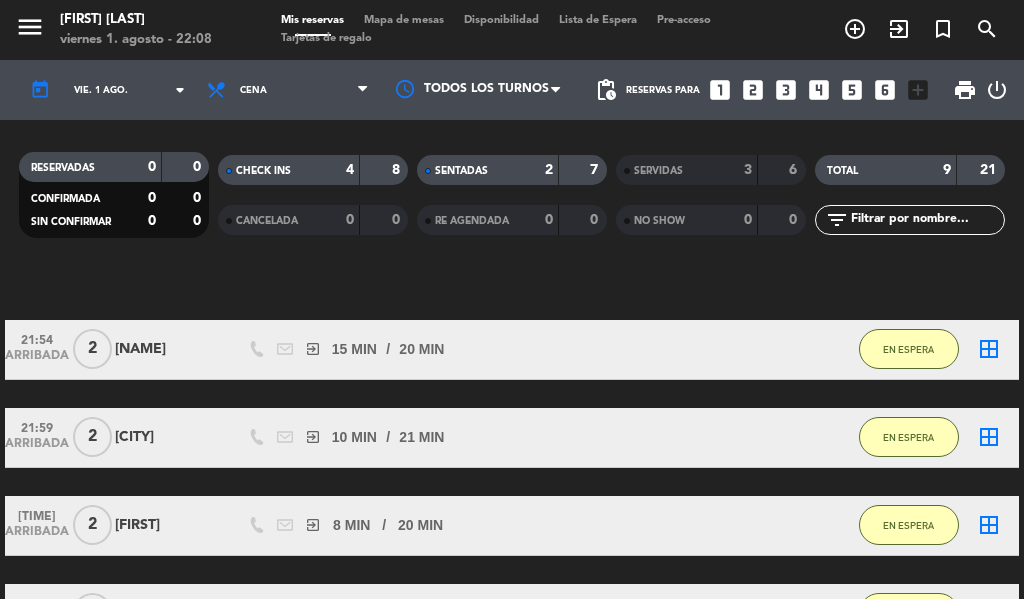click on "exit_to_app" at bounding box center [855, 29] 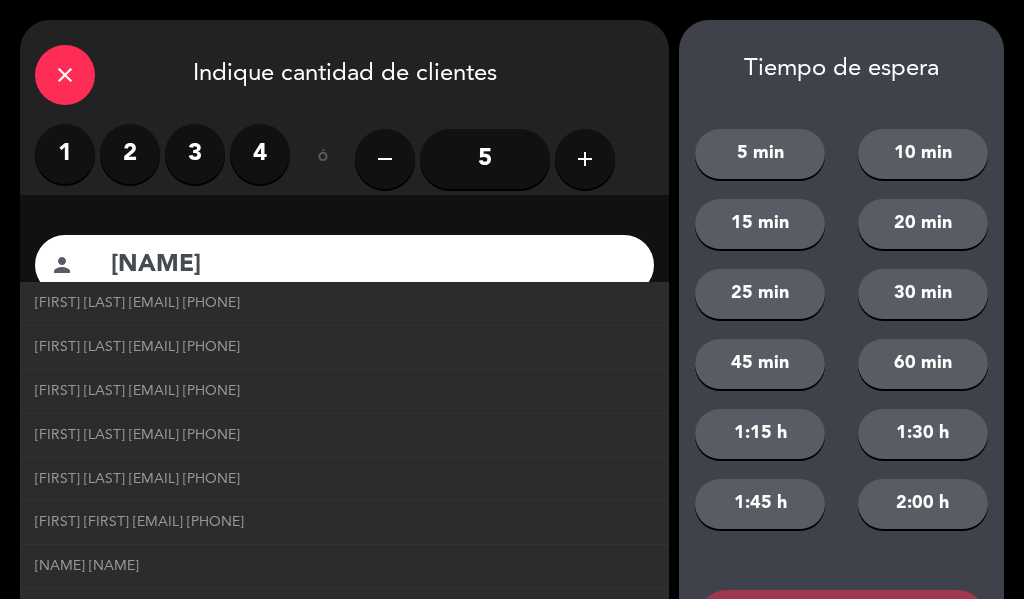 type on "[NAME]" 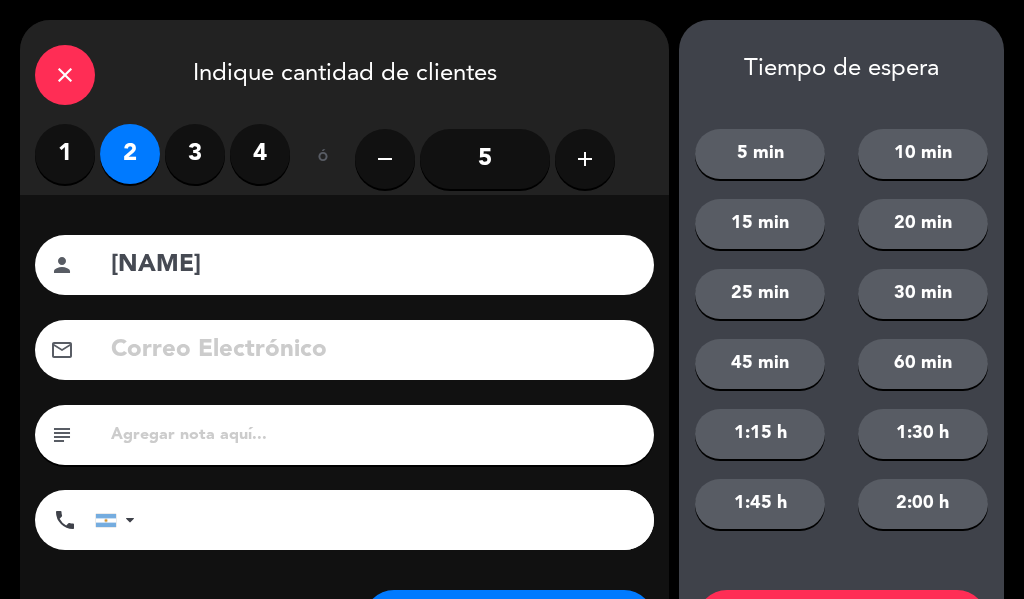 click on "20 min" 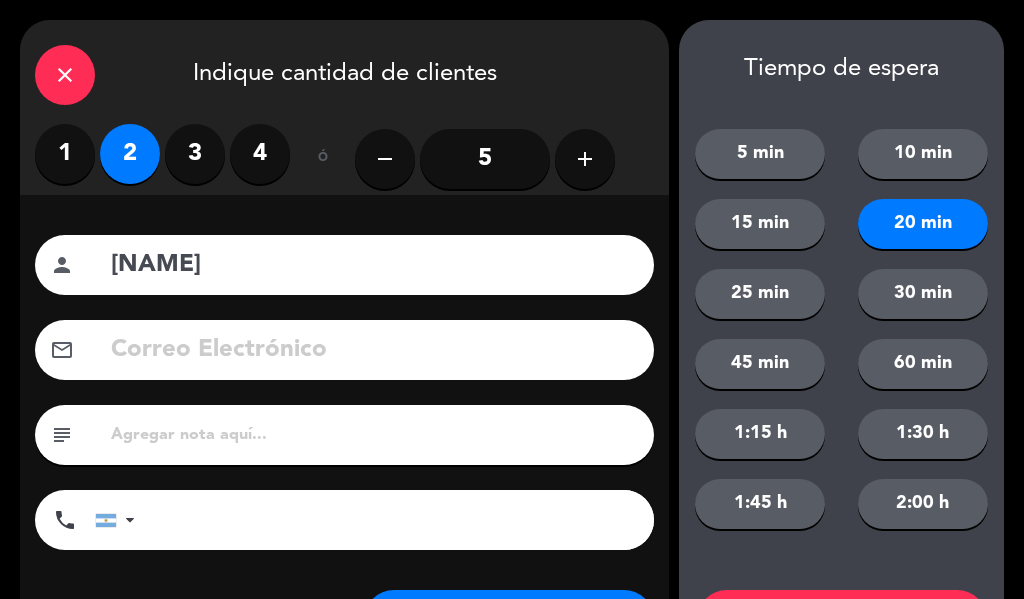 scroll, scrollTop: 101, scrollLeft: 0, axis: vertical 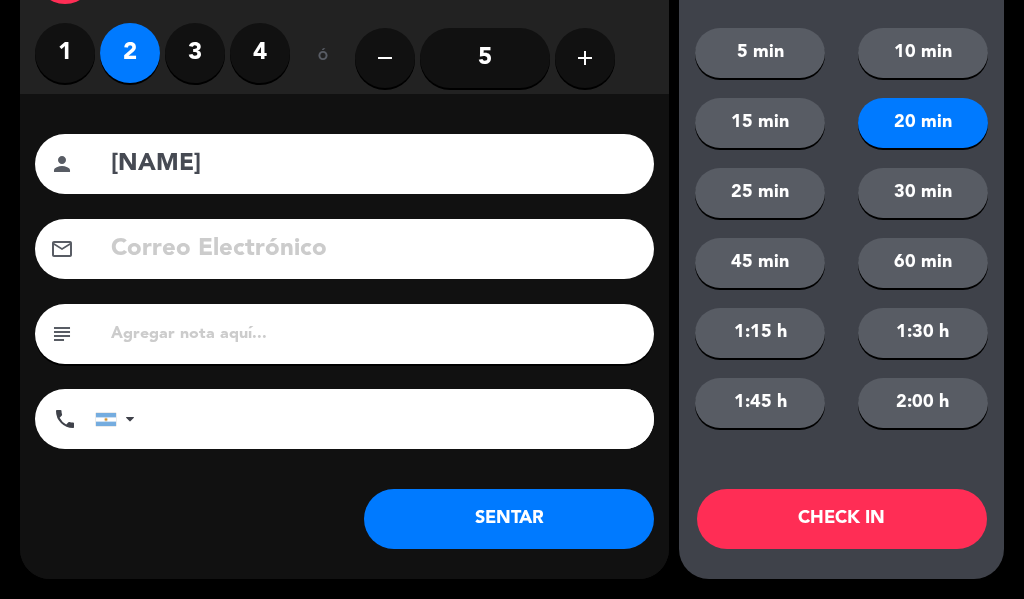 click on "CHECK IN" 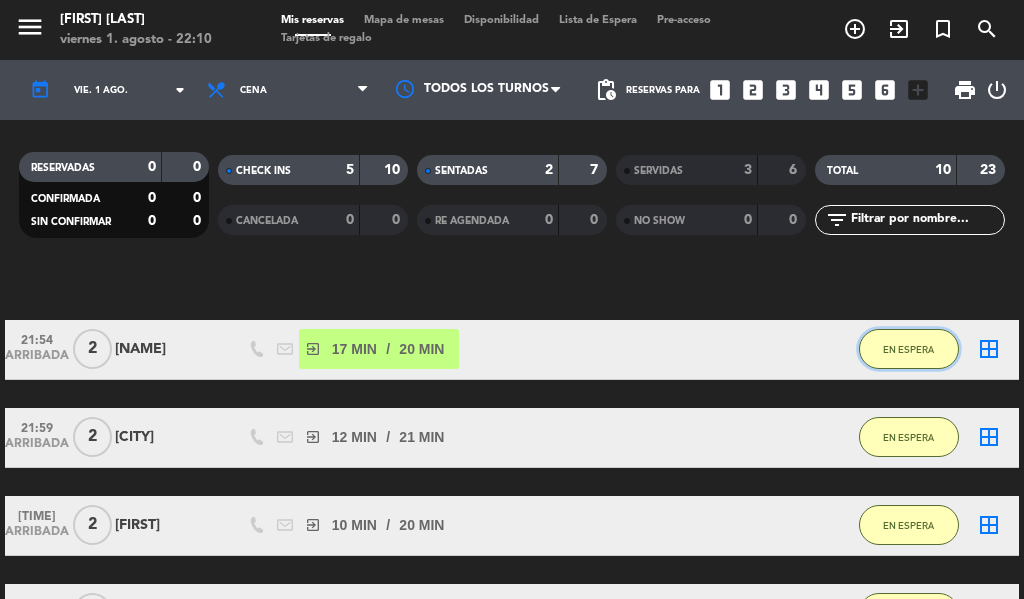 click on "EN ESPERA" 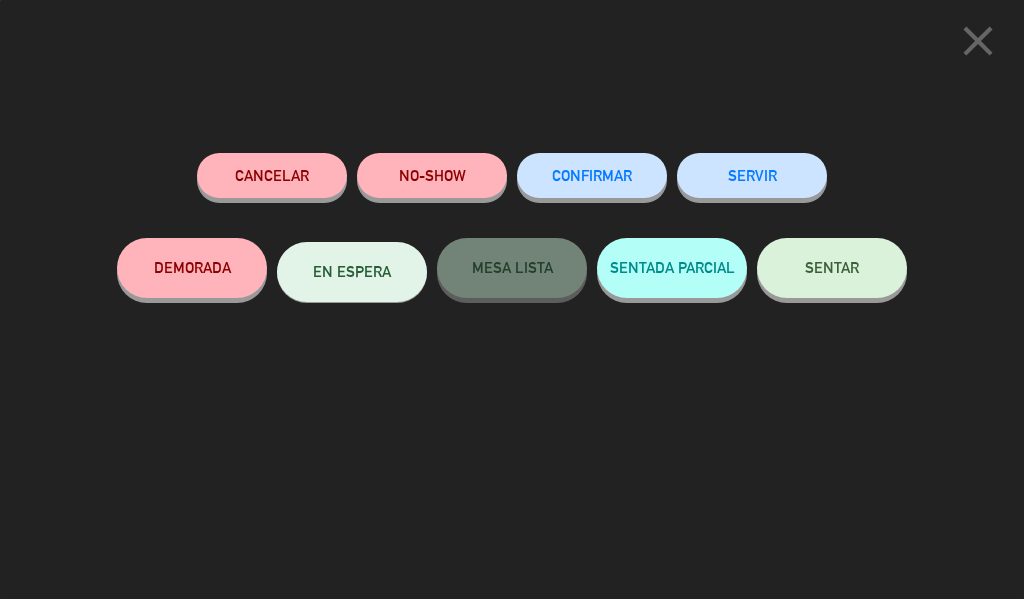 click on "SERVIR" 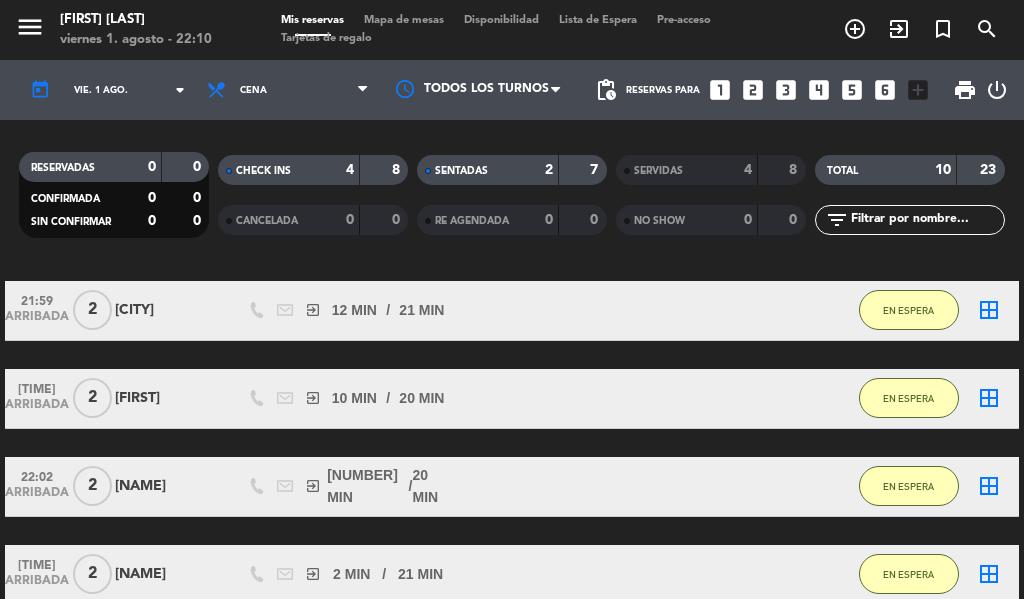 scroll, scrollTop: 132, scrollLeft: 0, axis: vertical 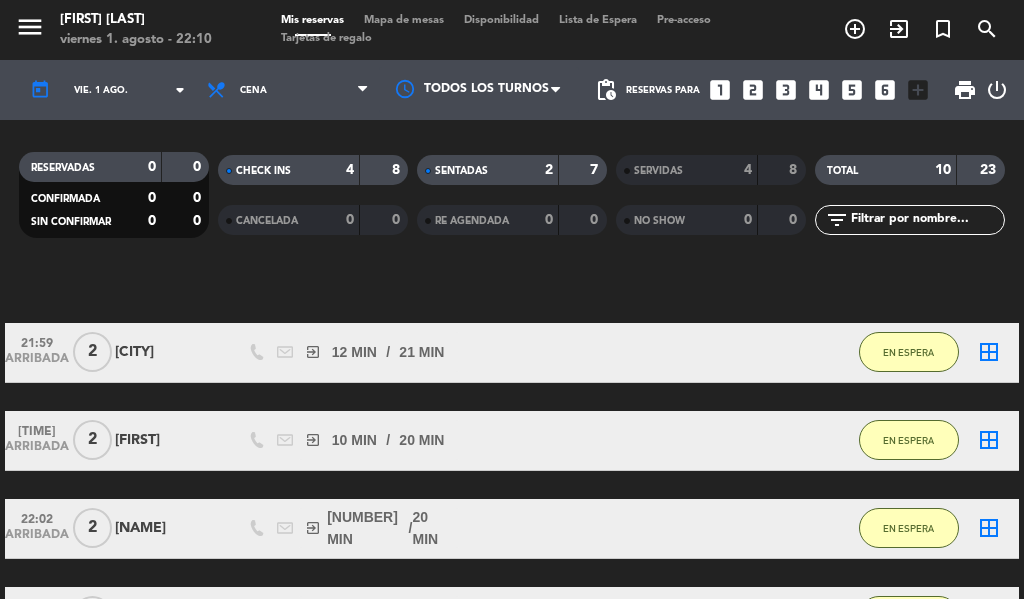 click on "exit_to_app" at bounding box center [855, 29] 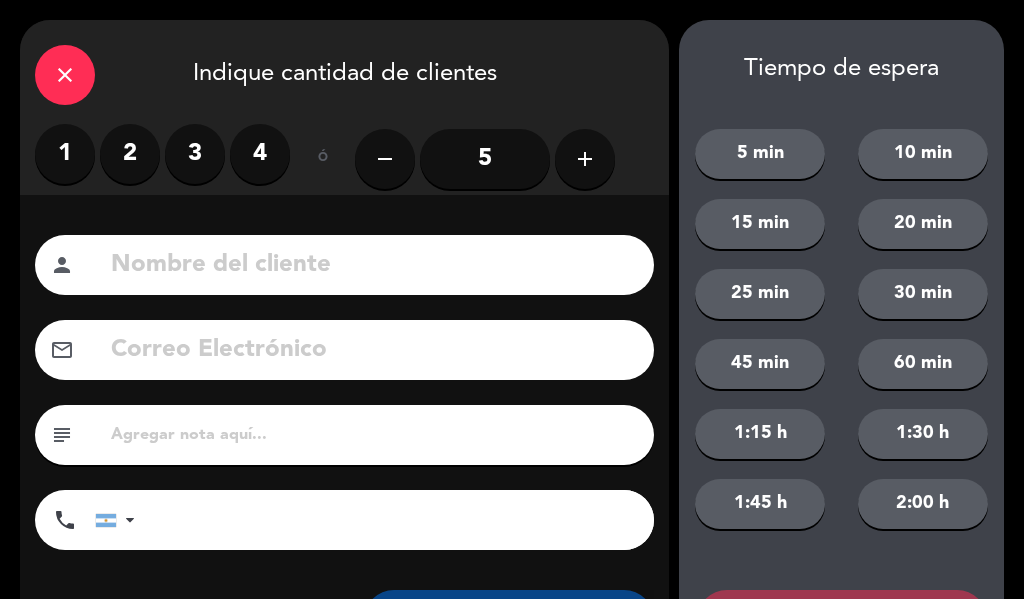 click on "20 min" 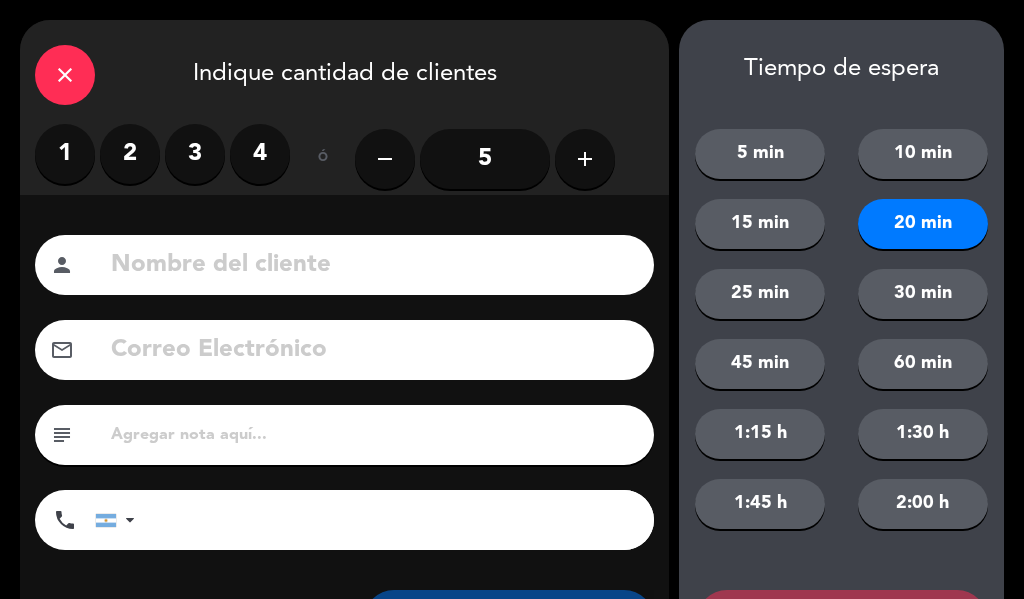 click on "3" at bounding box center (195, 154) 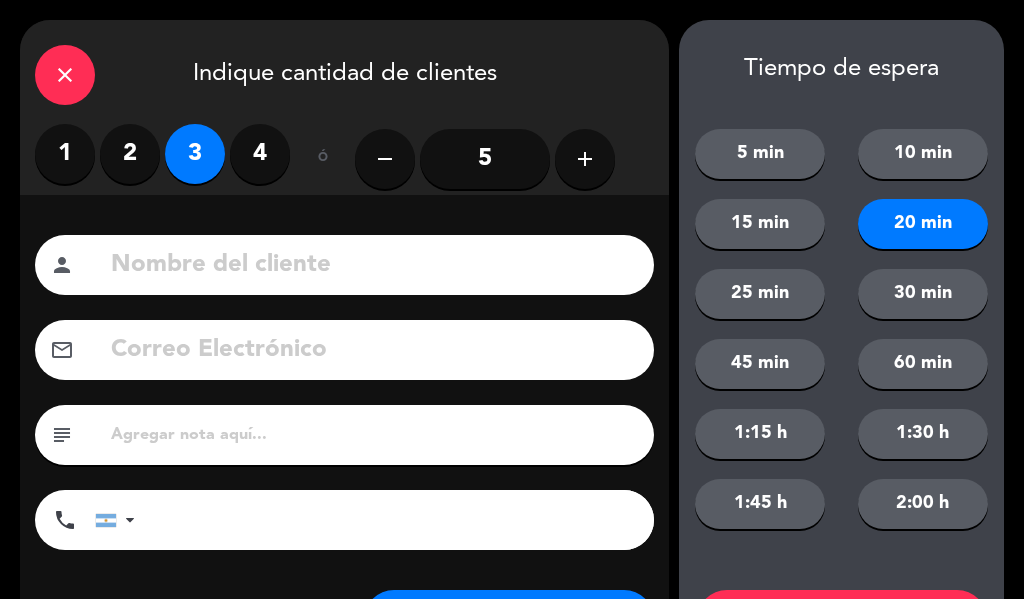click 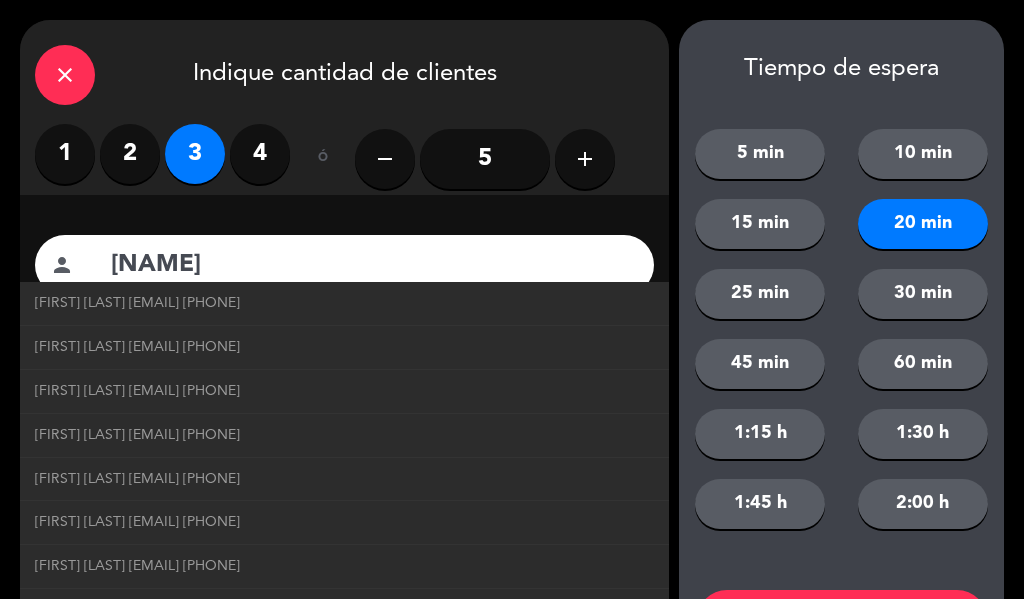 scroll, scrollTop: 101, scrollLeft: 0, axis: vertical 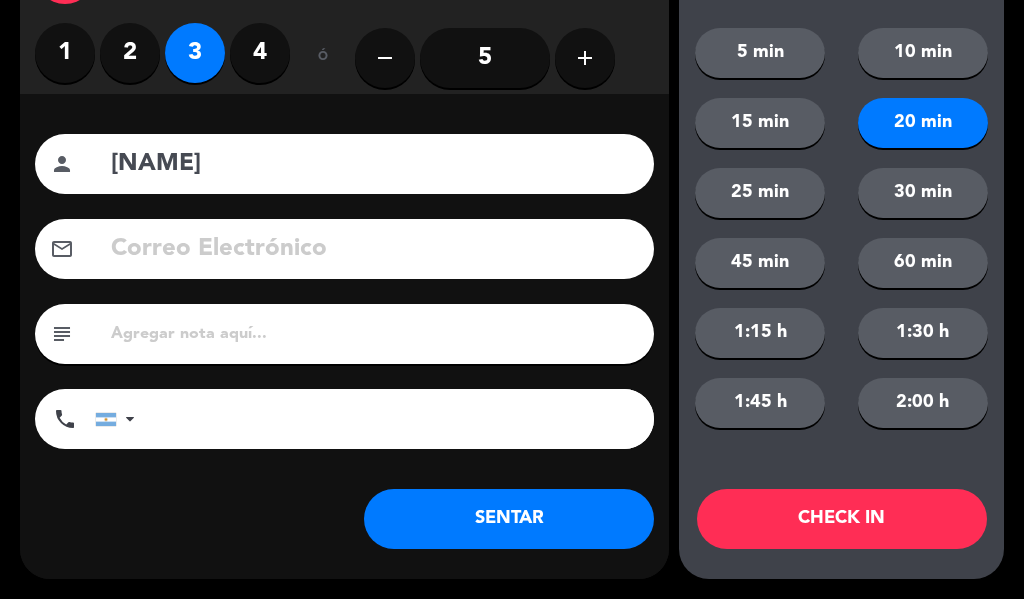 type on "[NAME]" 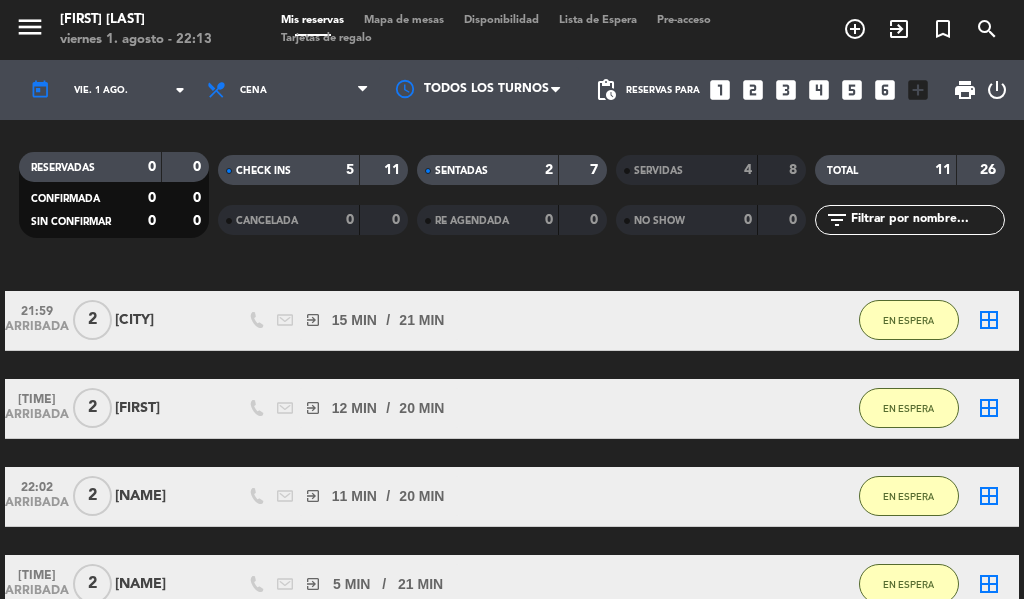 scroll, scrollTop: 162, scrollLeft: 0, axis: vertical 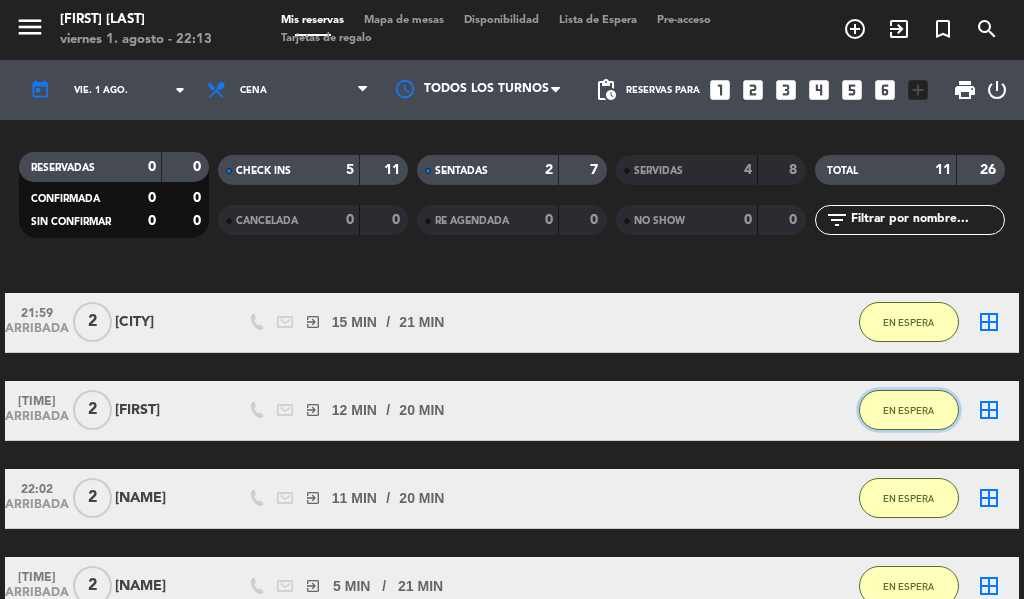 click on "EN ESPERA" 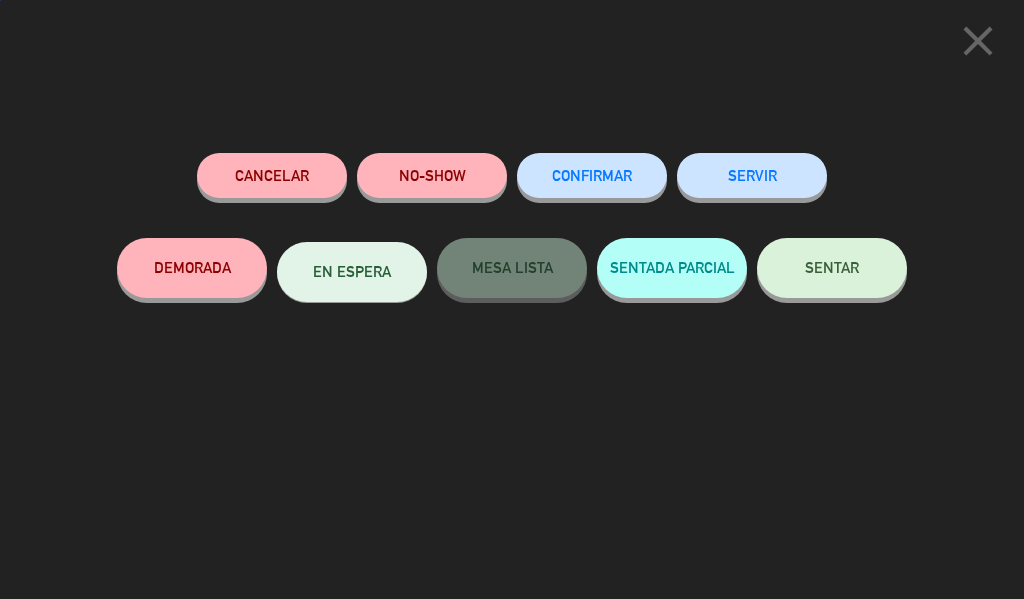click on "SERVIR" 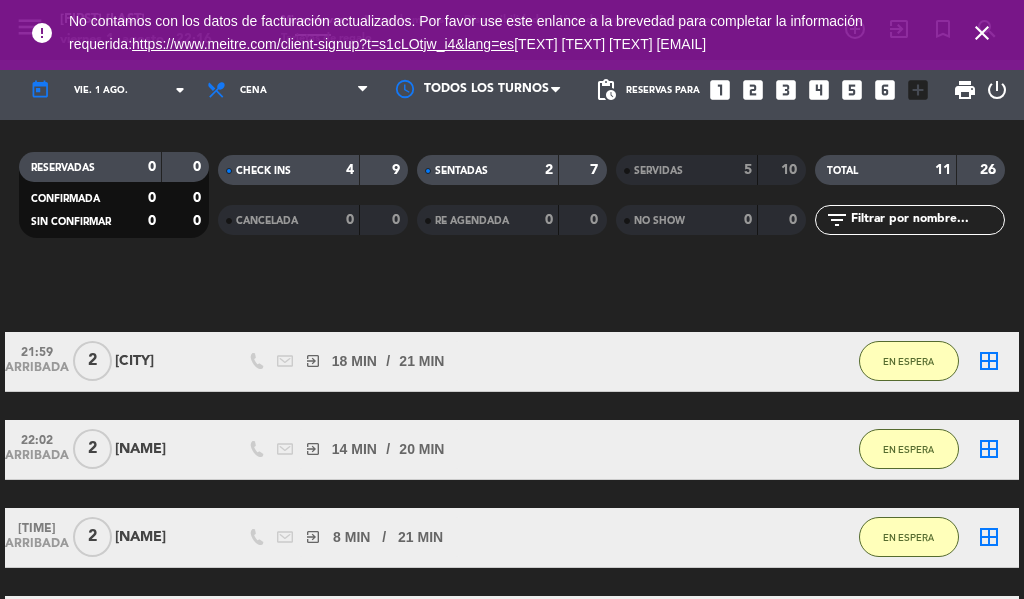 scroll, scrollTop: 119, scrollLeft: 0, axis: vertical 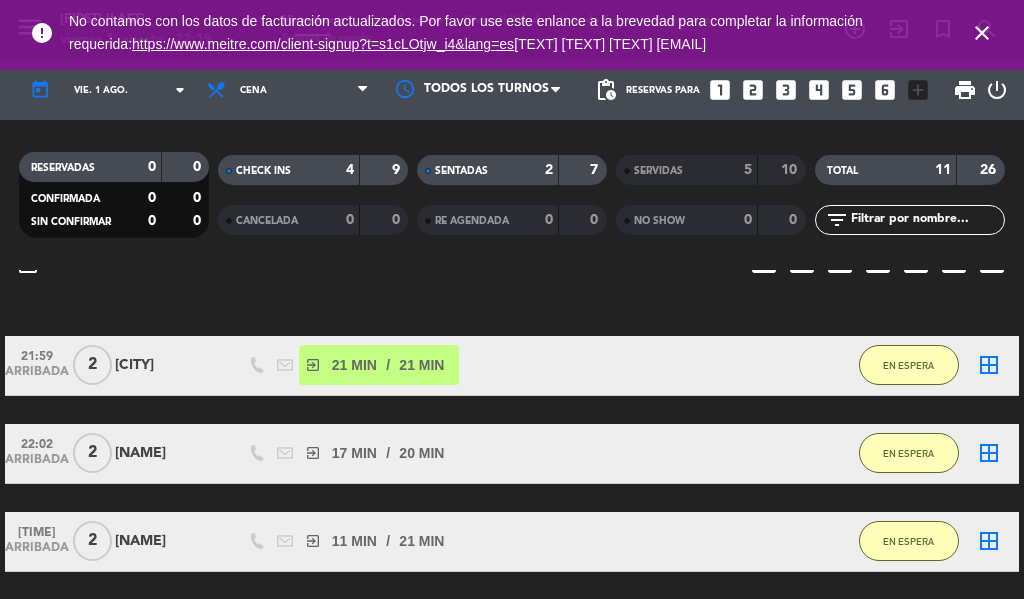 click on "[TIME] [ARRIBADA] [NUMBER] [FIRST] [EXIT_TO_APP] [NUMBER] [MIN] / [NUMBER] [MIN] [SMS] [EN_ESPERA] [BORDER_ALL]" 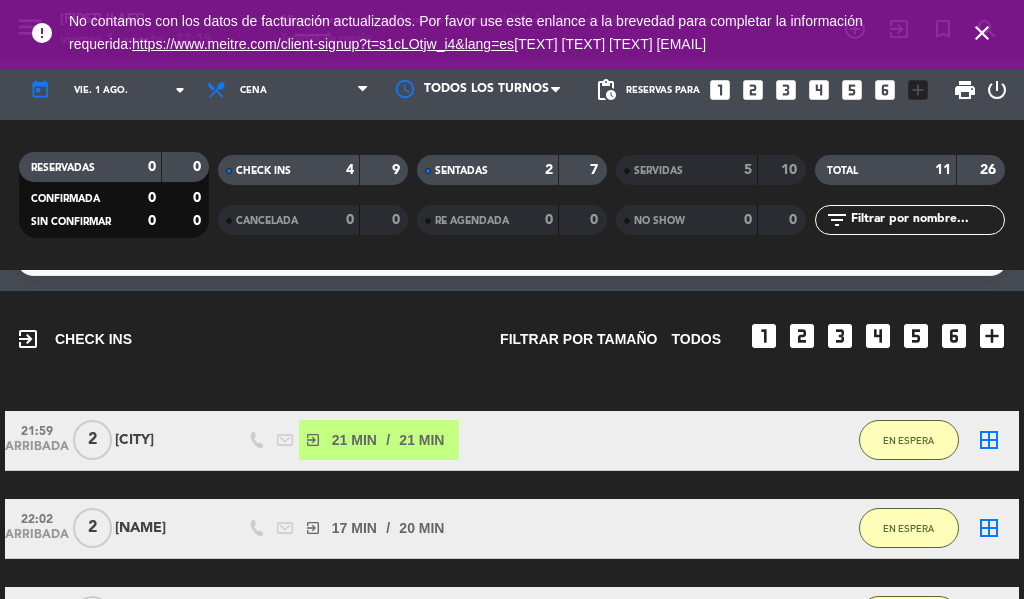 scroll, scrollTop: 0, scrollLeft: 0, axis: both 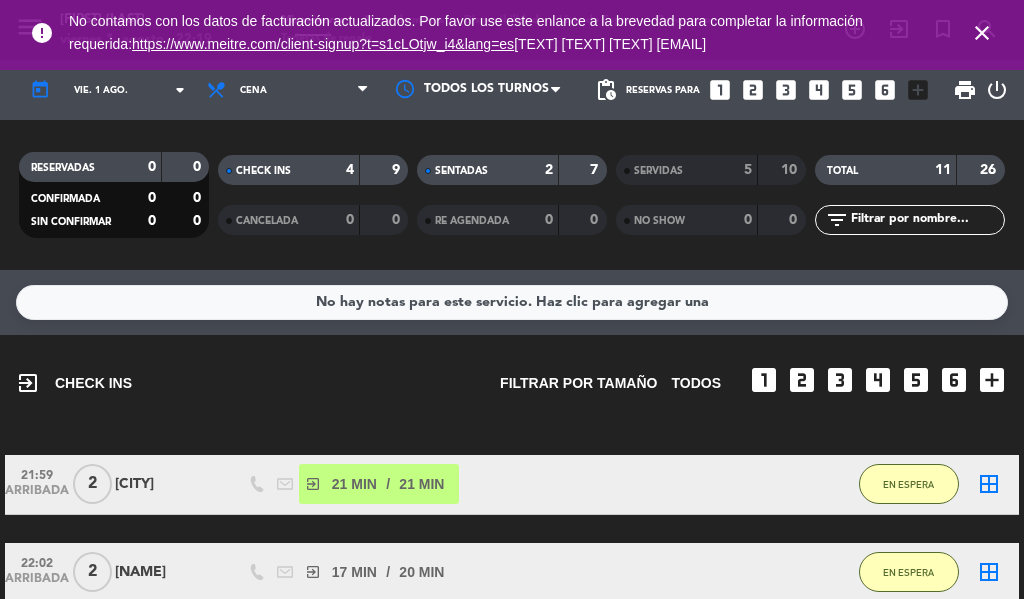click on "close" at bounding box center [982, 33] 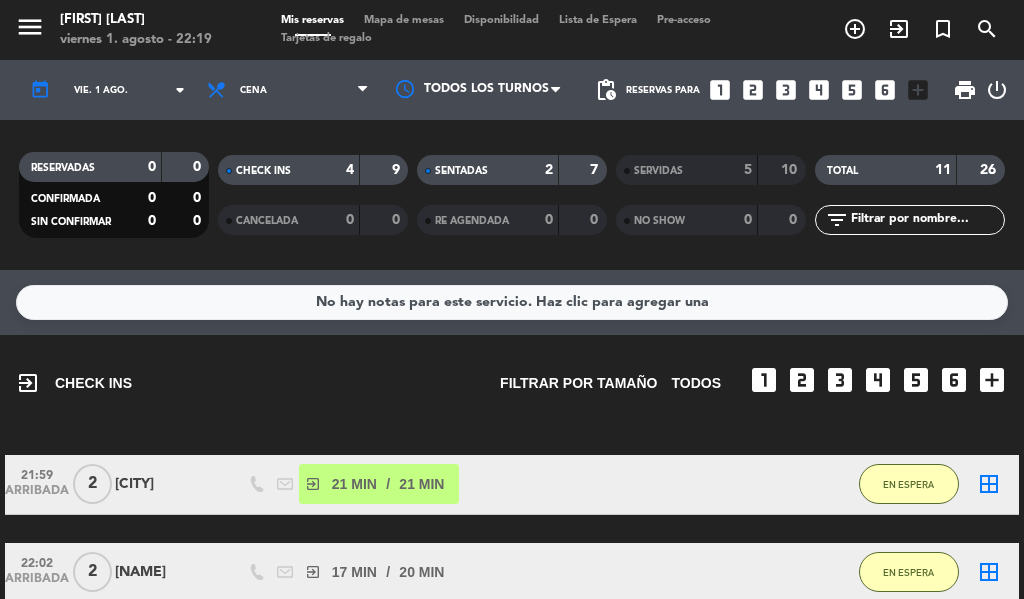 click on "turned_in_not" at bounding box center (855, 29) 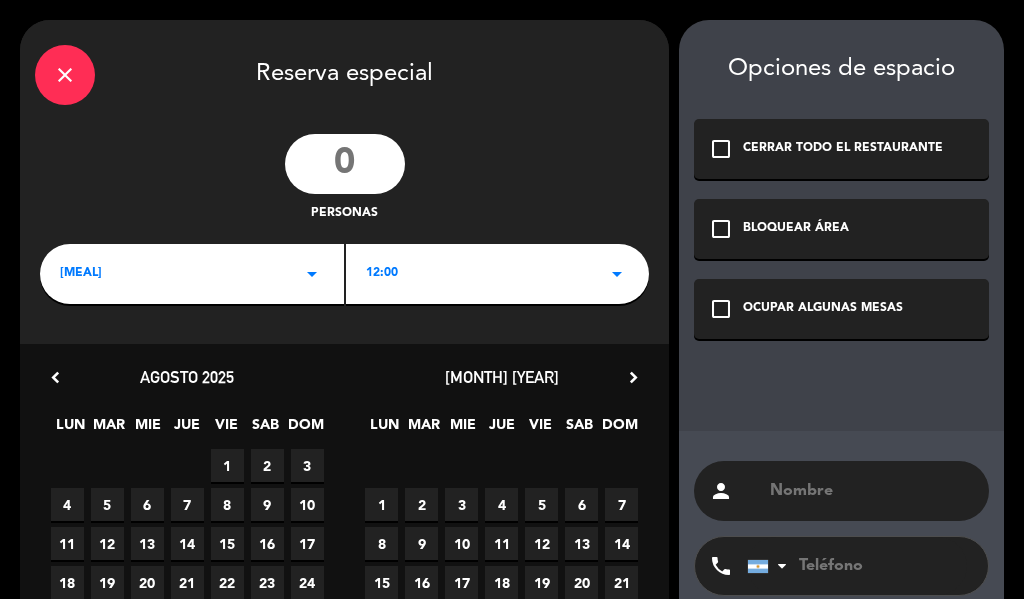 click on "close" 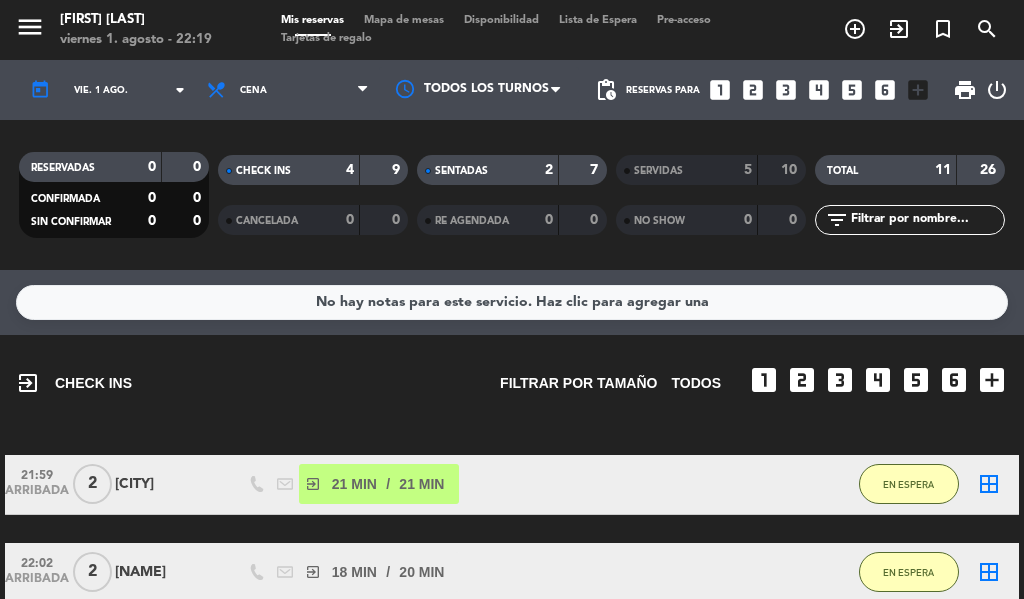 click on "exit_to_app" at bounding box center [855, 29] 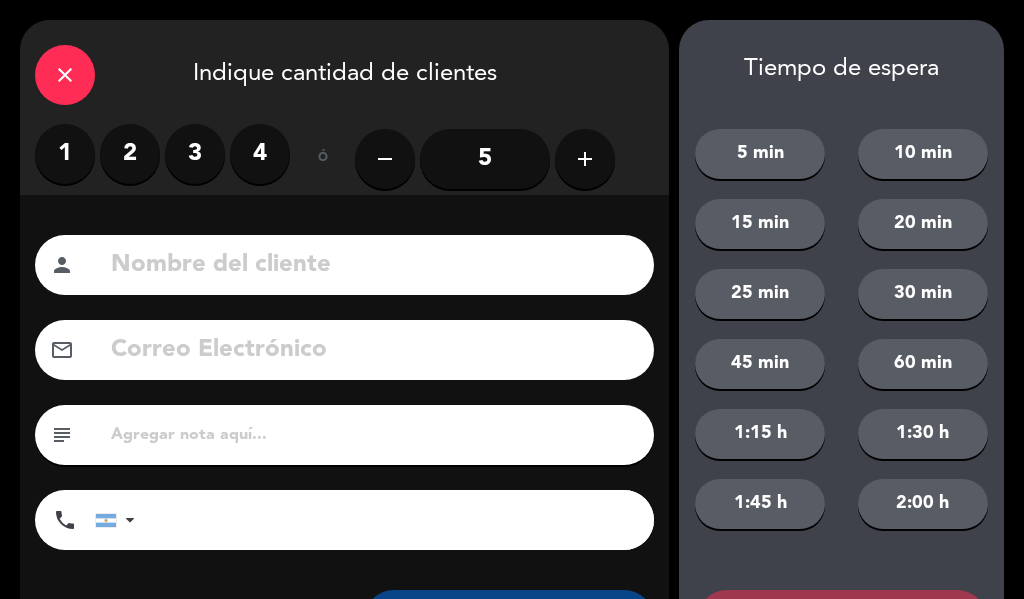 click on "2" at bounding box center (130, 154) 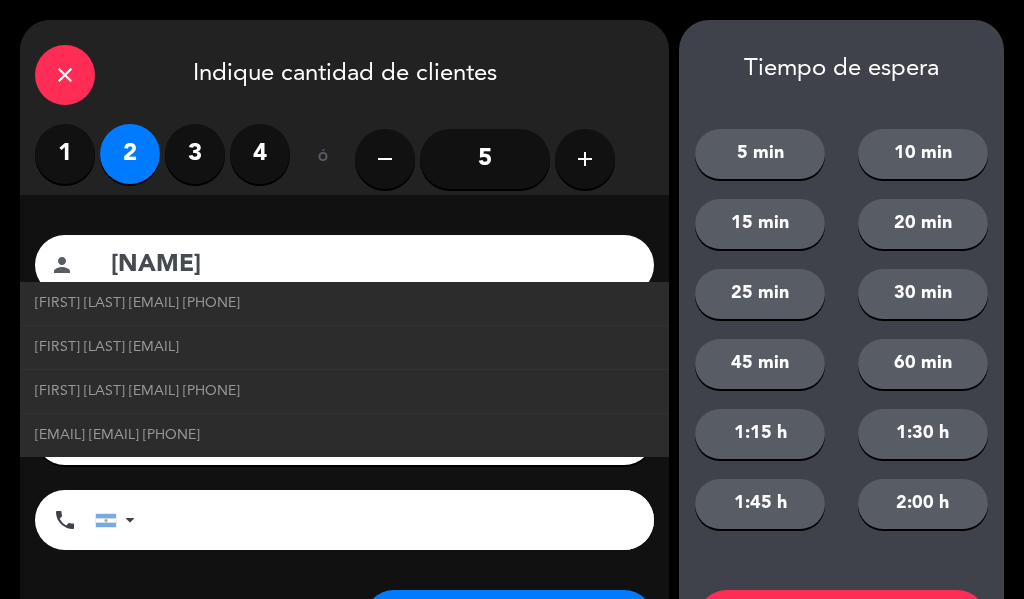 type on "[NAME]" 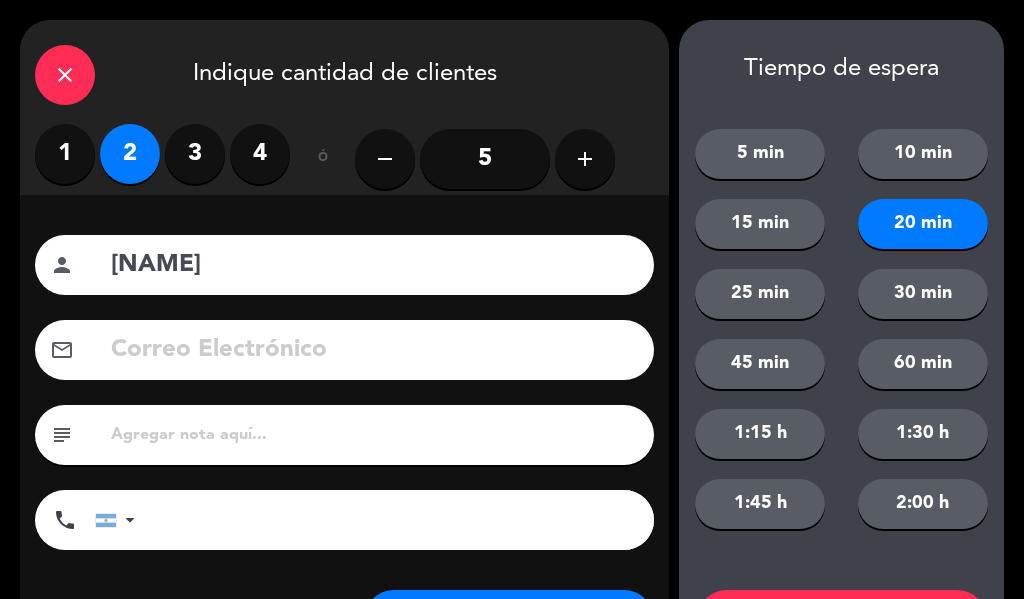 scroll, scrollTop: 101, scrollLeft: 0, axis: vertical 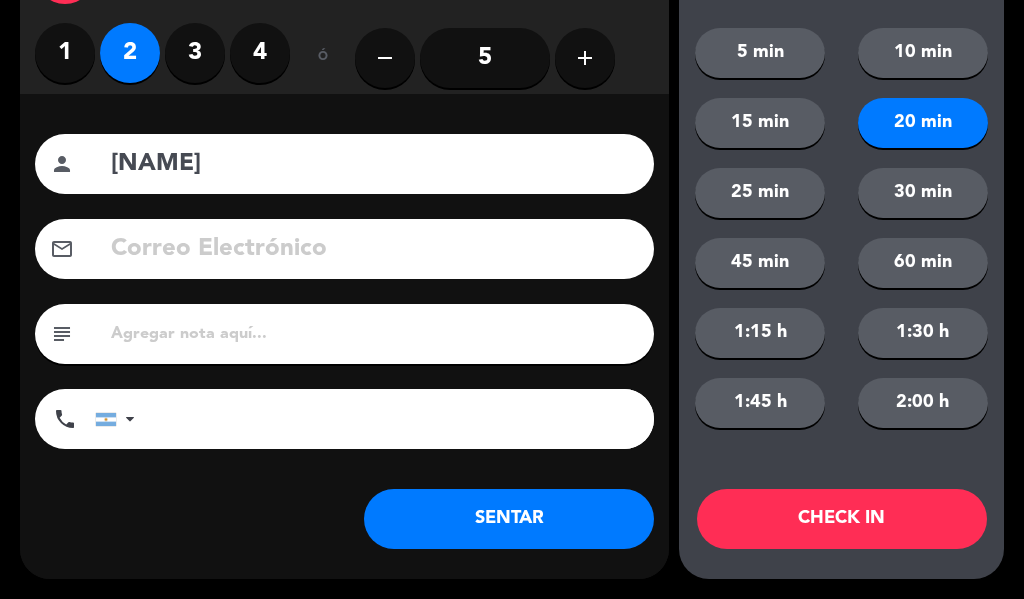 click on "25 min" 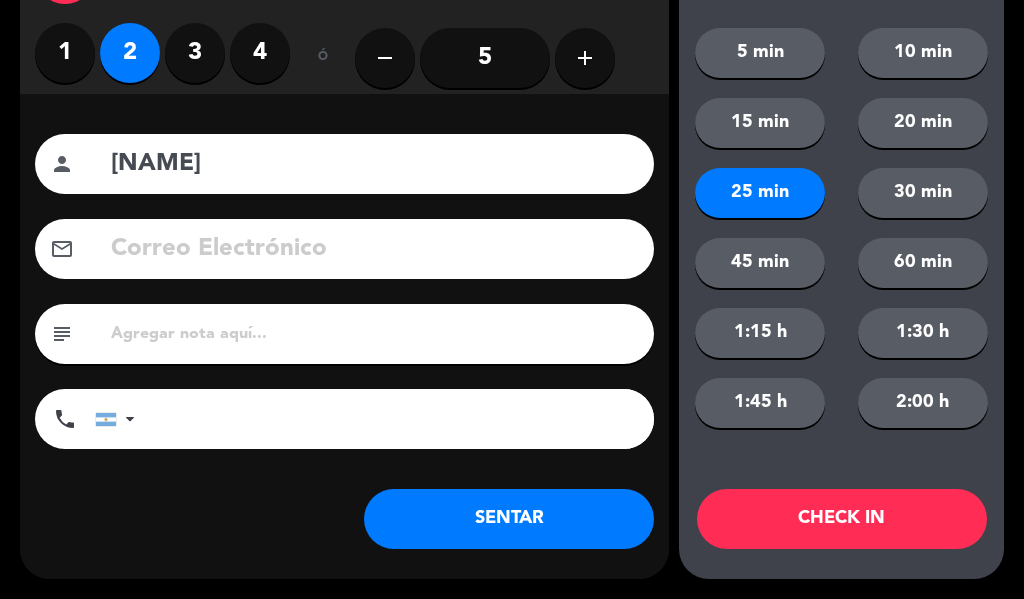 click on "CHECK IN" 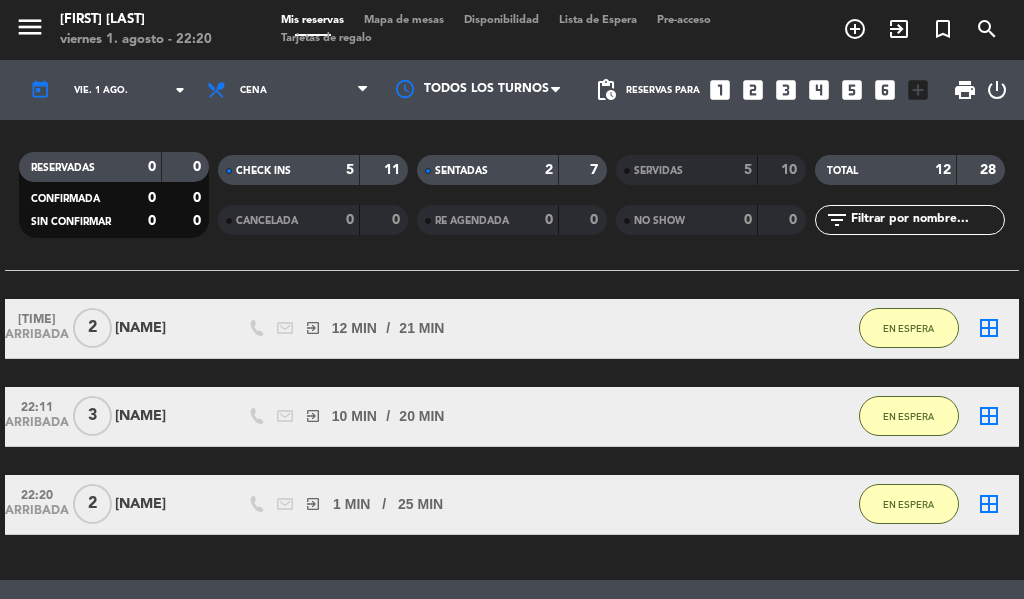 scroll, scrollTop: 340, scrollLeft: 0, axis: vertical 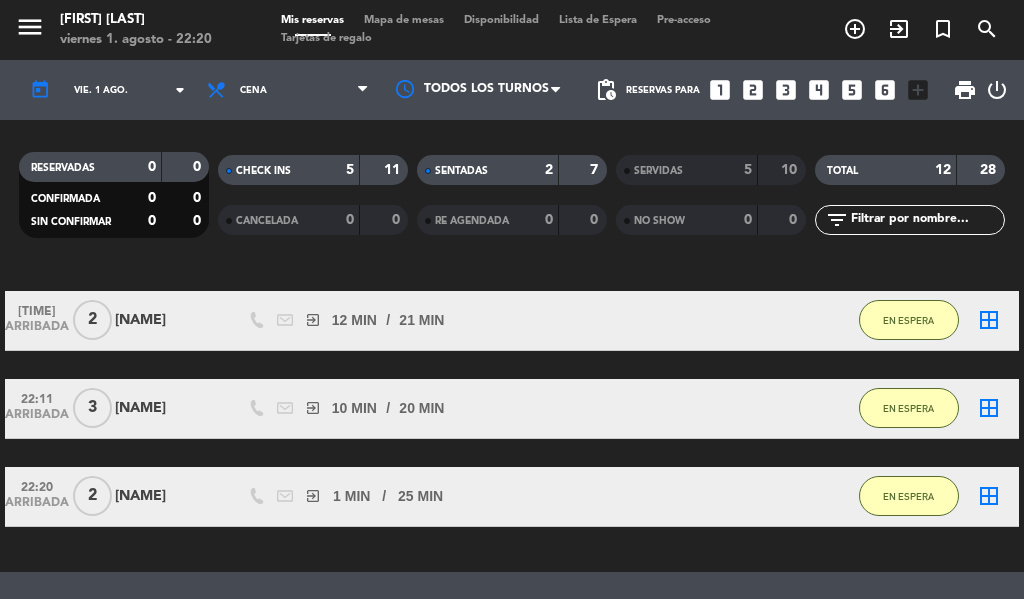 click on "exit_to_app" at bounding box center [855, 29] 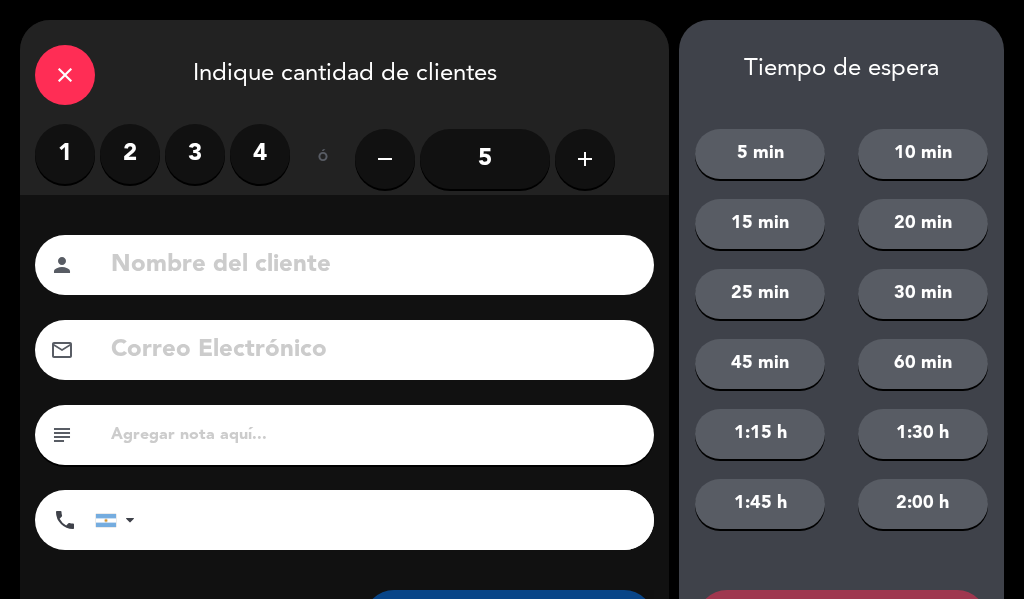 click on "3" at bounding box center (195, 154) 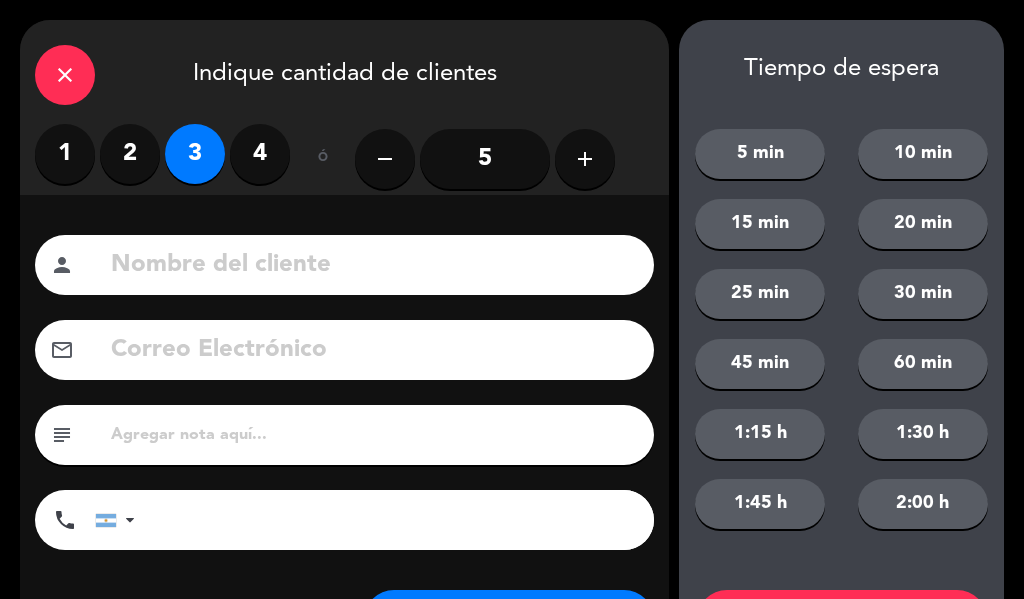 click on "25 min" 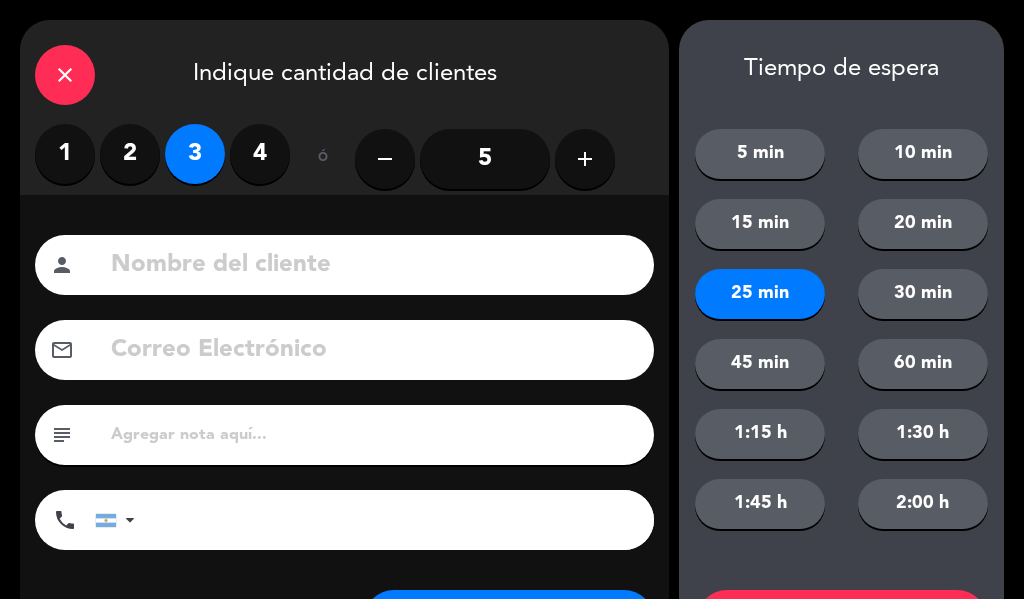 click 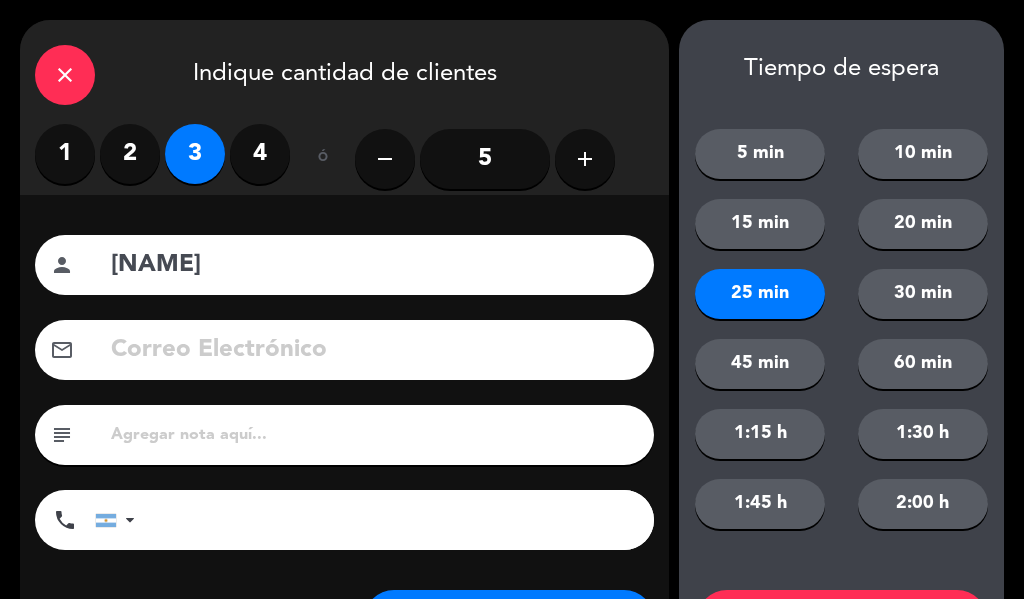 scroll, scrollTop: 101, scrollLeft: 0, axis: vertical 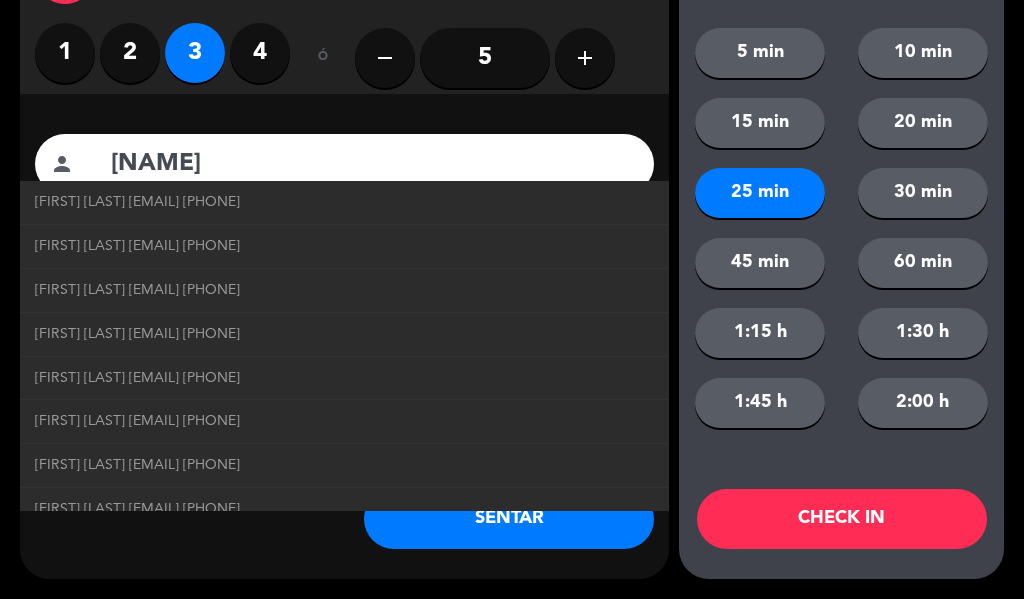 type on "[NAME]" 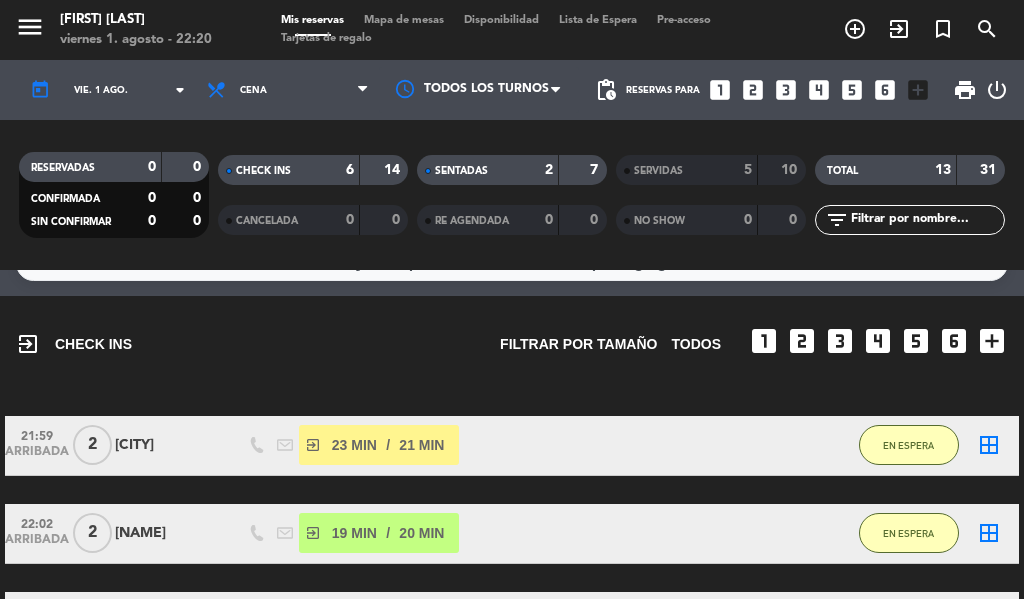 scroll, scrollTop: 0, scrollLeft: 0, axis: both 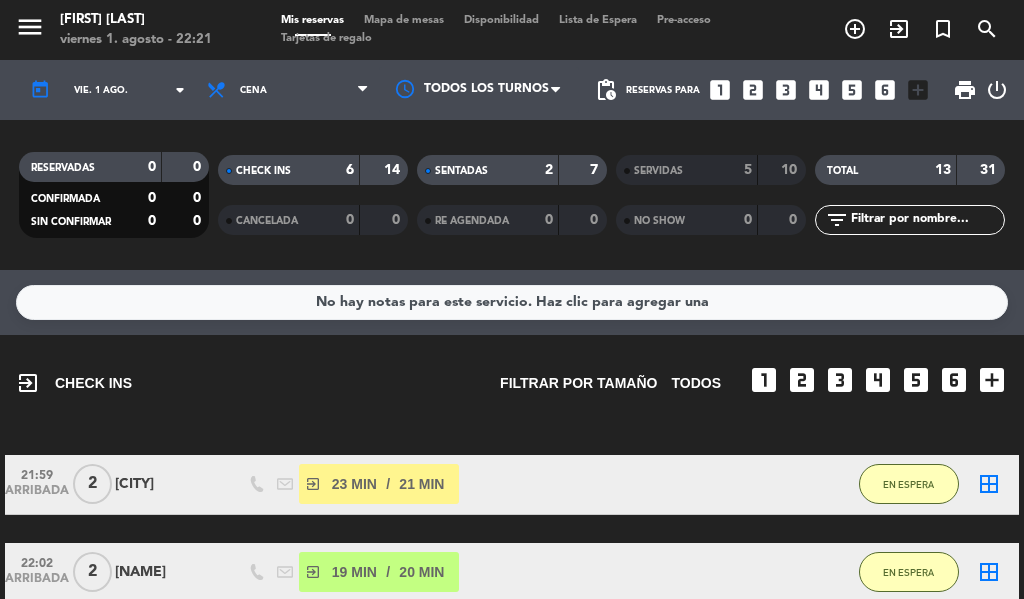 click 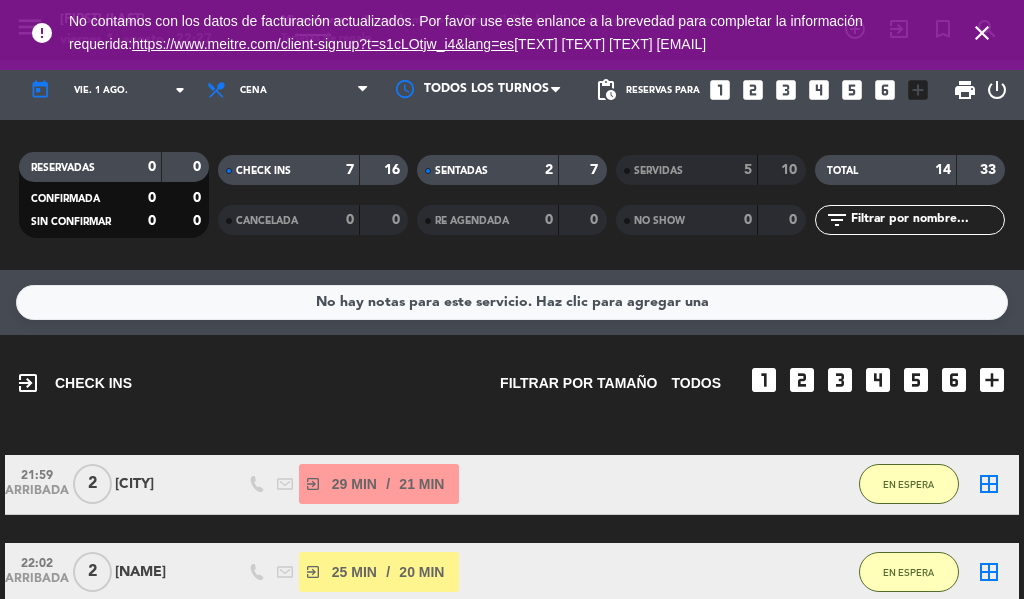click on "close" at bounding box center (982, 33) 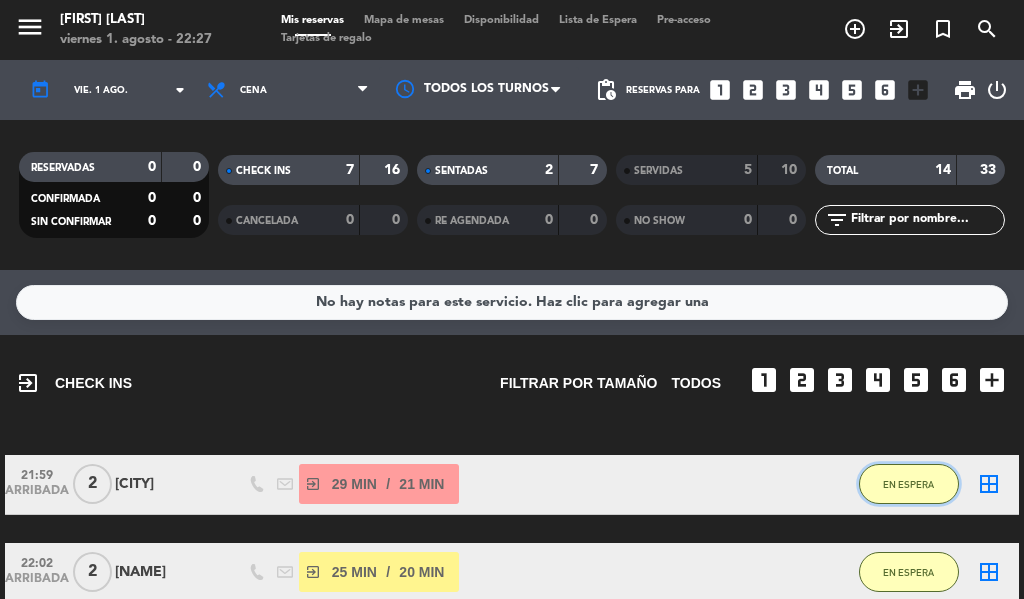 click on "EN ESPERA" 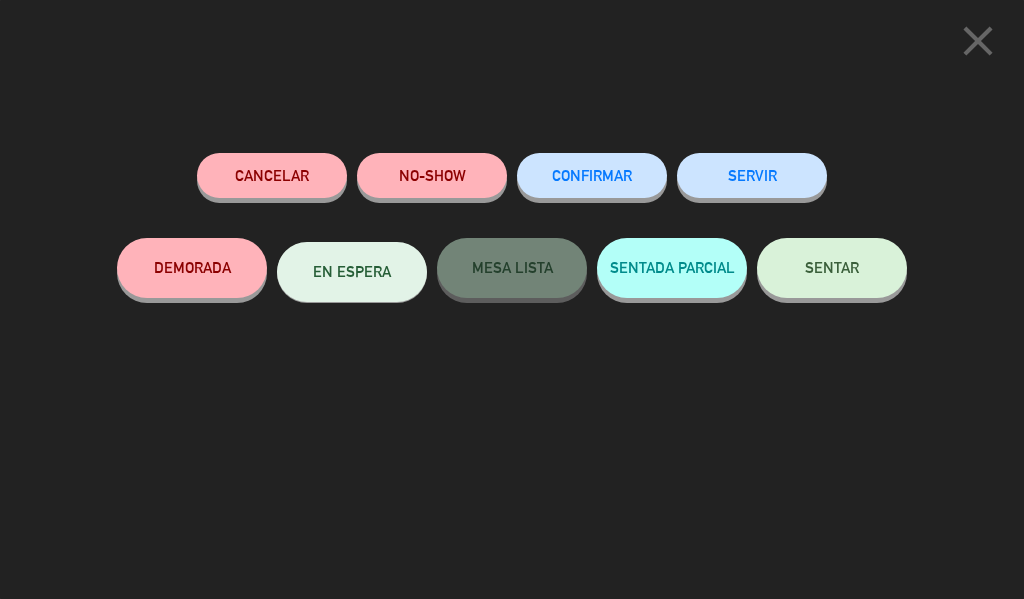 click on "SERVIR" 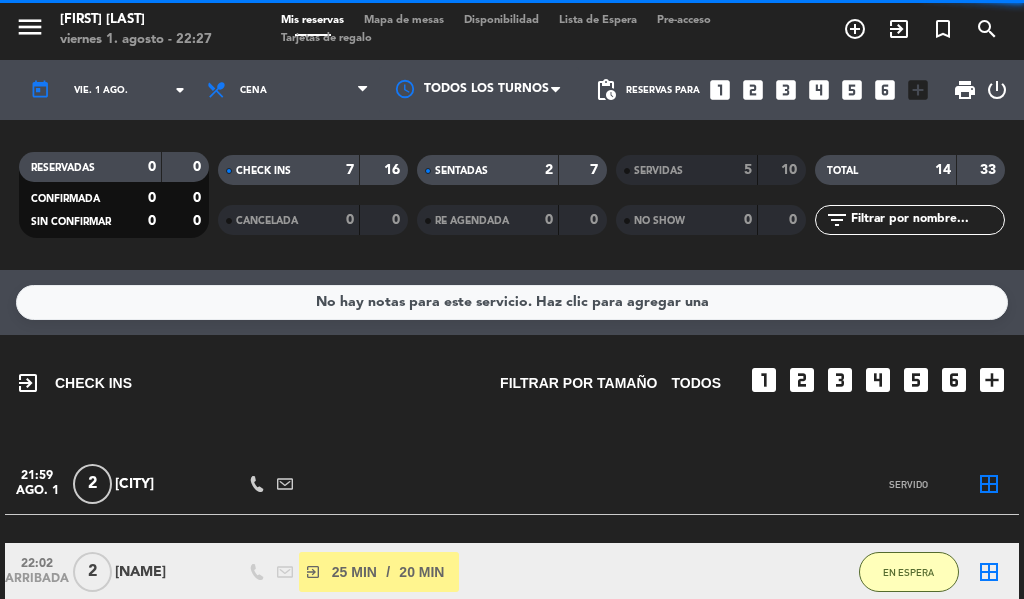 click on "exit_to_app" at bounding box center [855, 29] 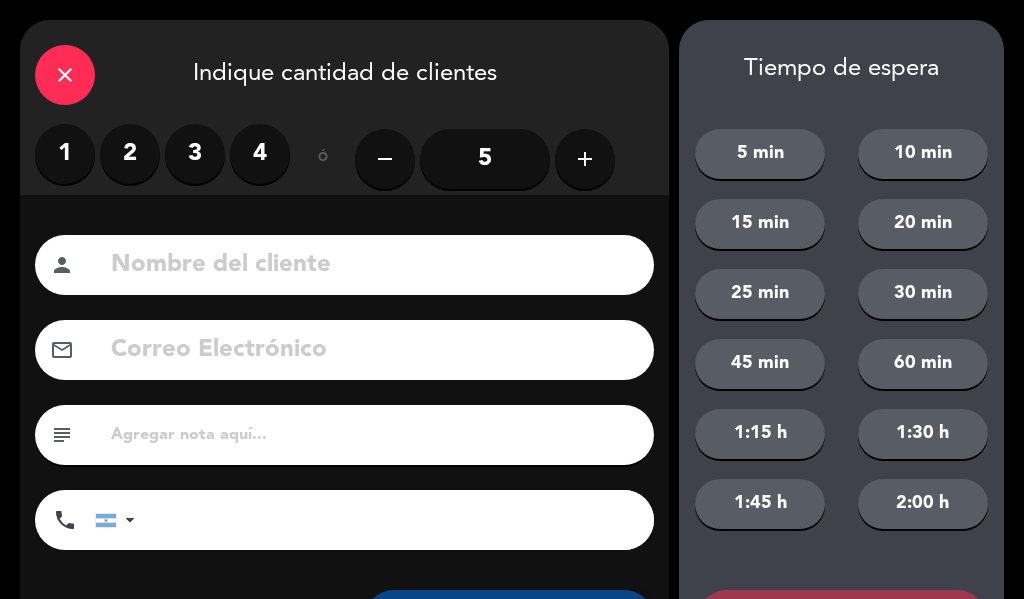 click 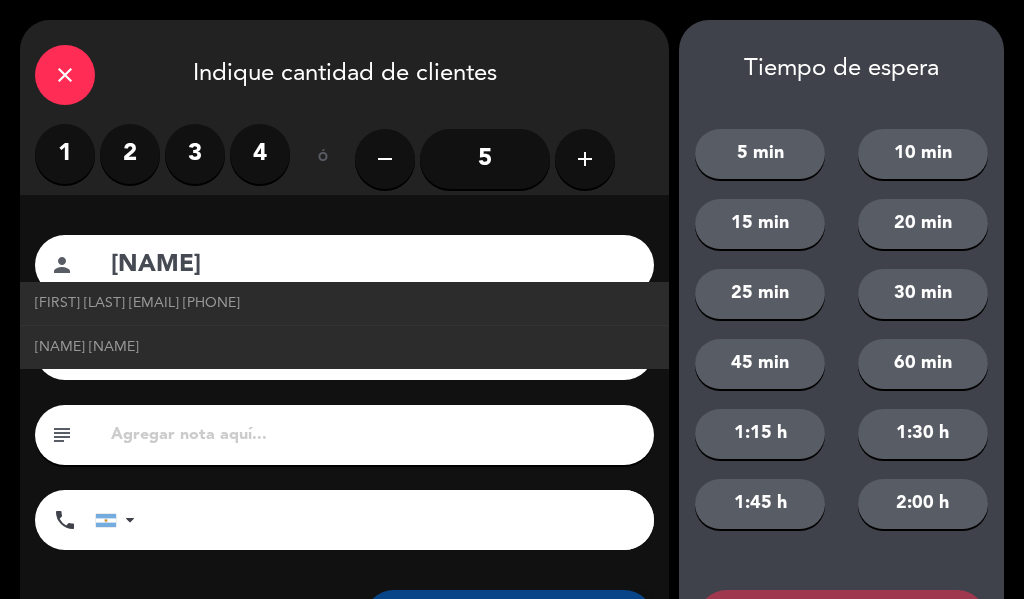 type on "[NAME]" 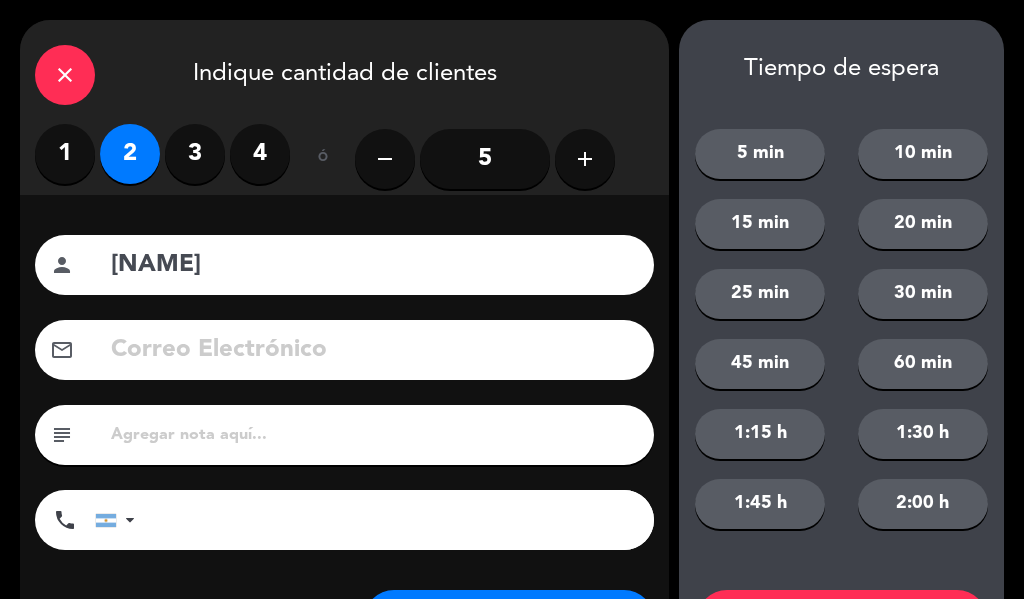 click on "25 min" 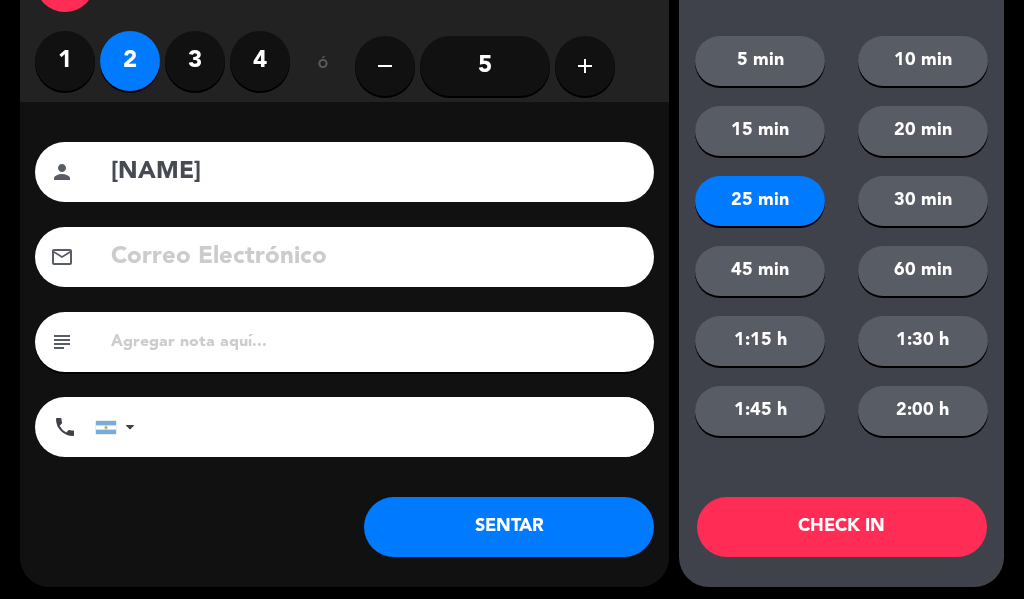 scroll, scrollTop: 101, scrollLeft: 0, axis: vertical 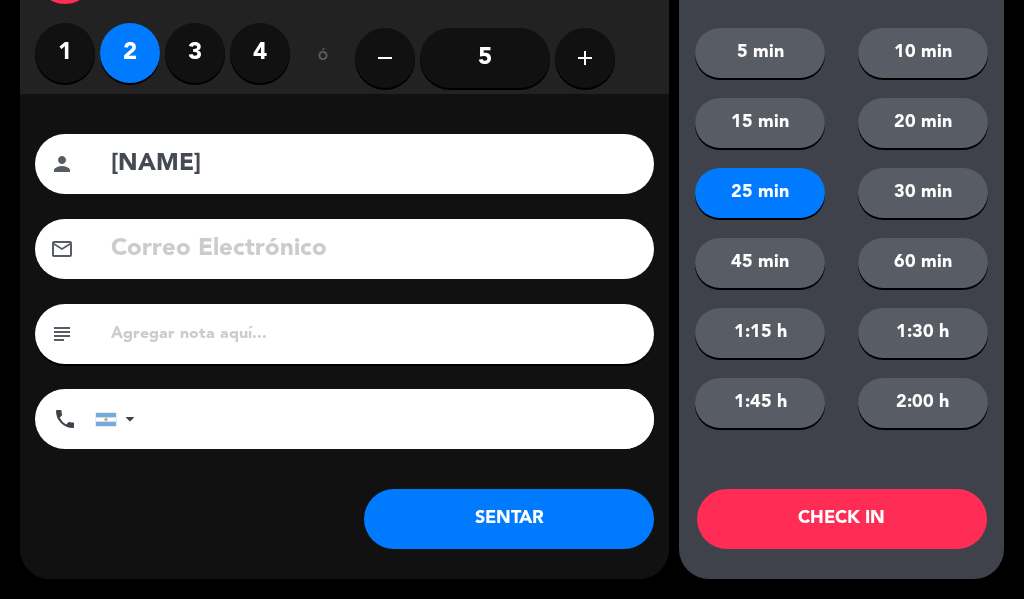 click on "CHECK IN" 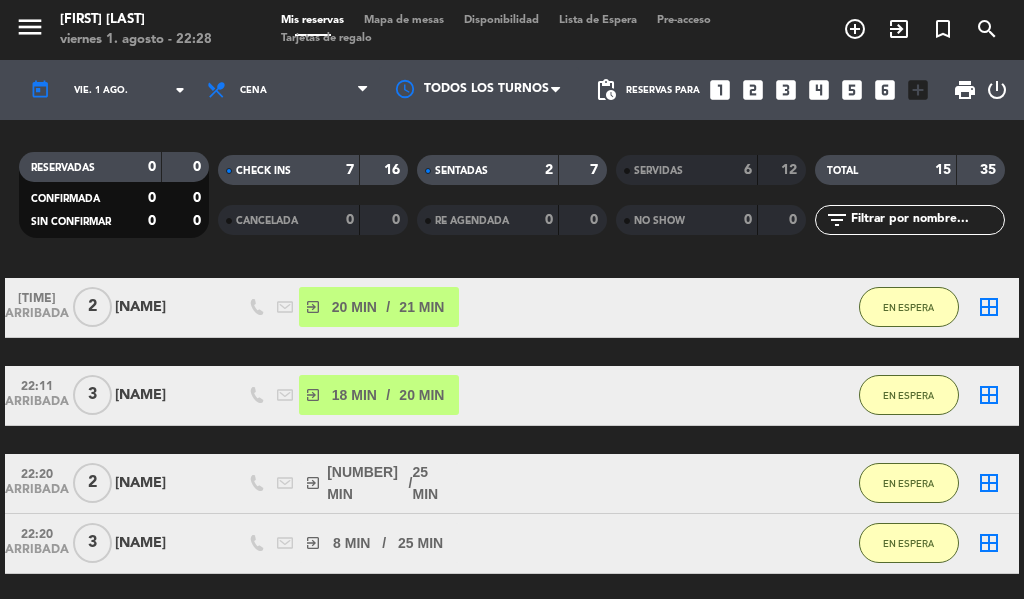 scroll, scrollTop: 292, scrollLeft: 0, axis: vertical 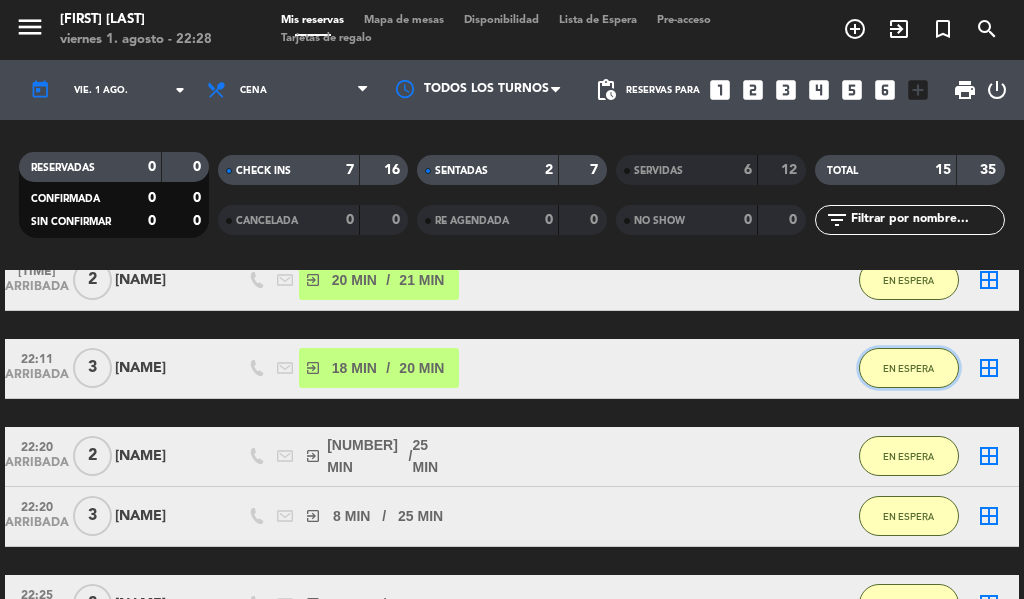 click on "EN ESPERA" 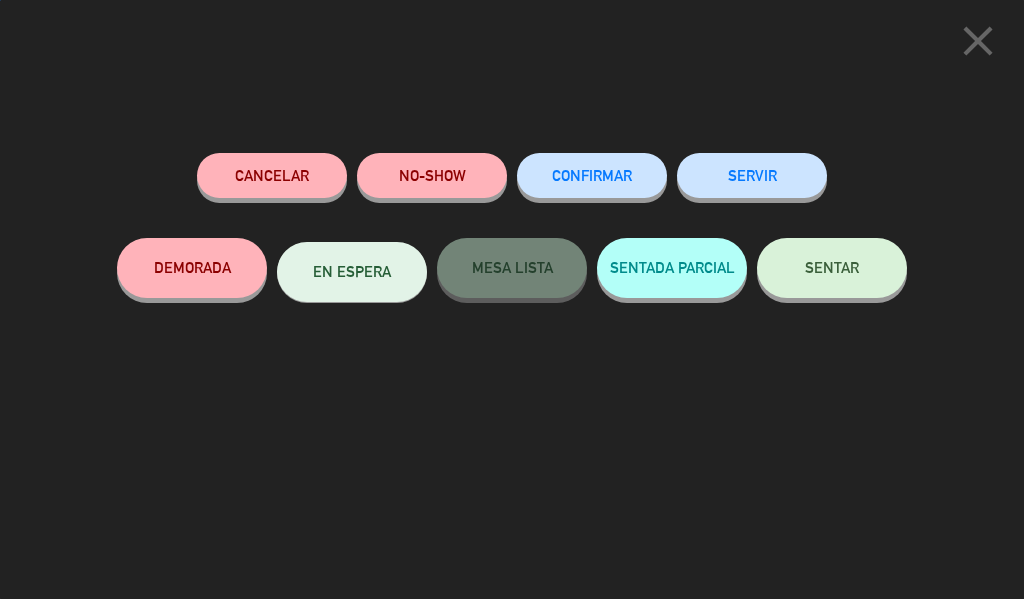 click on "SERVIR" 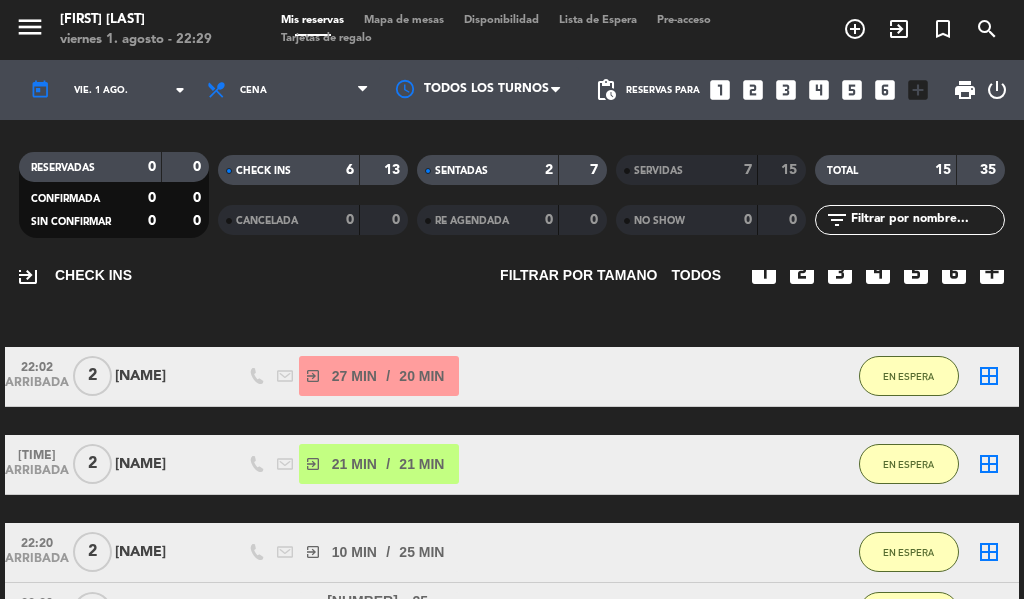 scroll, scrollTop: 94, scrollLeft: 0, axis: vertical 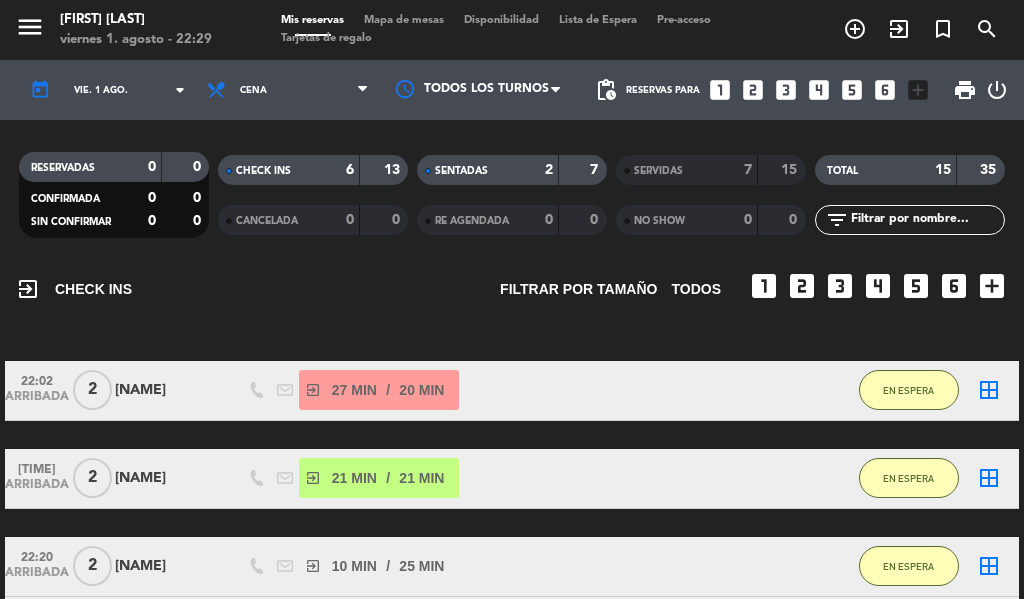 click on "exit_to_app" at bounding box center (855, 29) 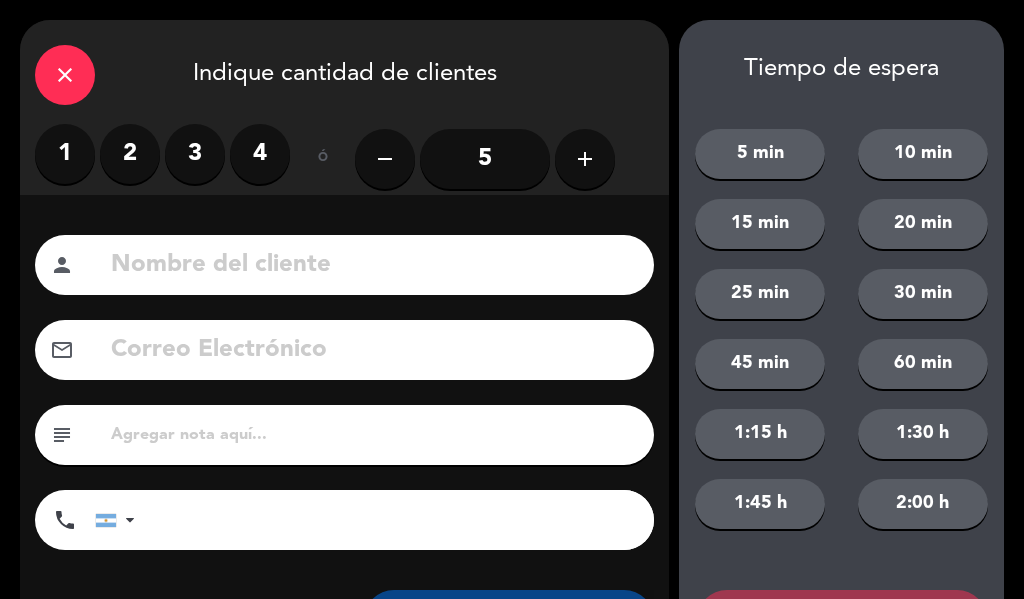 click on "3" at bounding box center [195, 154] 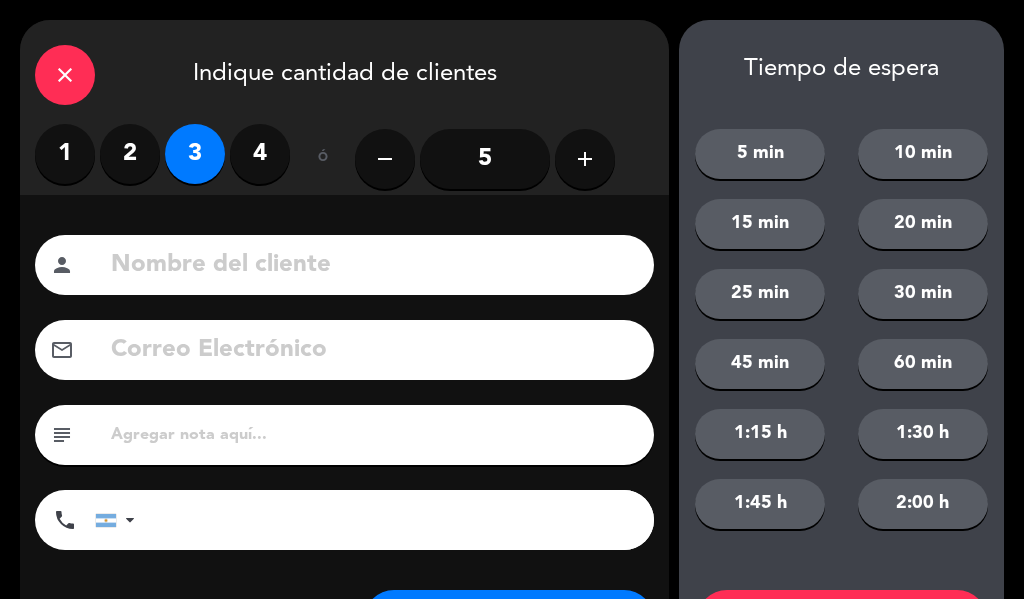 click 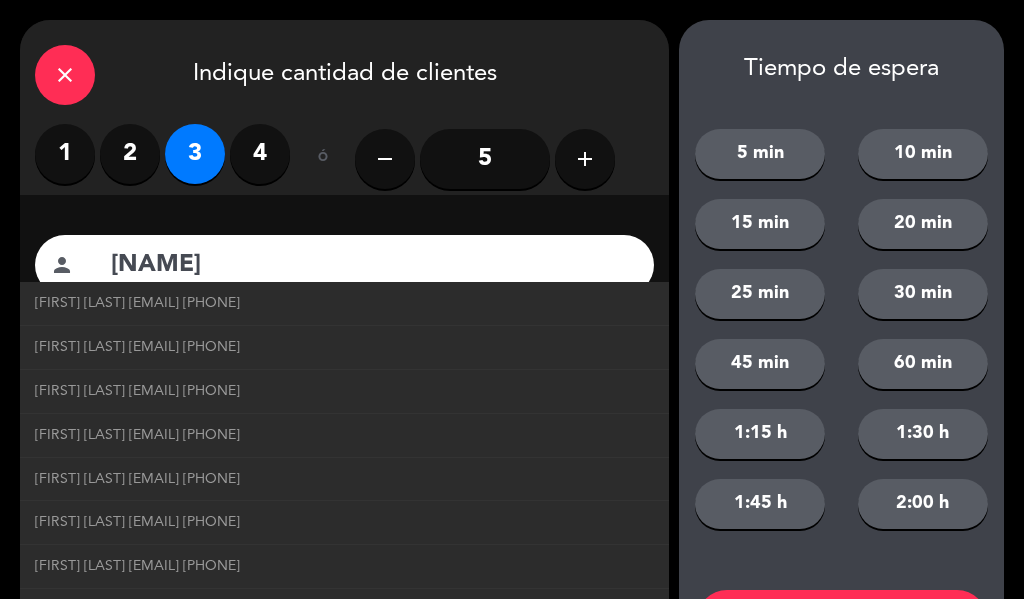 type on "[NAME]" 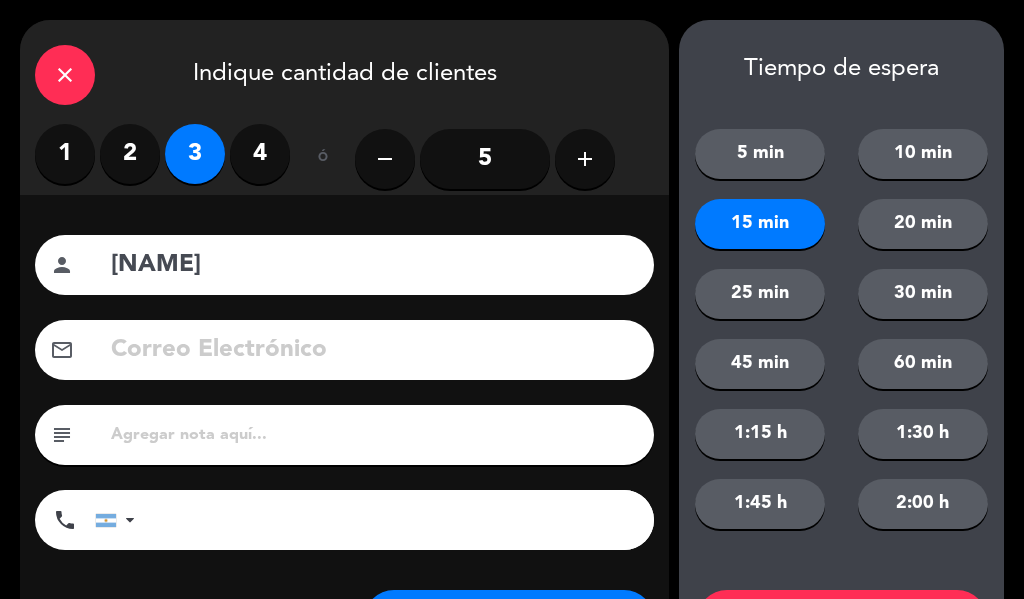 scroll, scrollTop: 101, scrollLeft: 0, axis: vertical 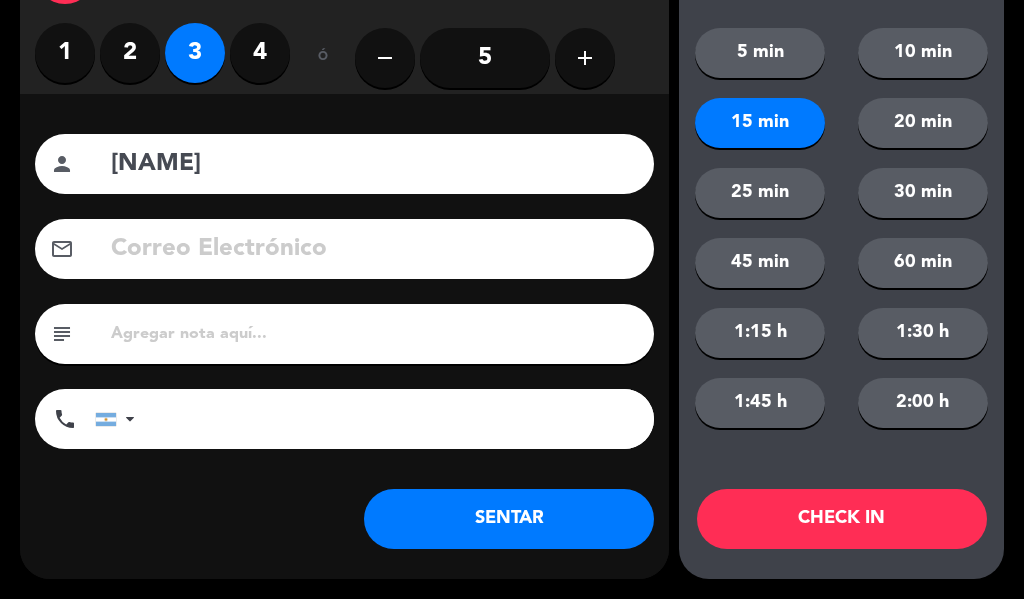click on "CHECK IN" 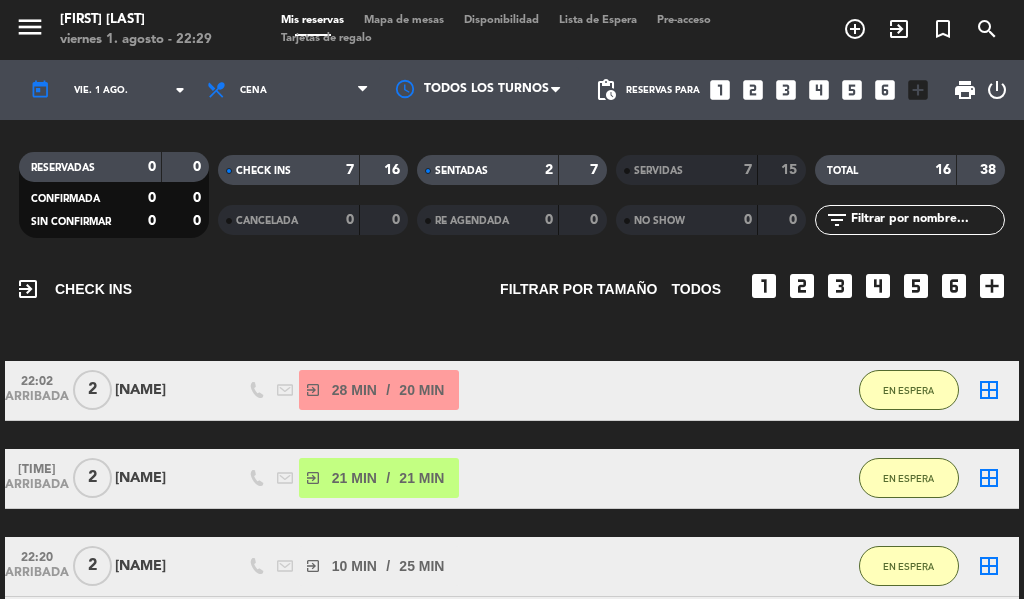 click on "exit_to_app" at bounding box center (855, 29) 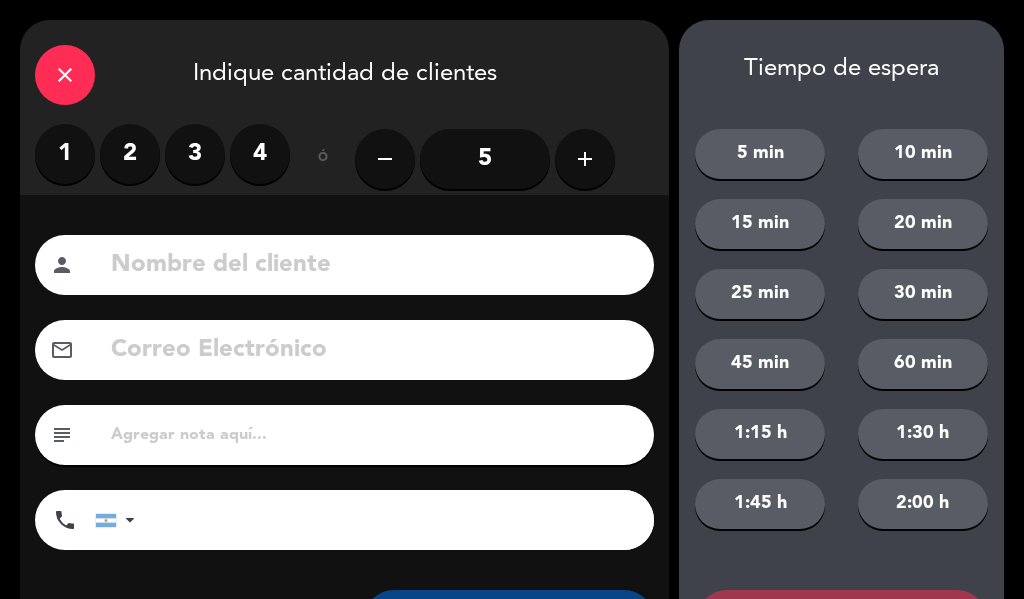 click on "2" at bounding box center (130, 154) 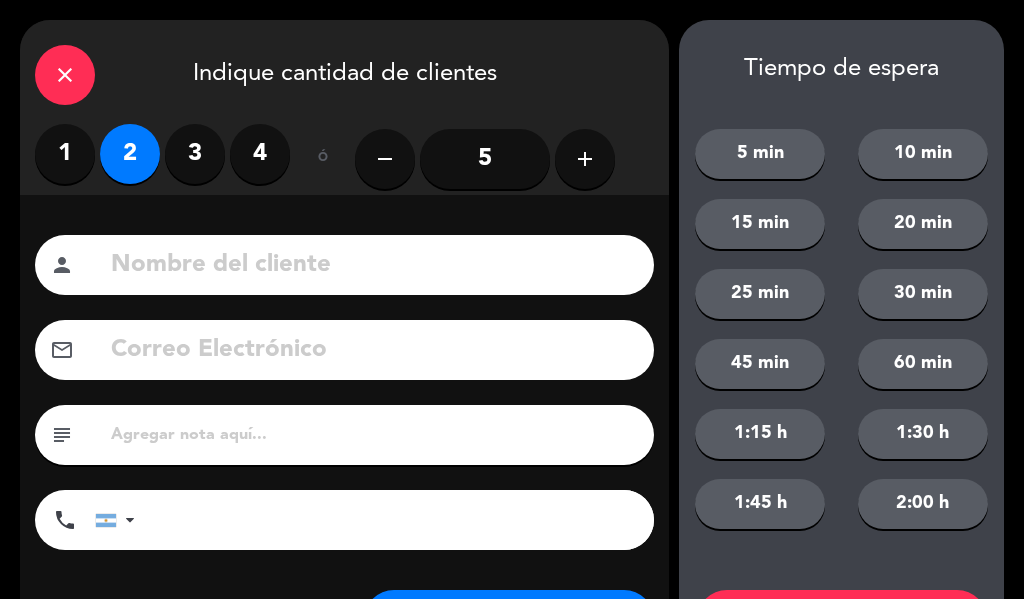 click 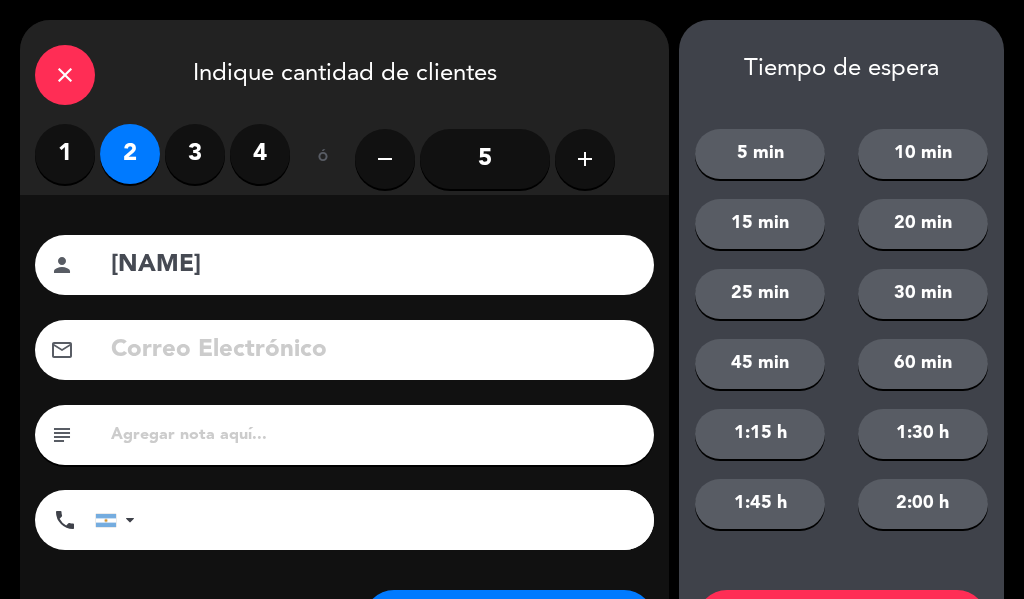 type on "[NAME]" 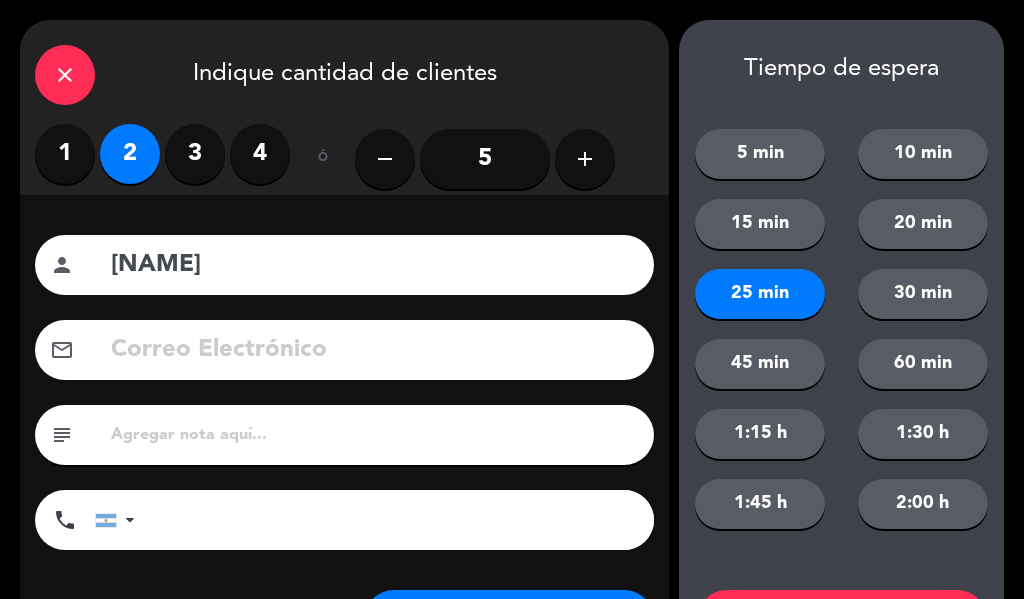 scroll, scrollTop: 101, scrollLeft: 0, axis: vertical 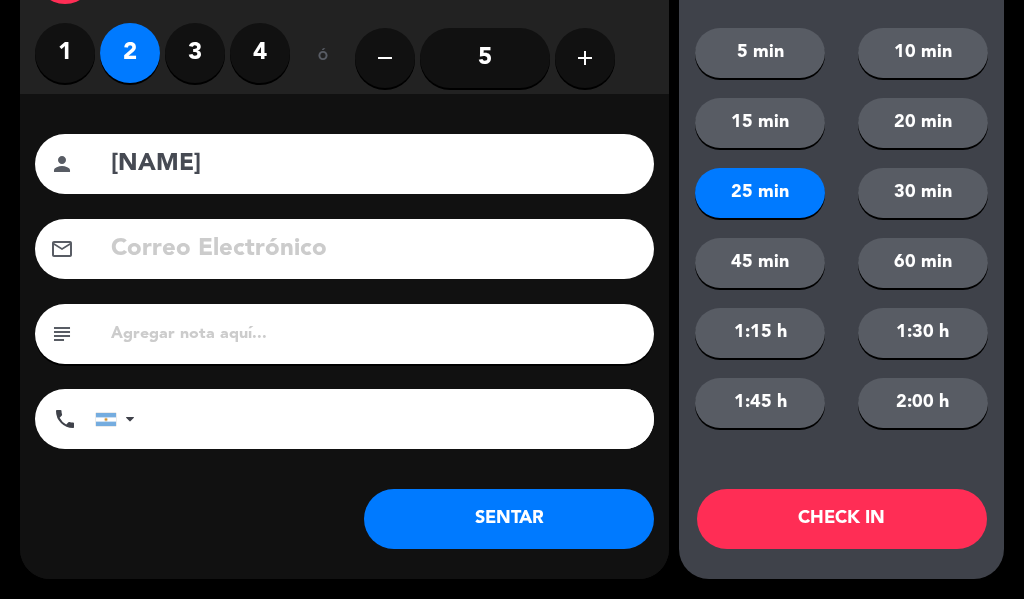 click on "CHECK IN" 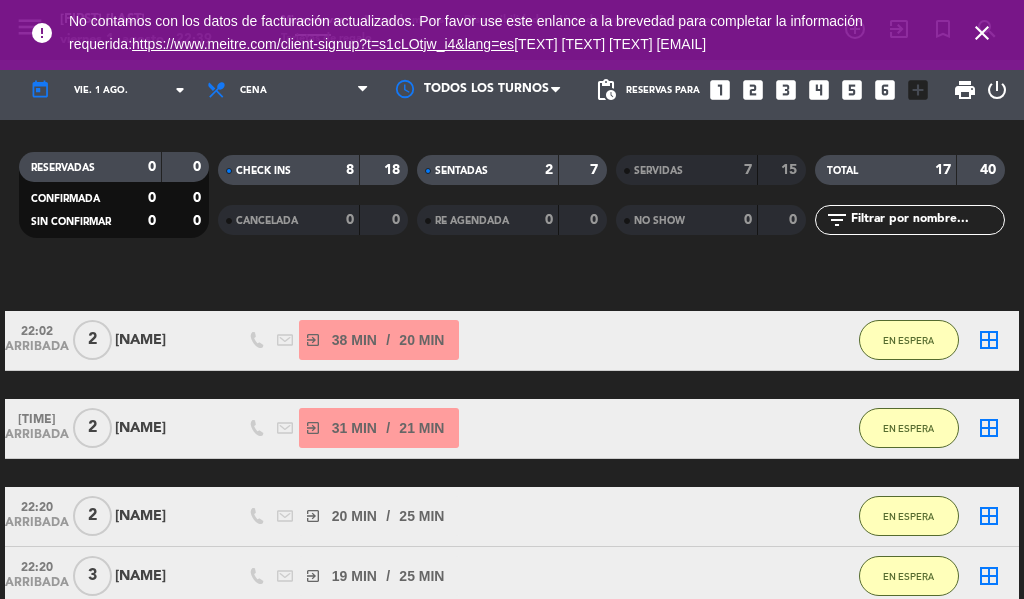 scroll, scrollTop: 0, scrollLeft: 0, axis: both 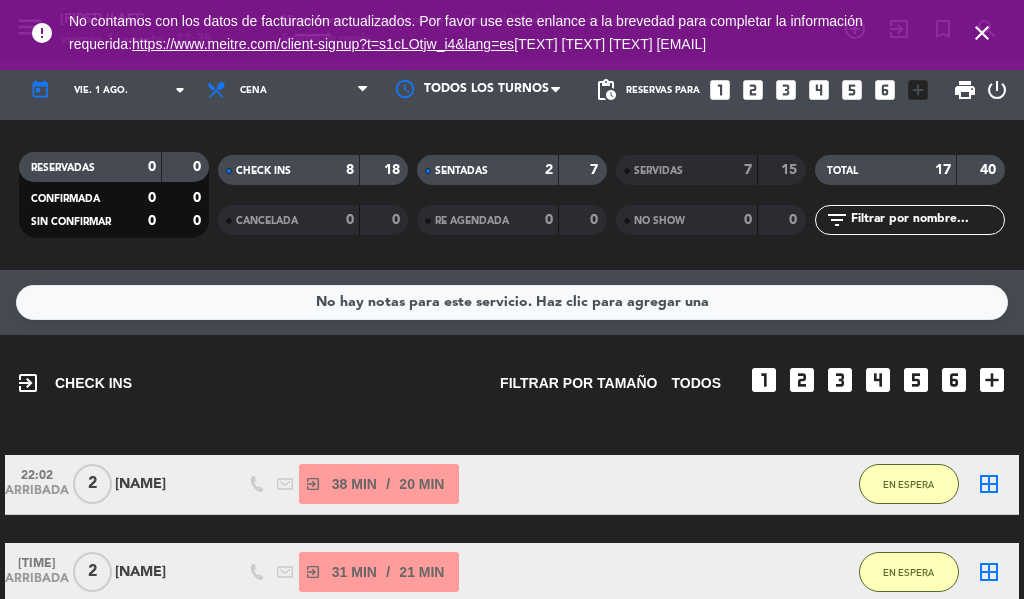 click on "22:02   ARRIBADA   2   [FIRST]  exit_to_app  38 MIN  /  20 MIN sms    EN ESPERA  border_all" 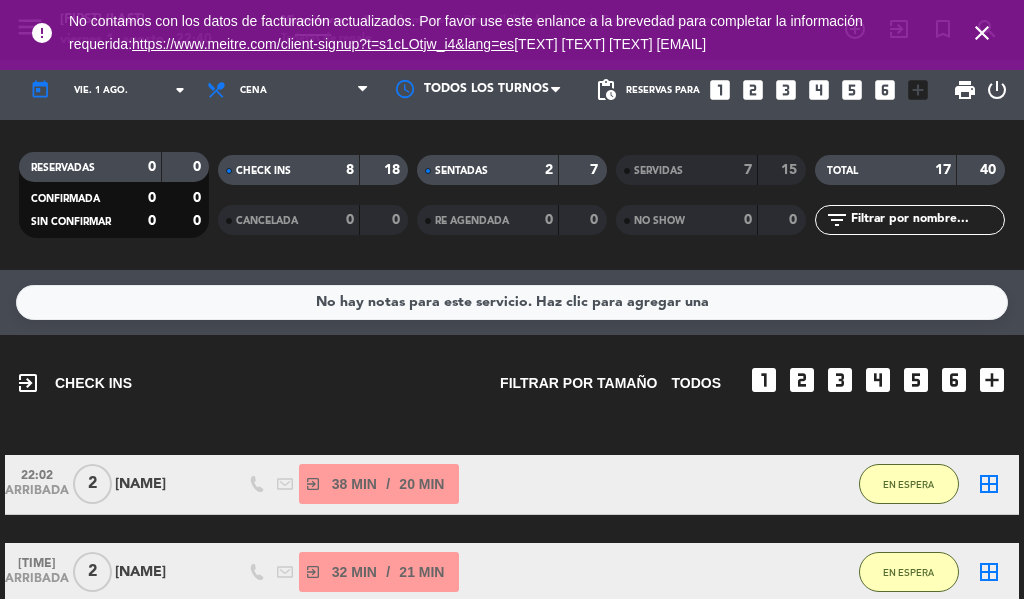 click on "close" at bounding box center [982, 33] 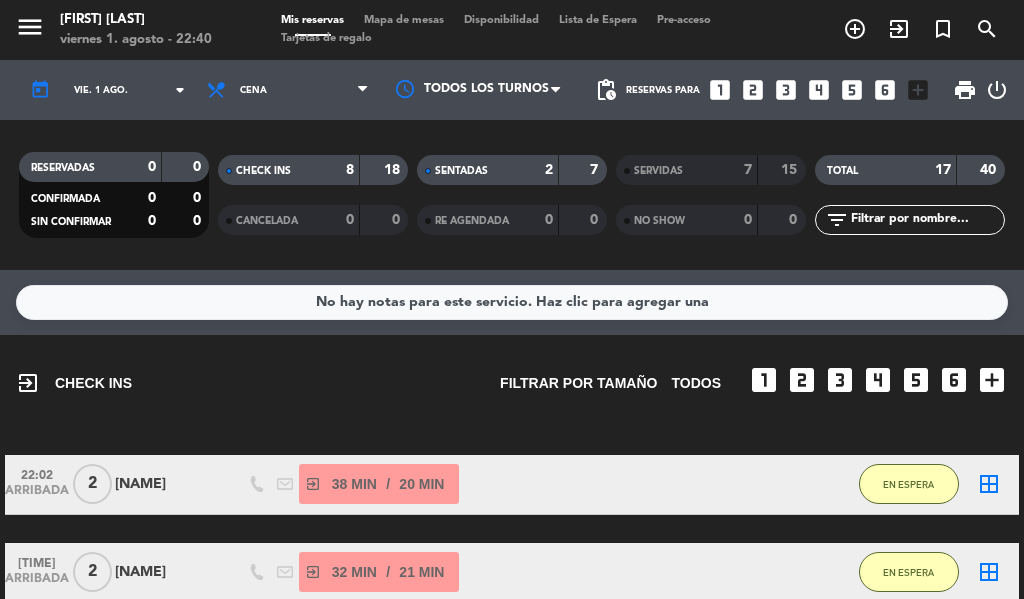 click on "exit_to_app" at bounding box center [855, 29] 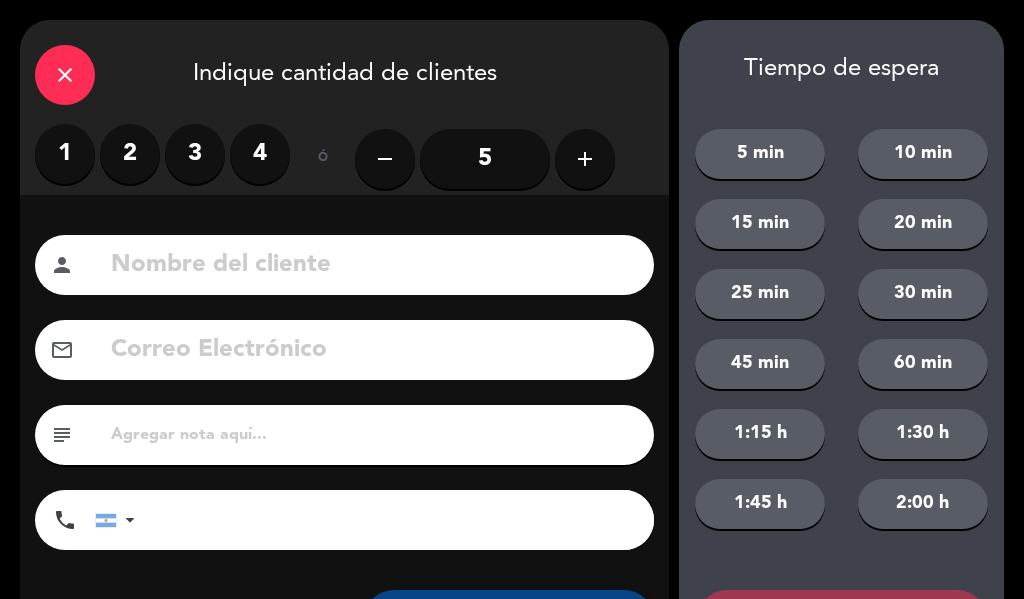 click 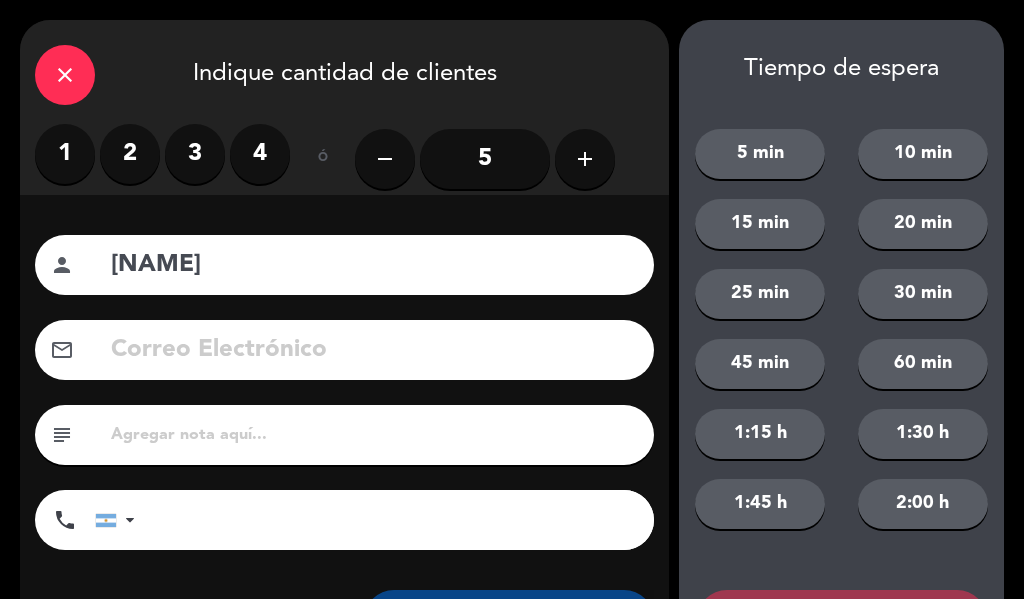 type on "[NAME]" 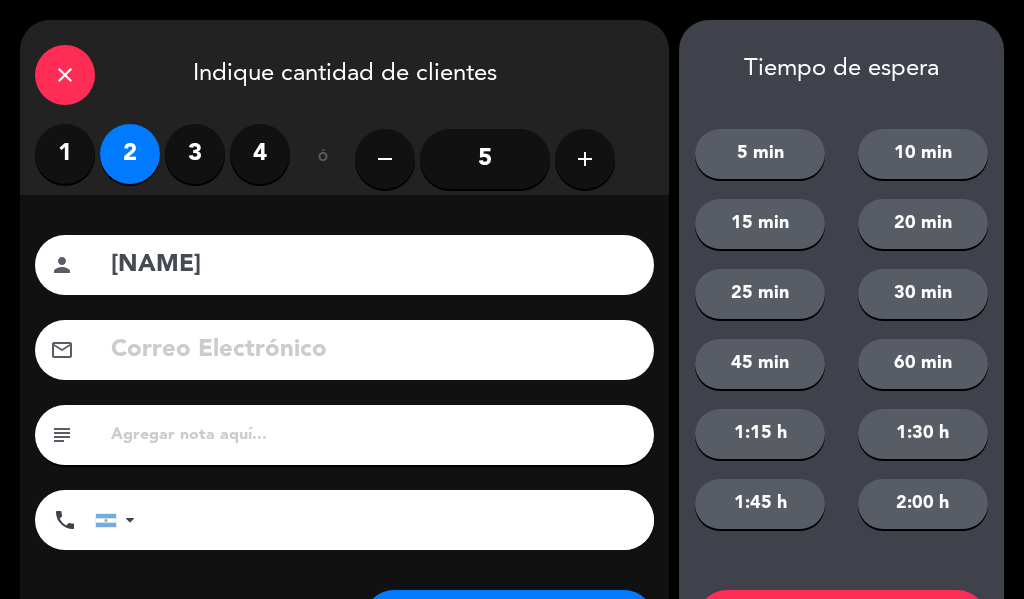 click on "20 min" 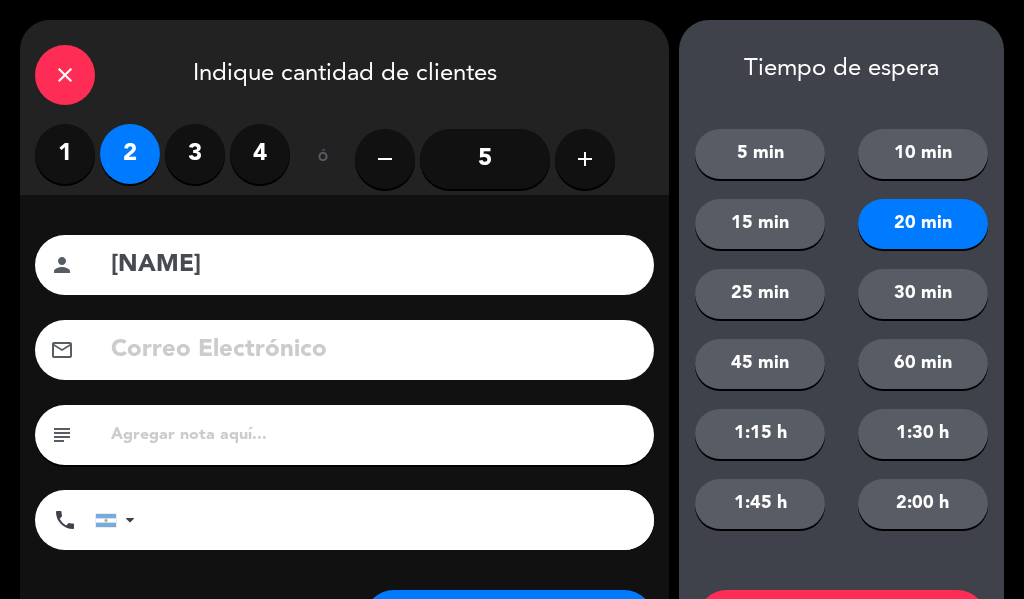 click on "25 min" 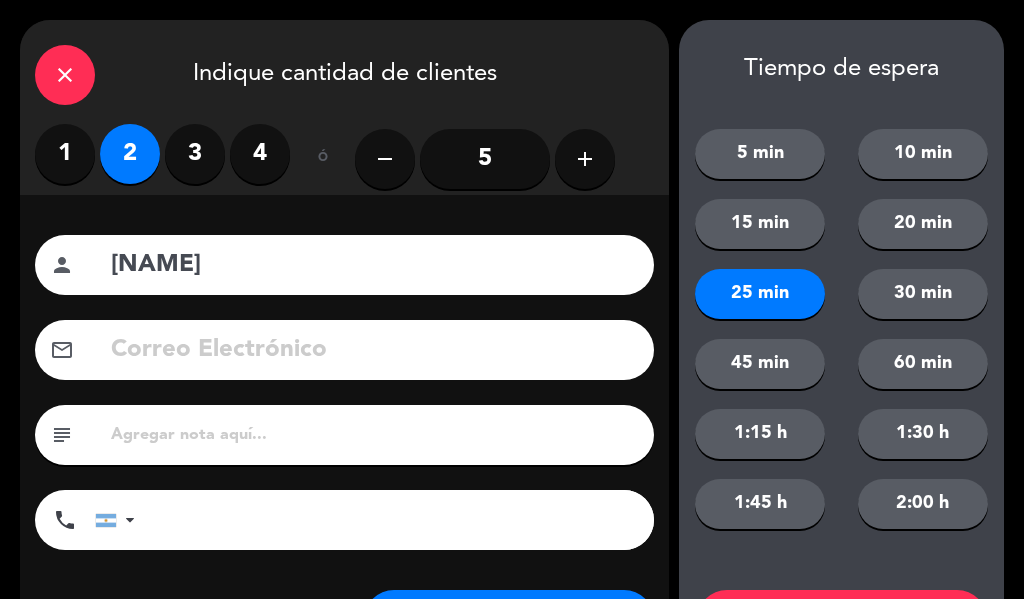 scroll, scrollTop: 101, scrollLeft: 0, axis: vertical 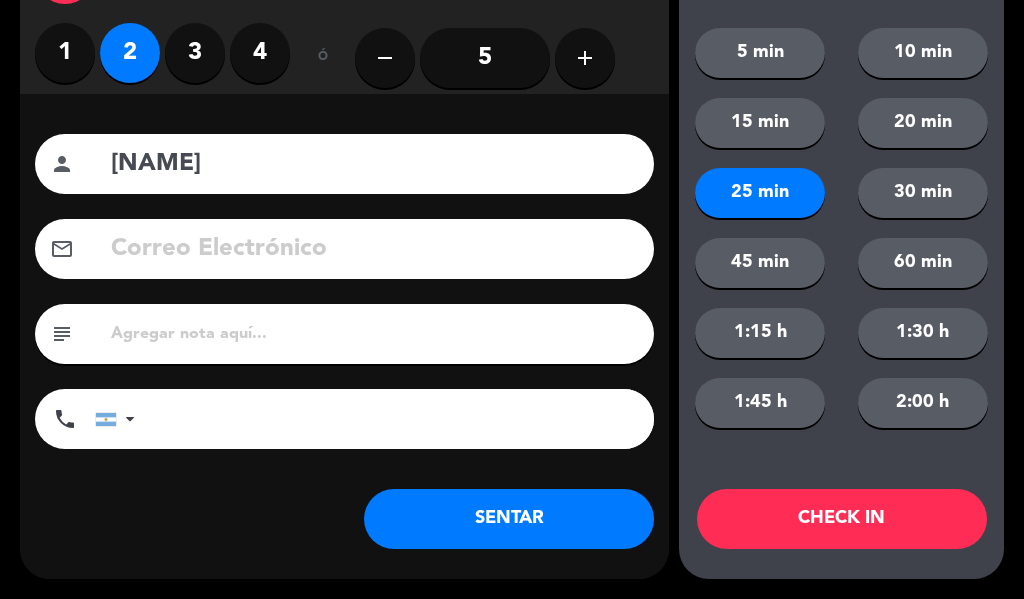 click on "CHECK IN" 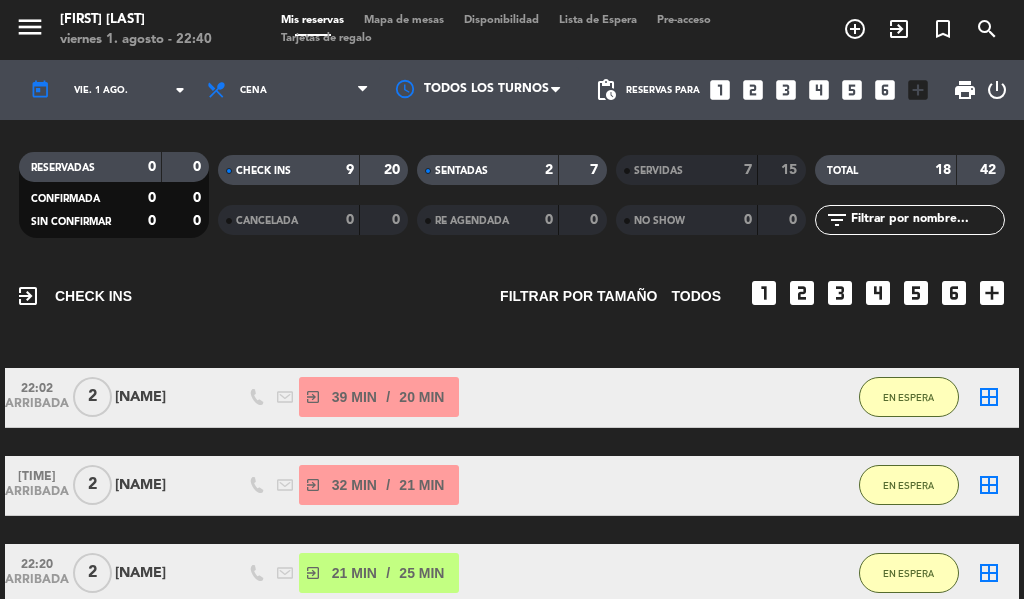 scroll, scrollTop: 83, scrollLeft: 0, axis: vertical 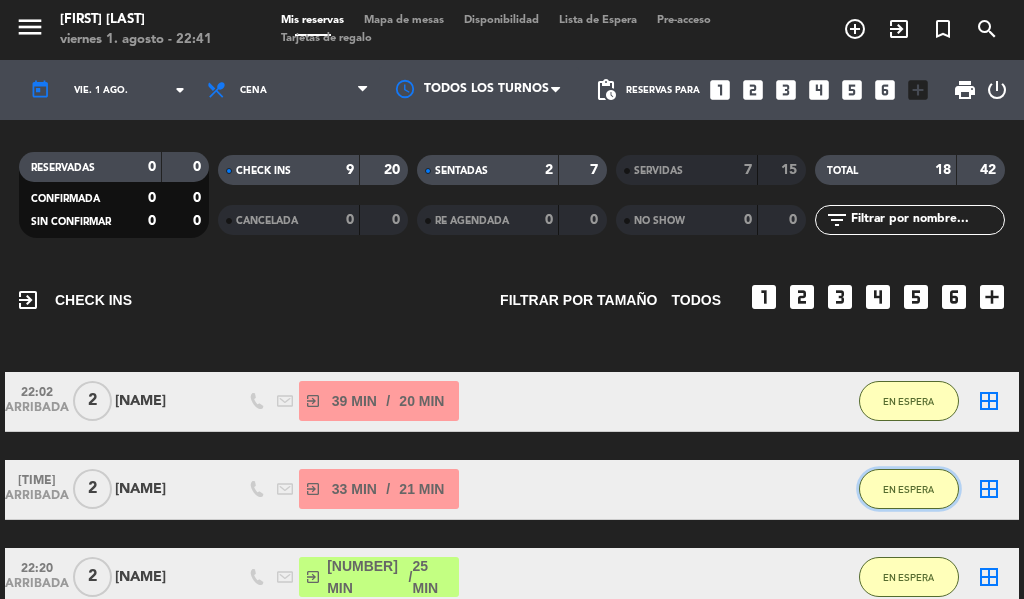 click on "EN ESPERA" 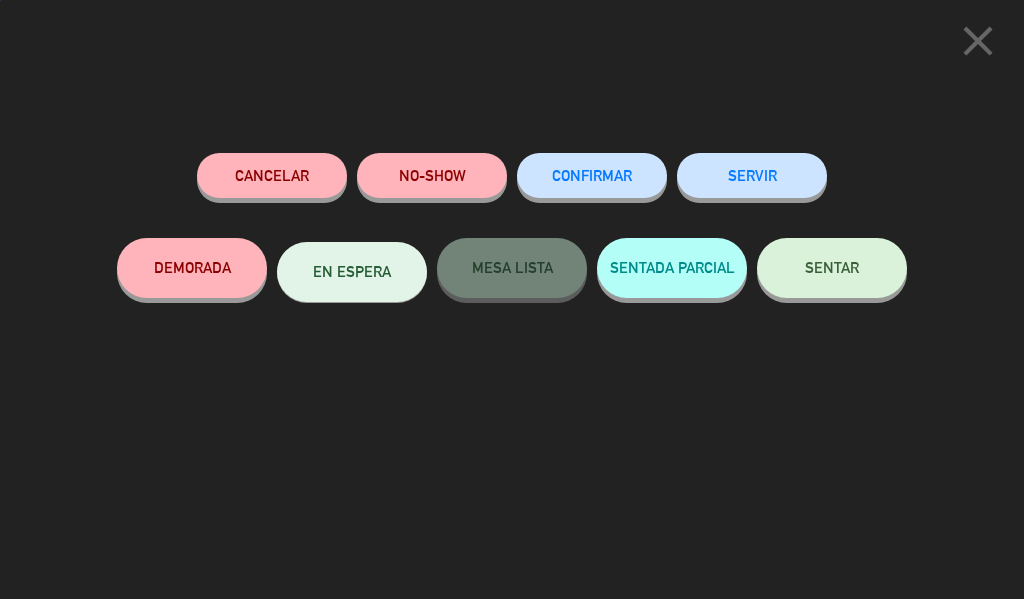 click on "SERVIR" 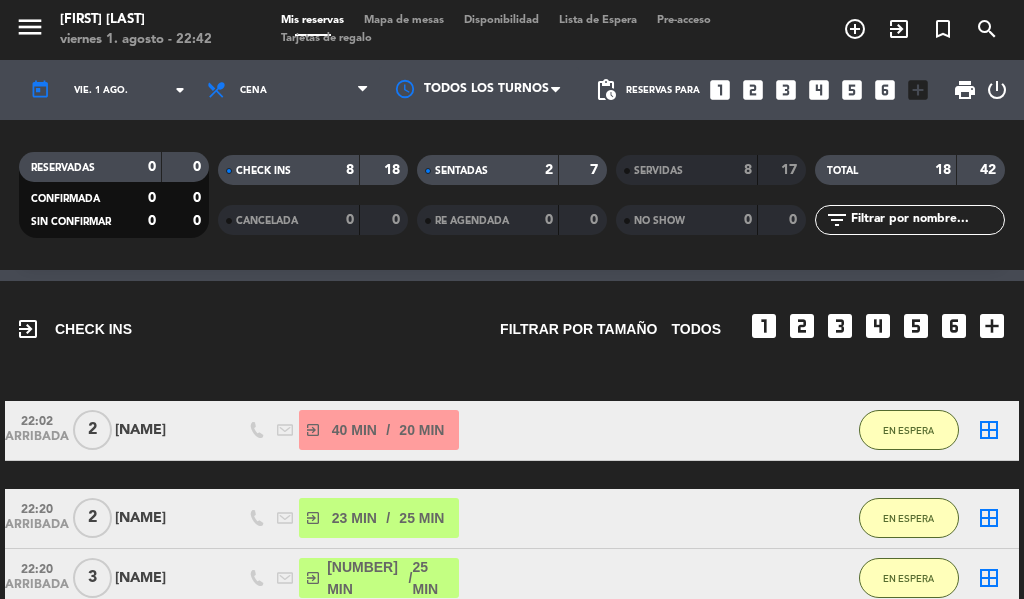 scroll, scrollTop: 0, scrollLeft: 0, axis: both 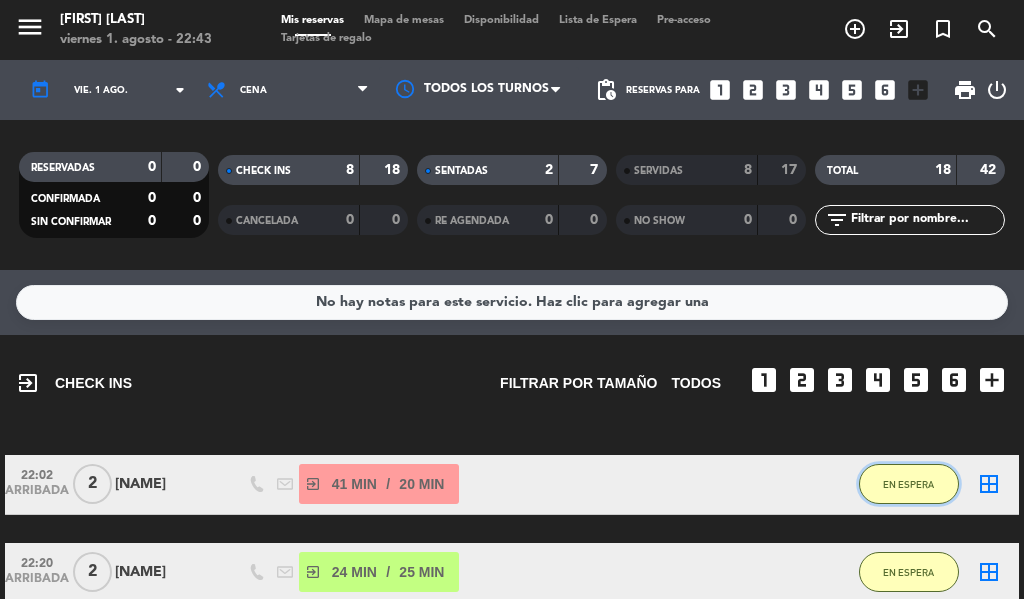 click on "EN ESPERA" 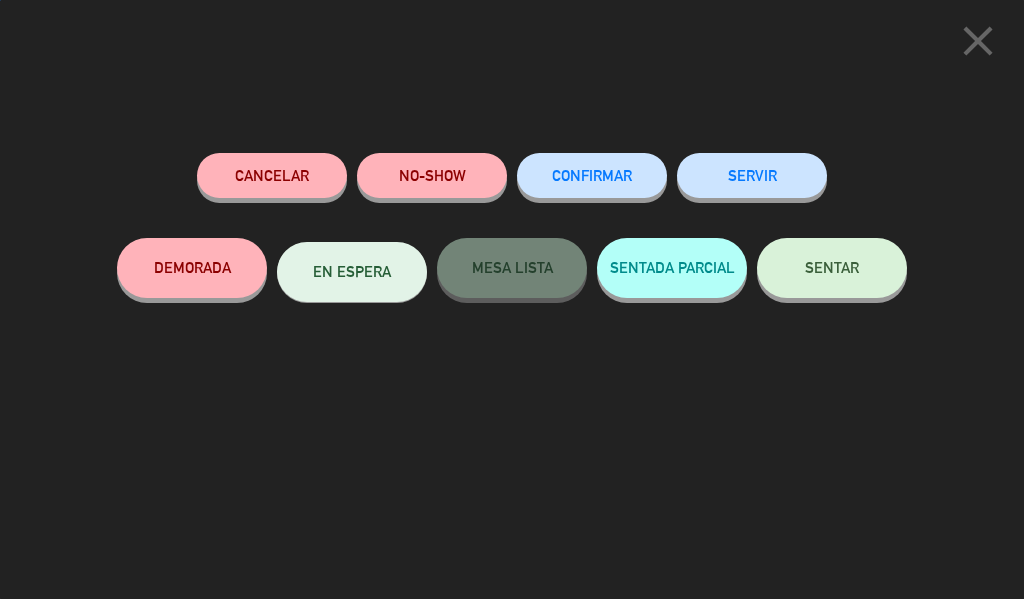 click on "SERVIR" 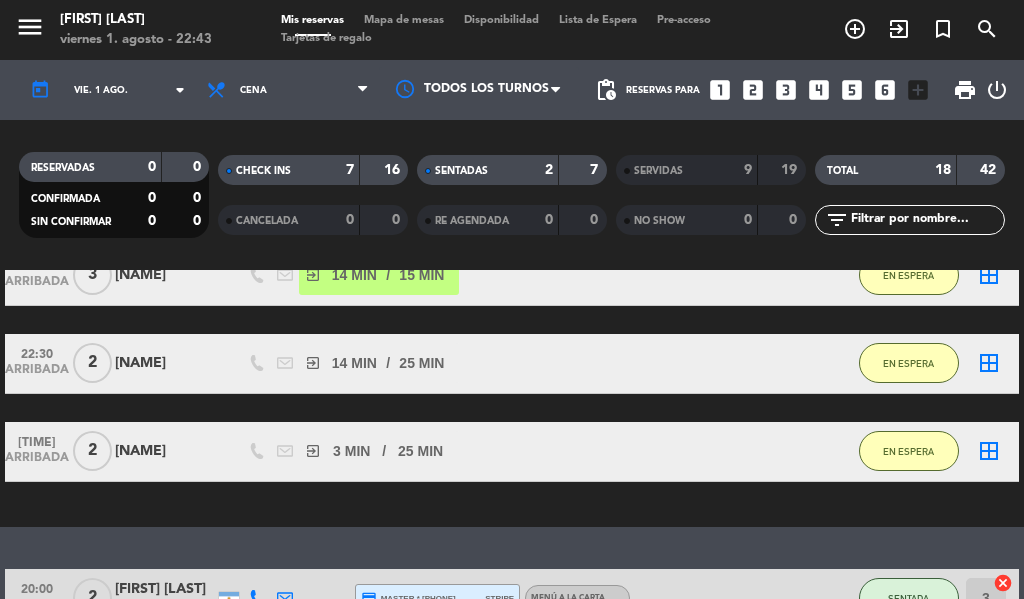 scroll, scrollTop: 388, scrollLeft: 0, axis: vertical 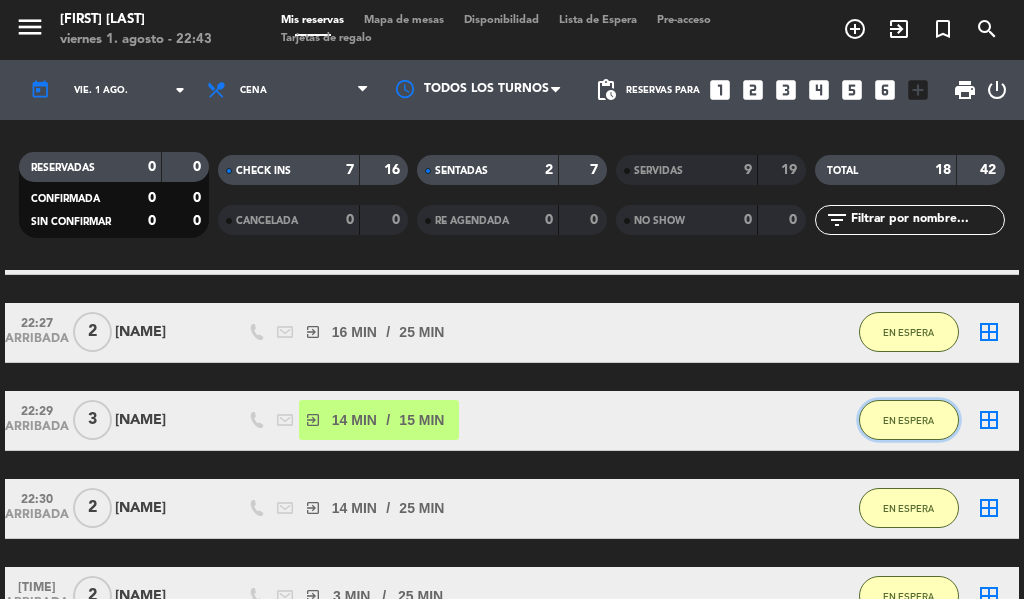 click on "EN ESPERA" 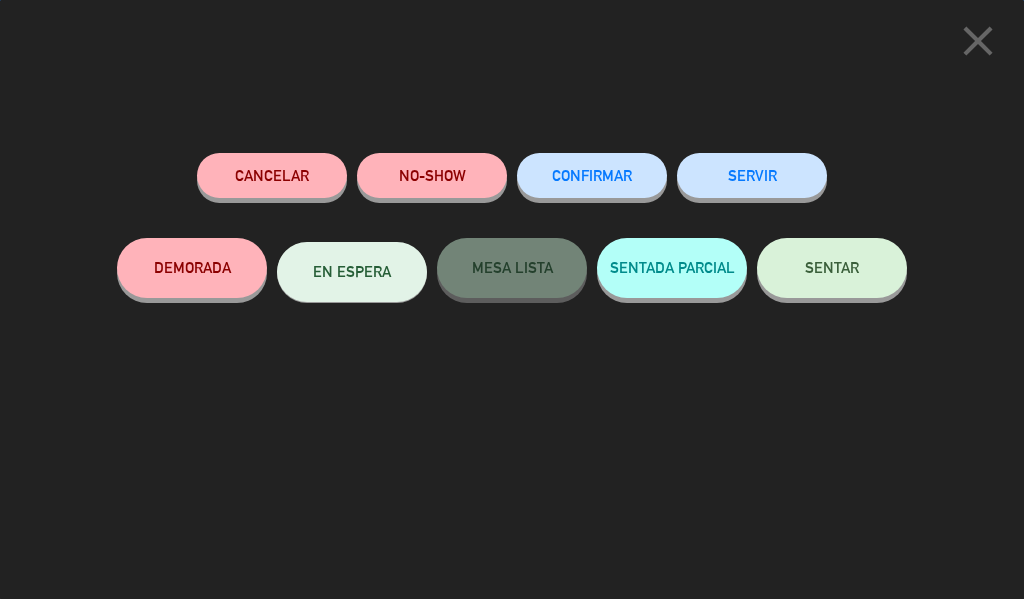 click on "SERVIR" 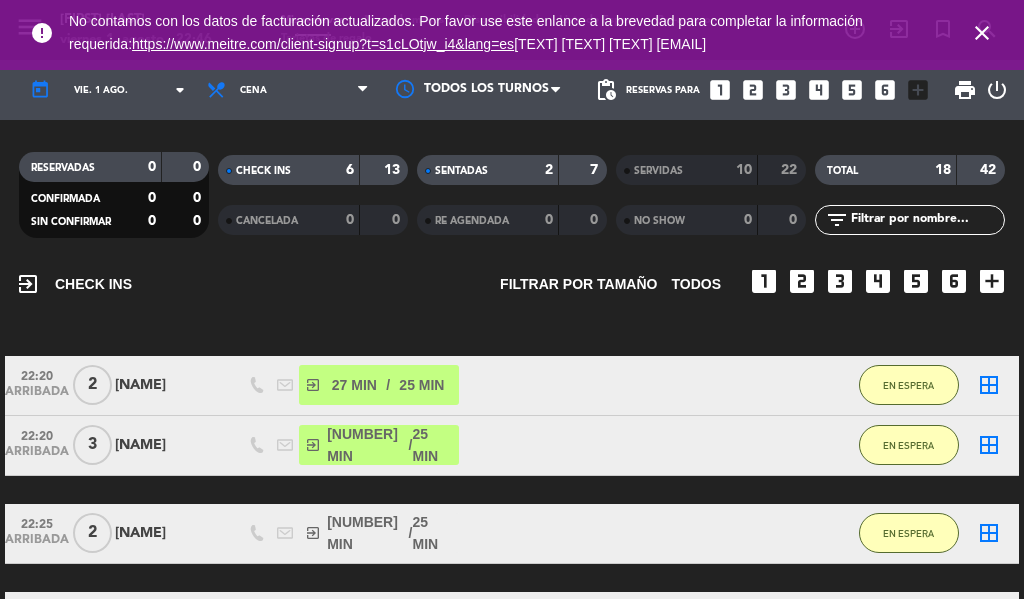 scroll, scrollTop: 96, scrollLeft: 0, axis: vertical 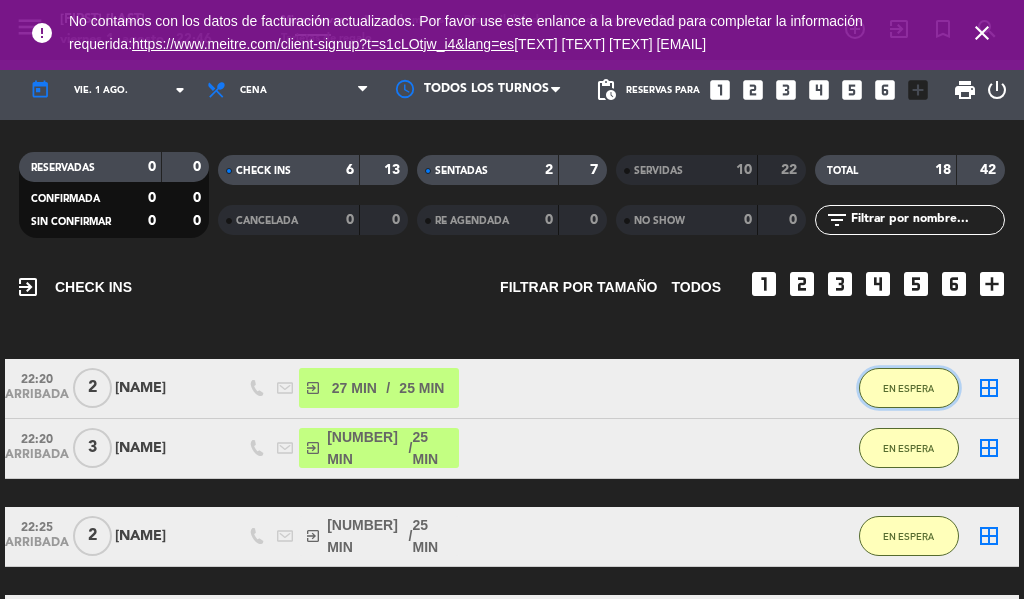 click on "EN ESPERA" 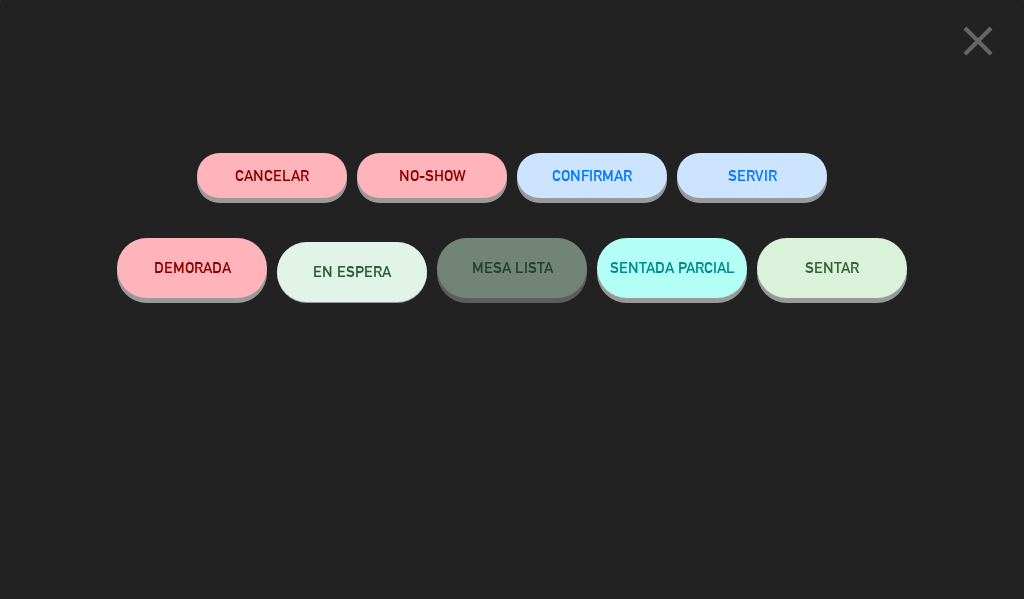 click on "SERVIR" 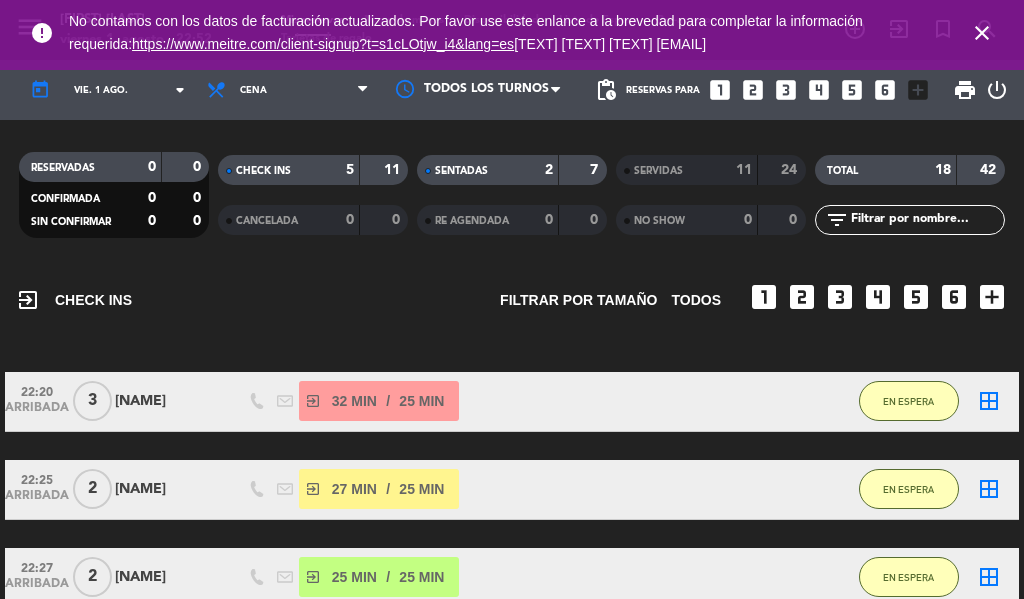 scroll, scrollTop: 77, scrollLeft: 0, axis: vertical 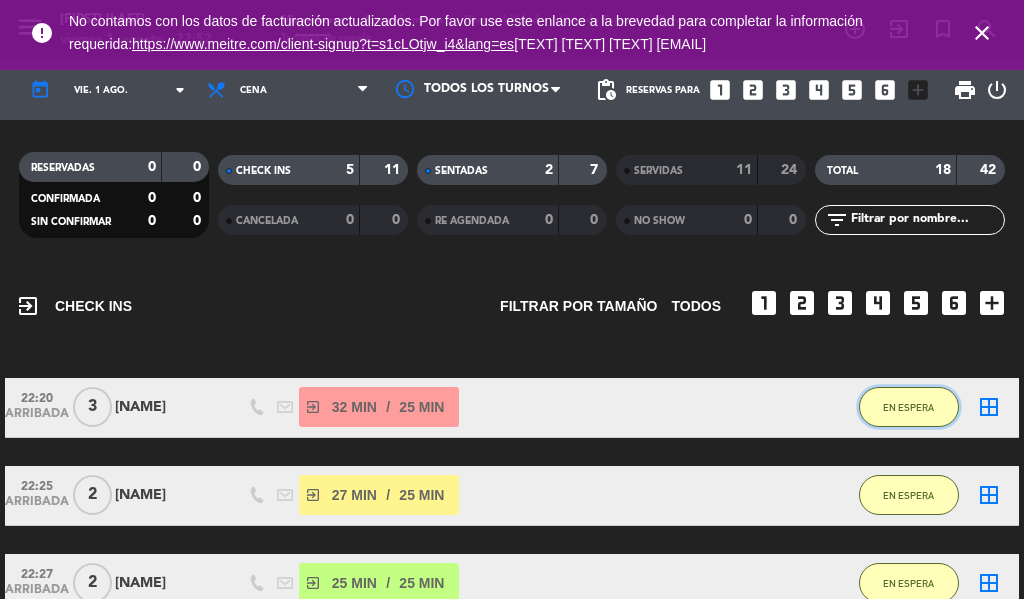 click on "EN ESPERA" 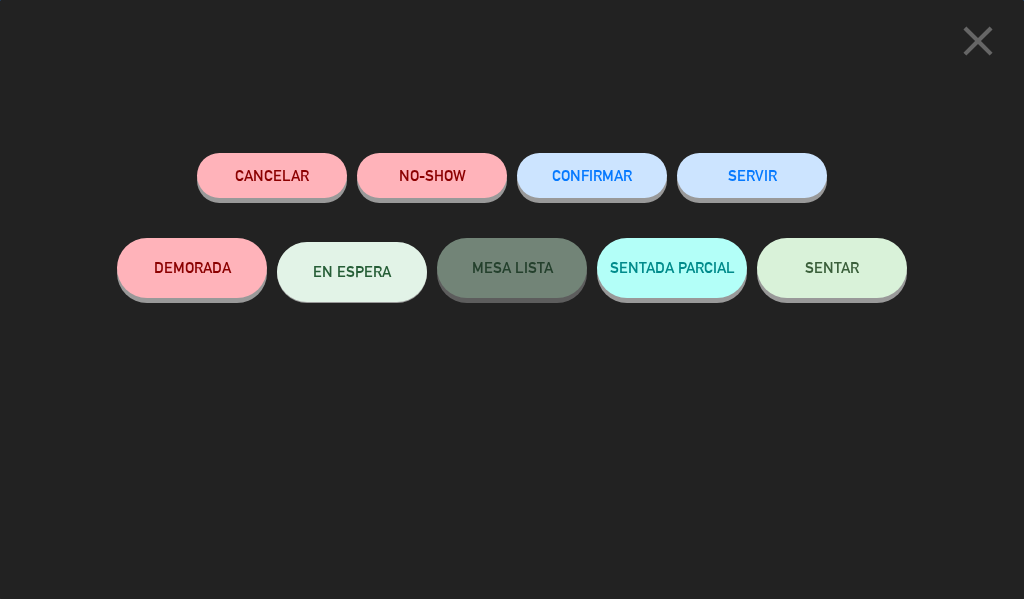 click on "SERVIR" 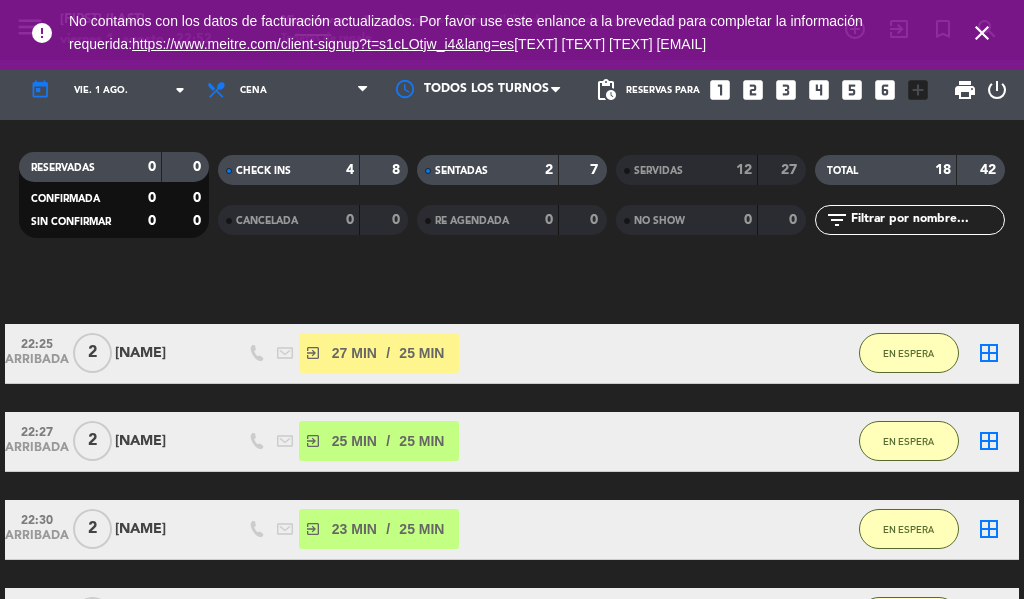 scroll, scrollTop: 97, scrollLeft: 0, axis: vertical 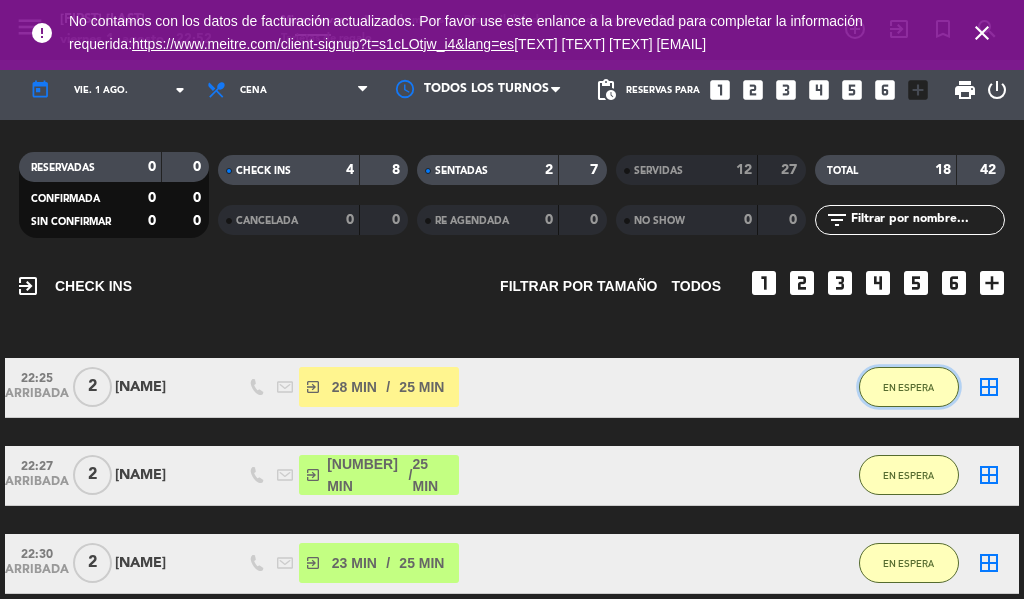 click on "EN ESPERA" 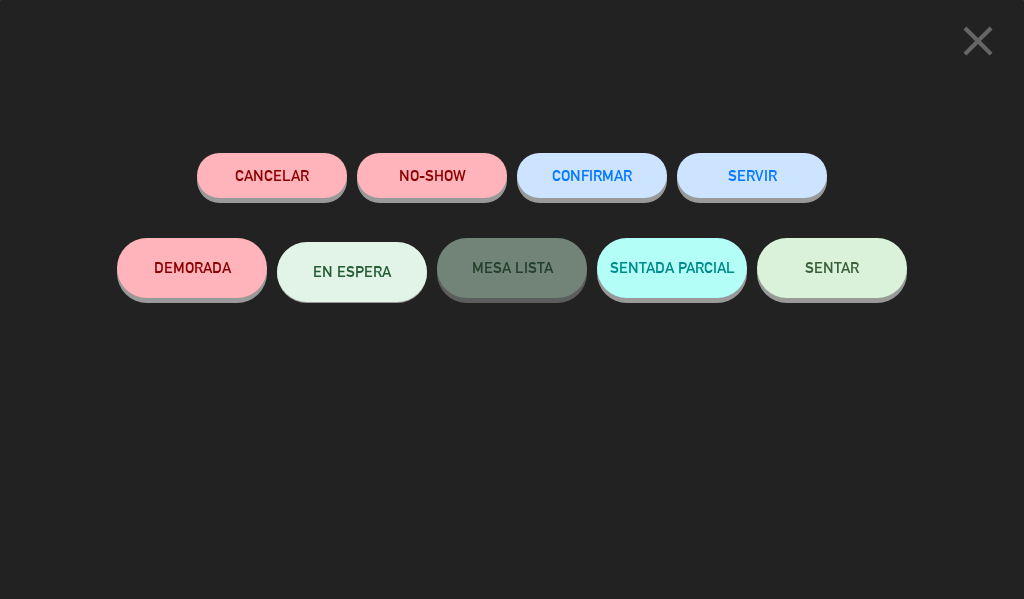 click on "SERVIR" 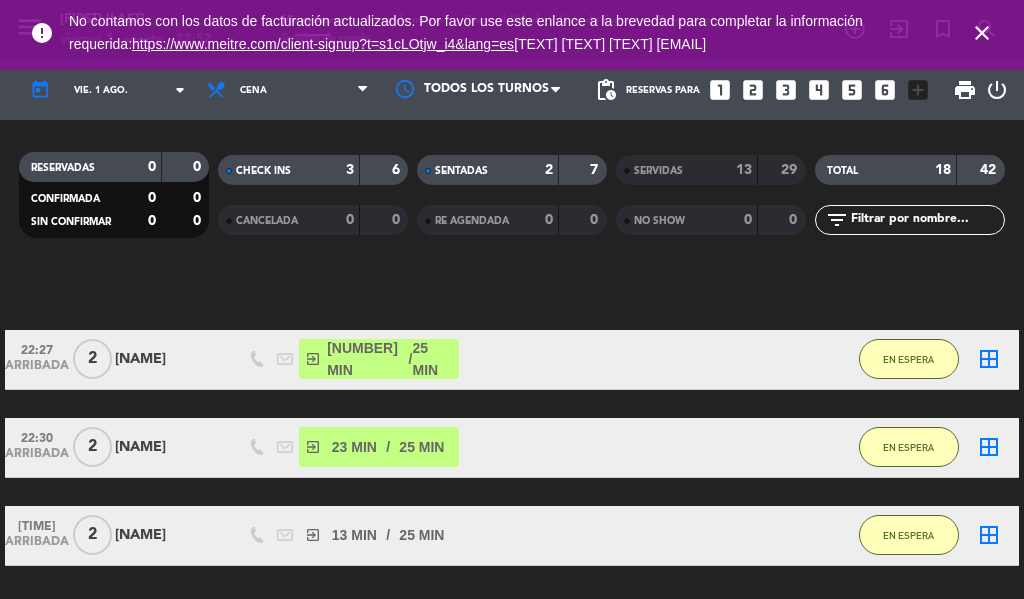 scroll, scrollTop: 77, scrollLeft: 0, axis: vertical 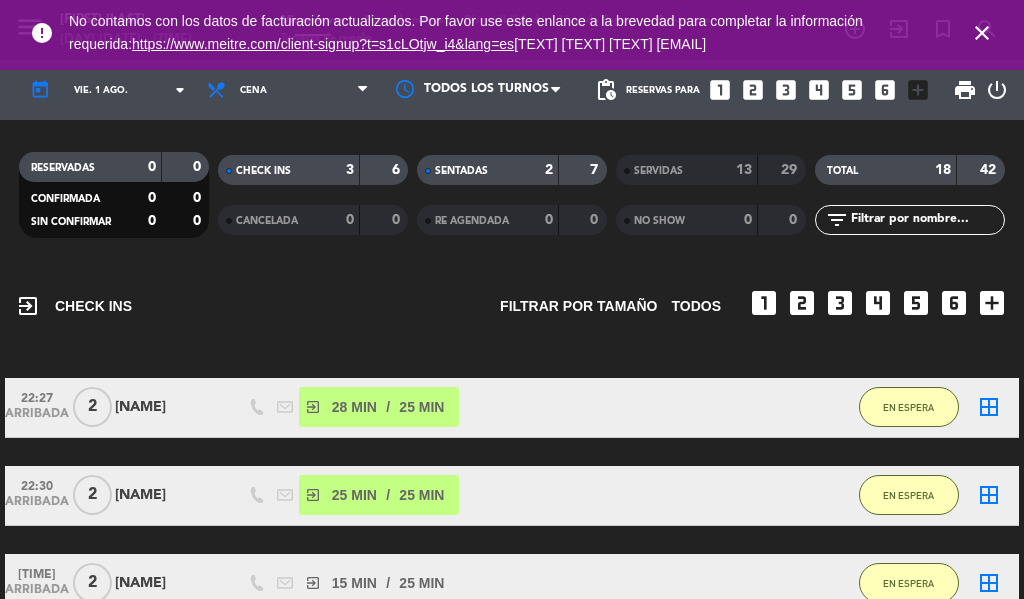 click on "close" at bounding box center (982, 33) 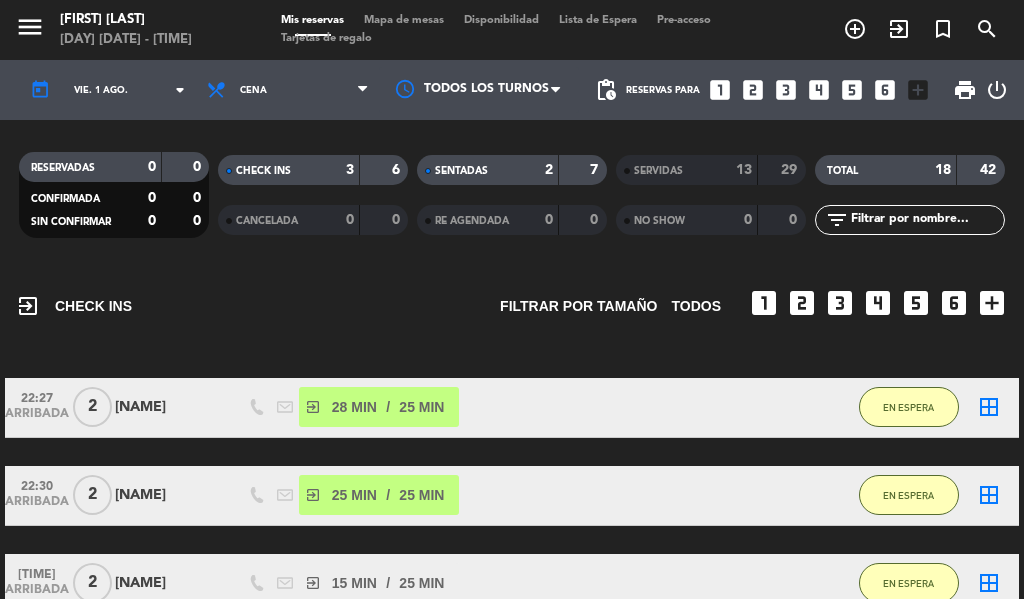 click on "exit_to_app" at bounding box center (855, 29) 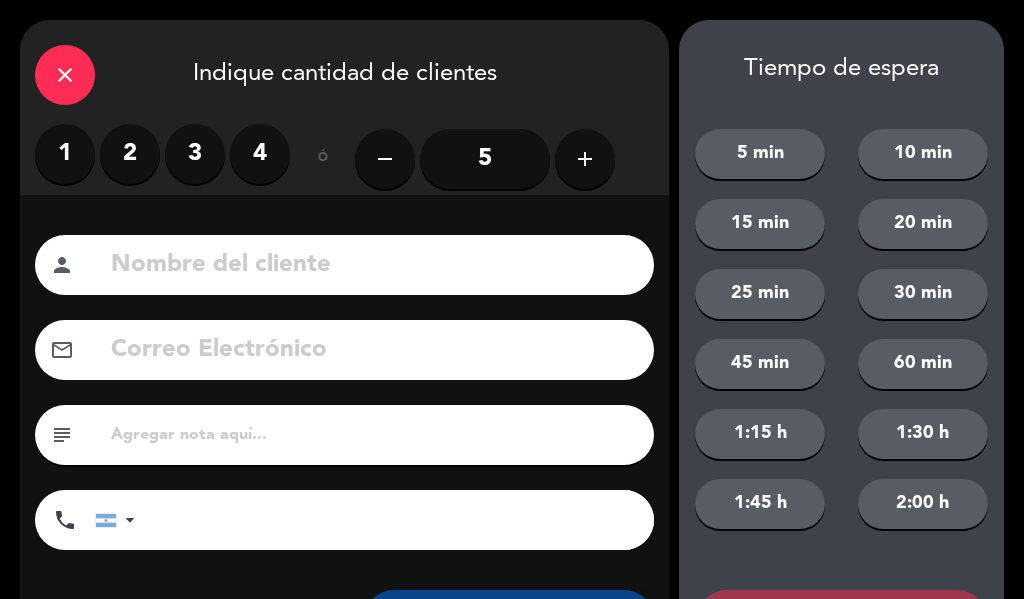 click on "2" at bounding box center (130, 154) 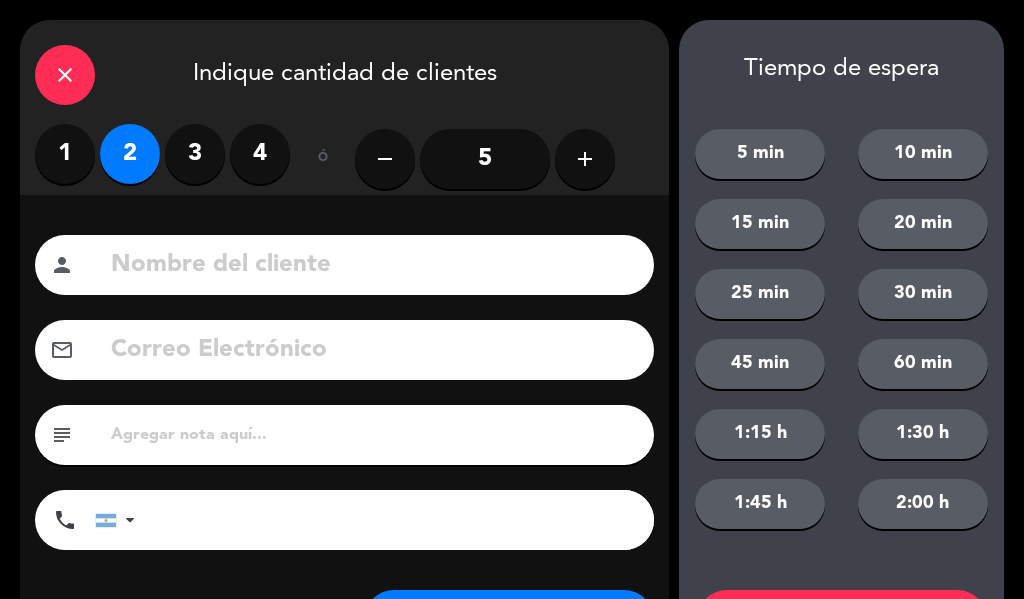 click 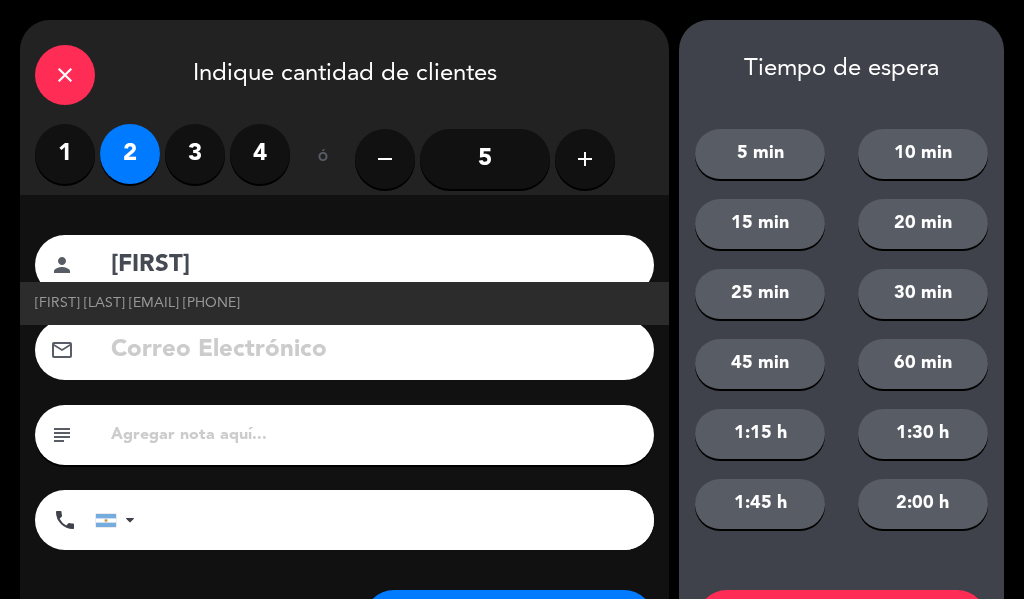 type on "[FIRST]" 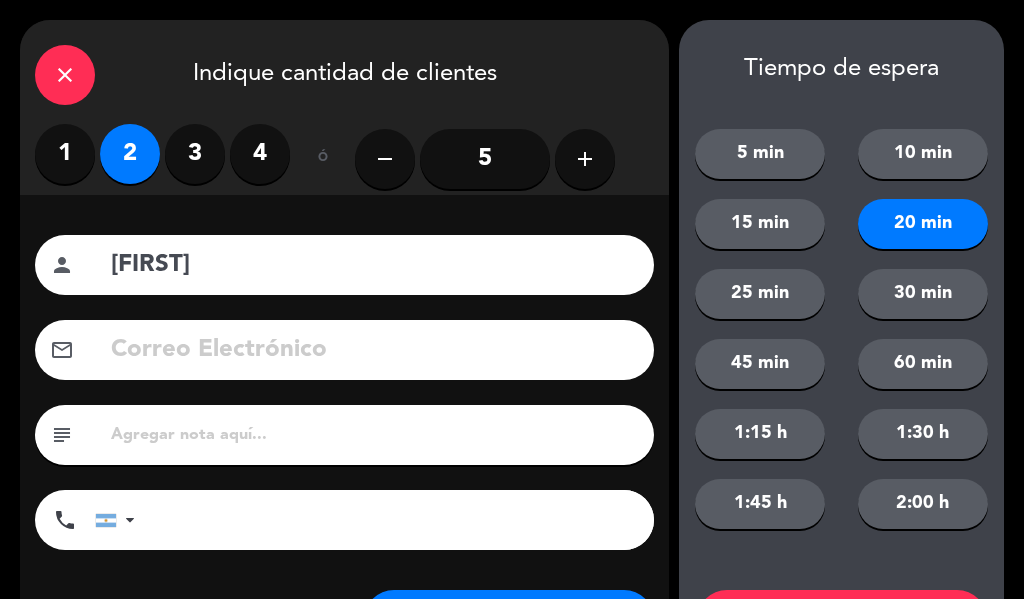 scroll, scrollTop: 101, scrollLeft: 0, axis: vertical 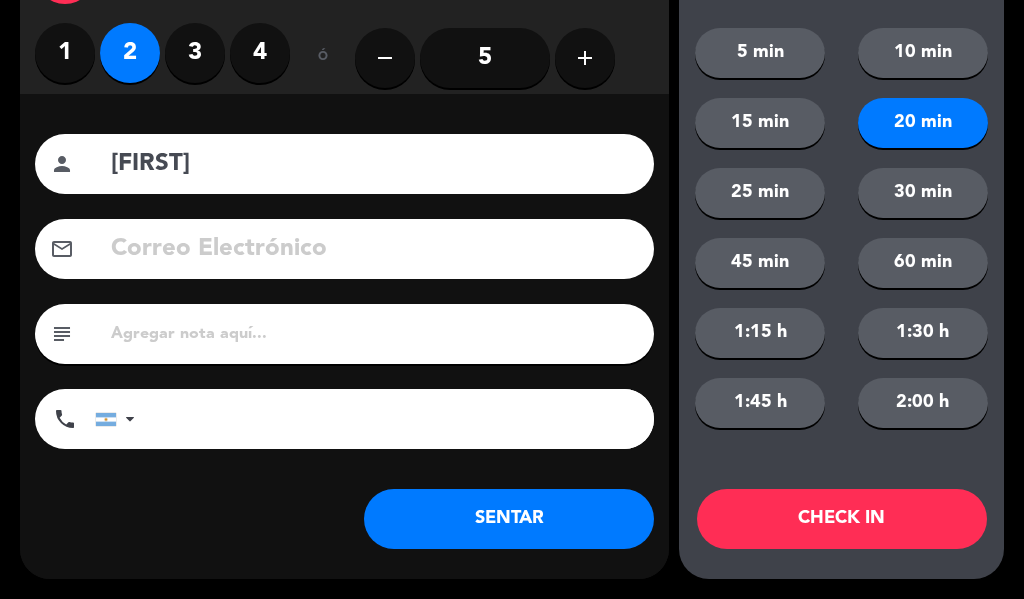click on "CHECK IN" 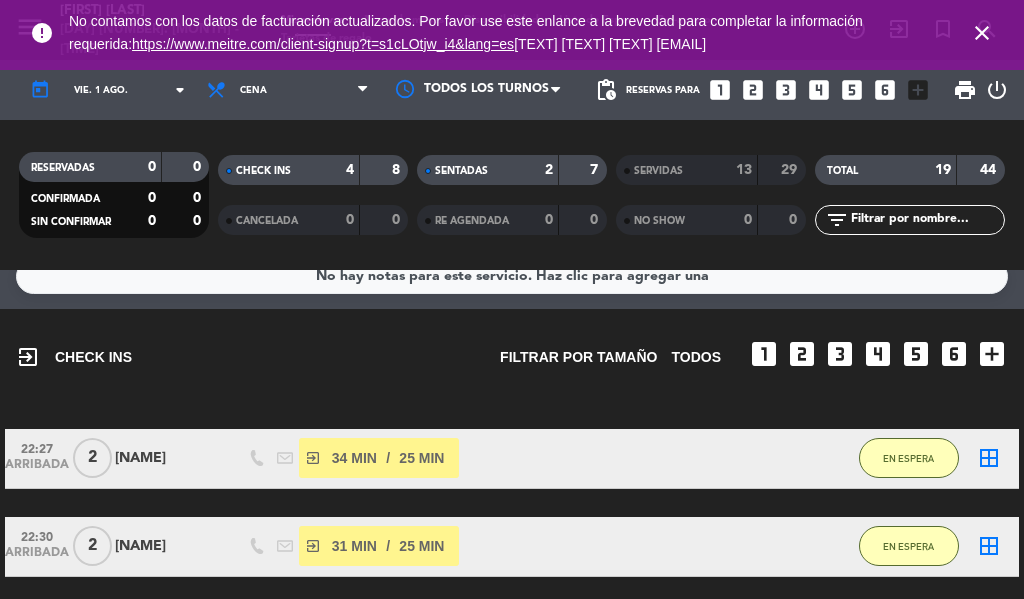 scroll, scrollTop: 0, scrollLeft: 0, axis: both 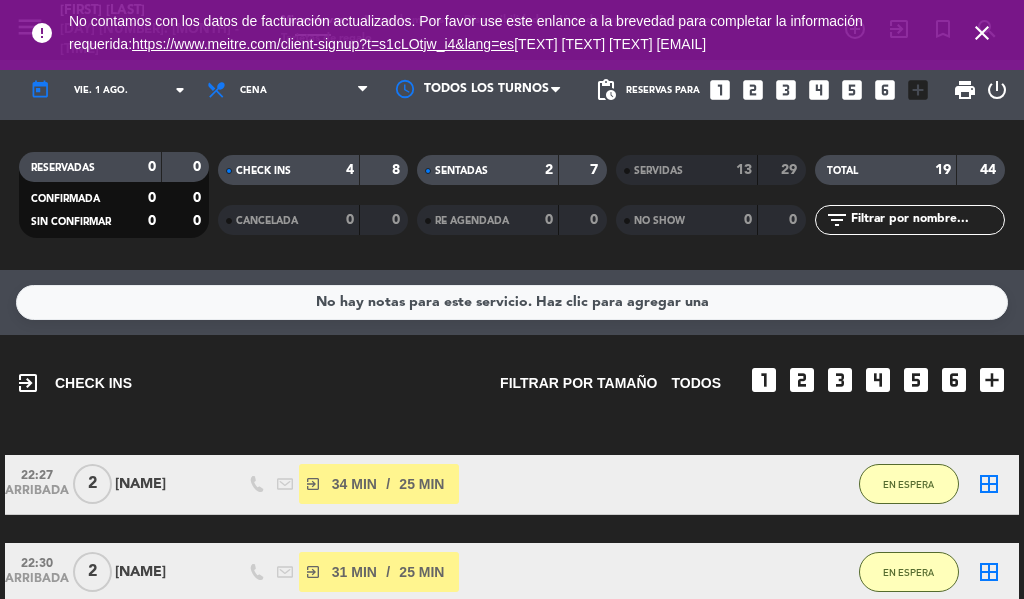click on "close" at bounding box center [982, 33] 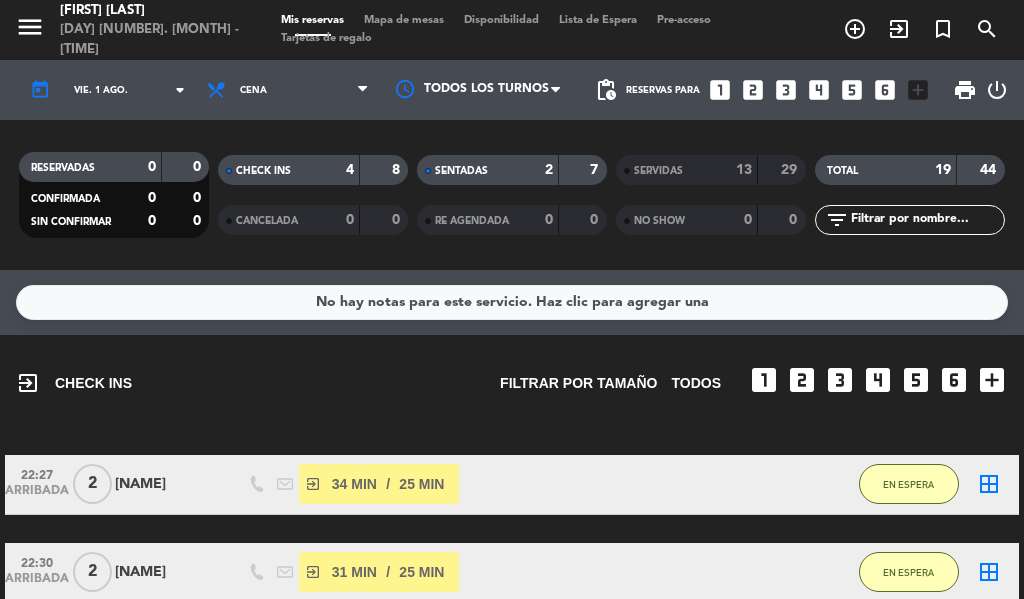 click on "exit_to_app" at bounding box center [855, 29] 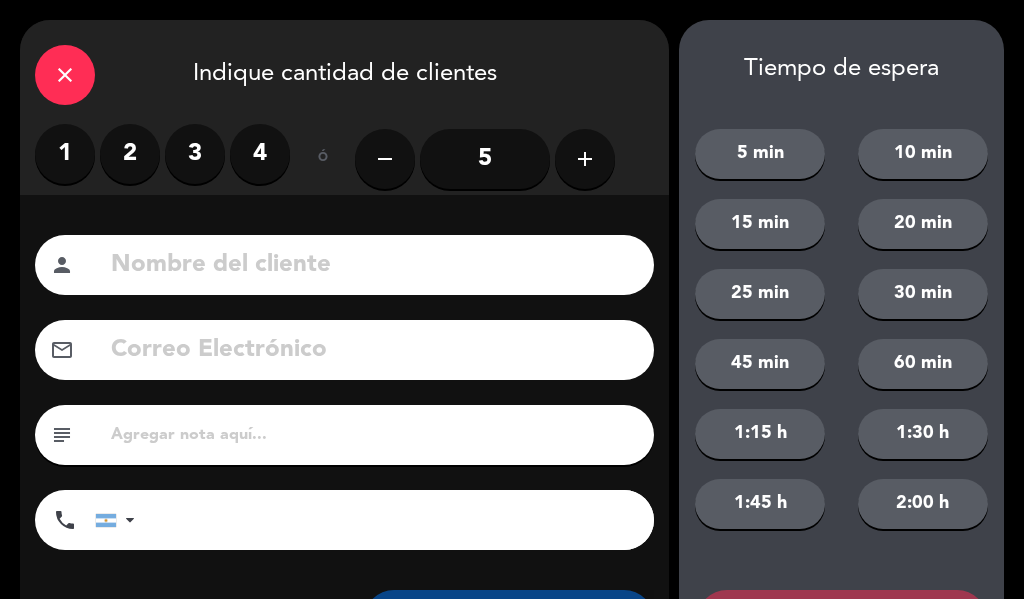 click on "3" at bounding box center [195, 154] 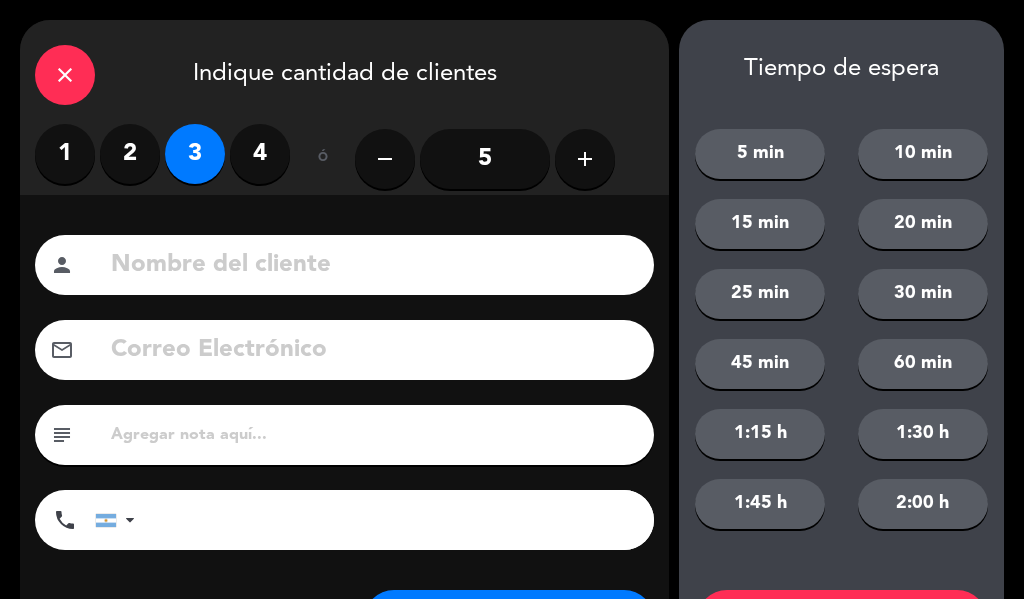 click 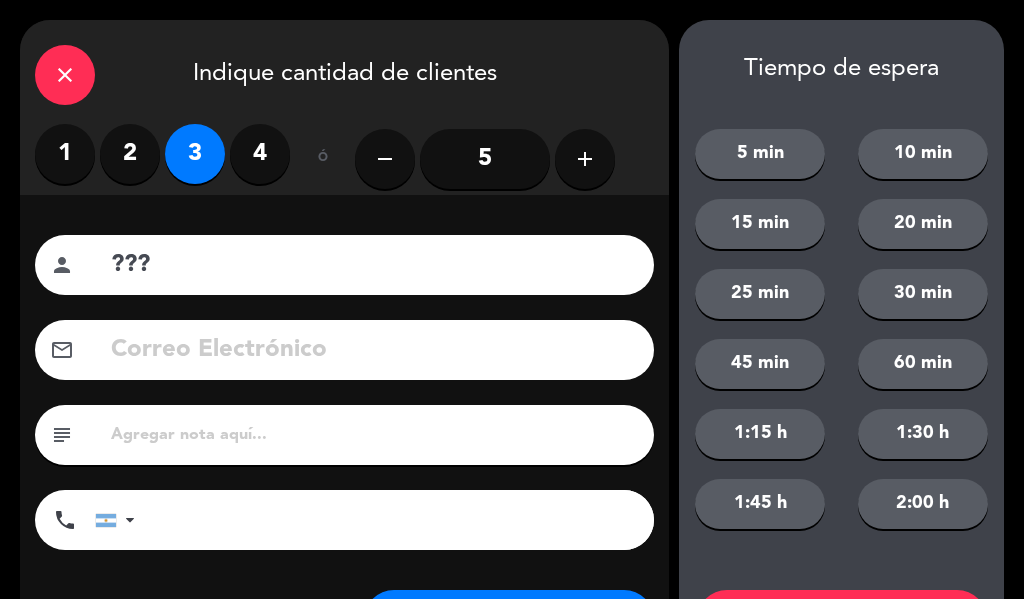 type on "???" 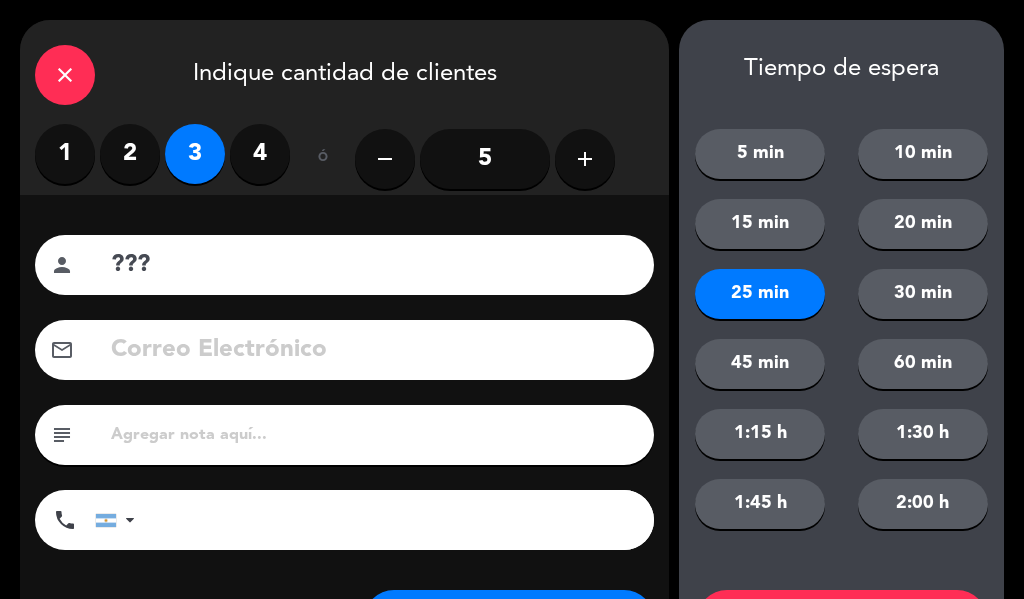 click on "20 min" 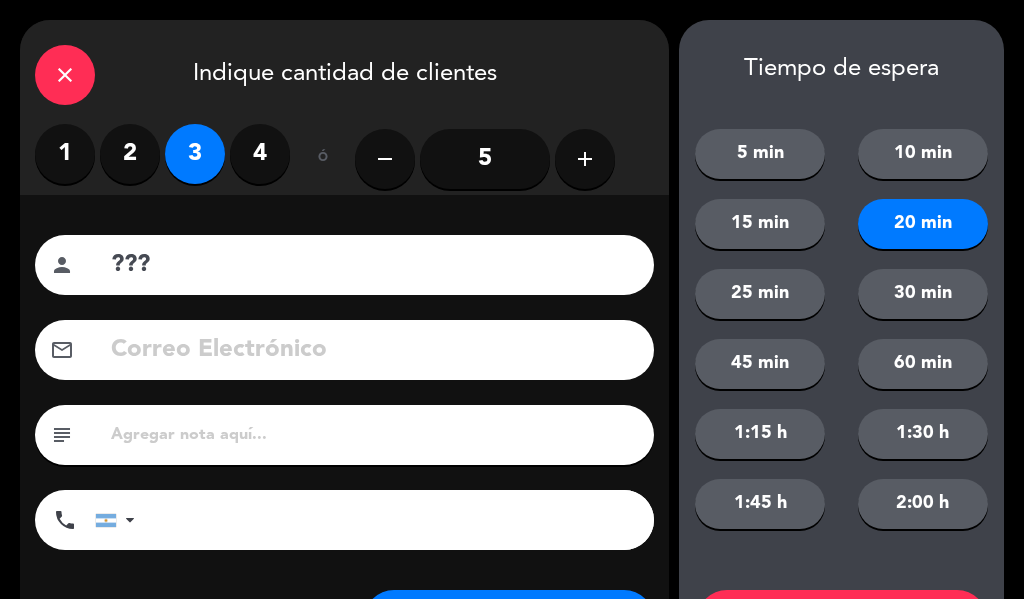 click on "15 min" 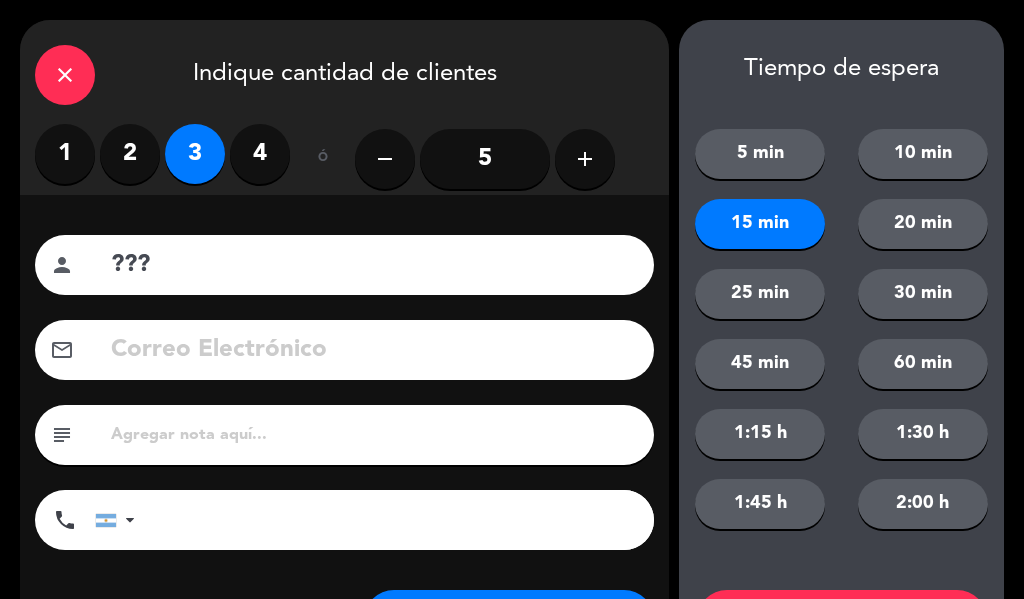 scroll, scrollTop: 101, scrollLeft: 0, axis: vertical 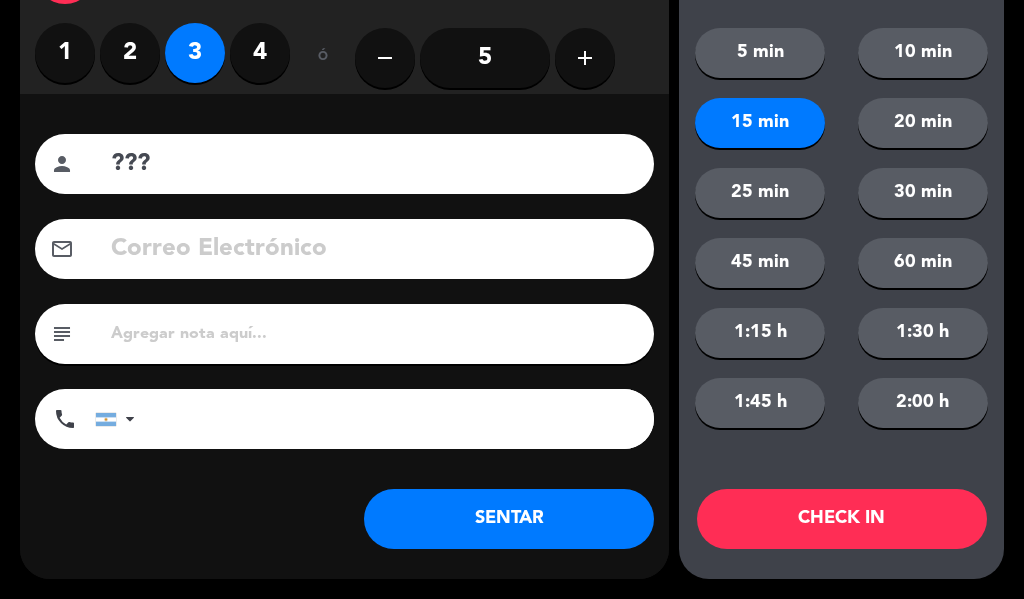 click on "CHECK IN" 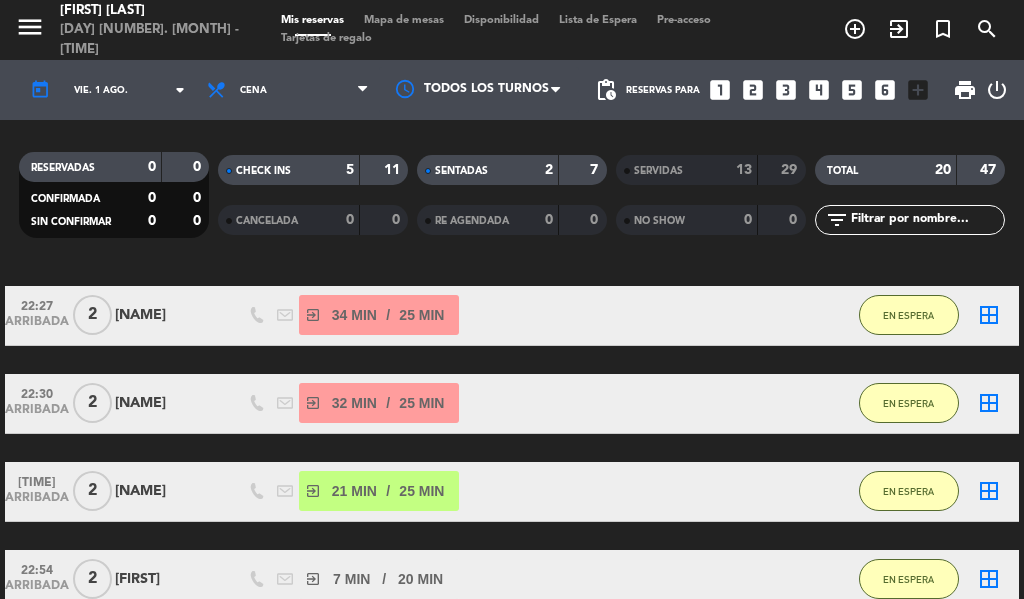 scroll, scrollTop: 144, scrollLeft: 0, axis: vertical 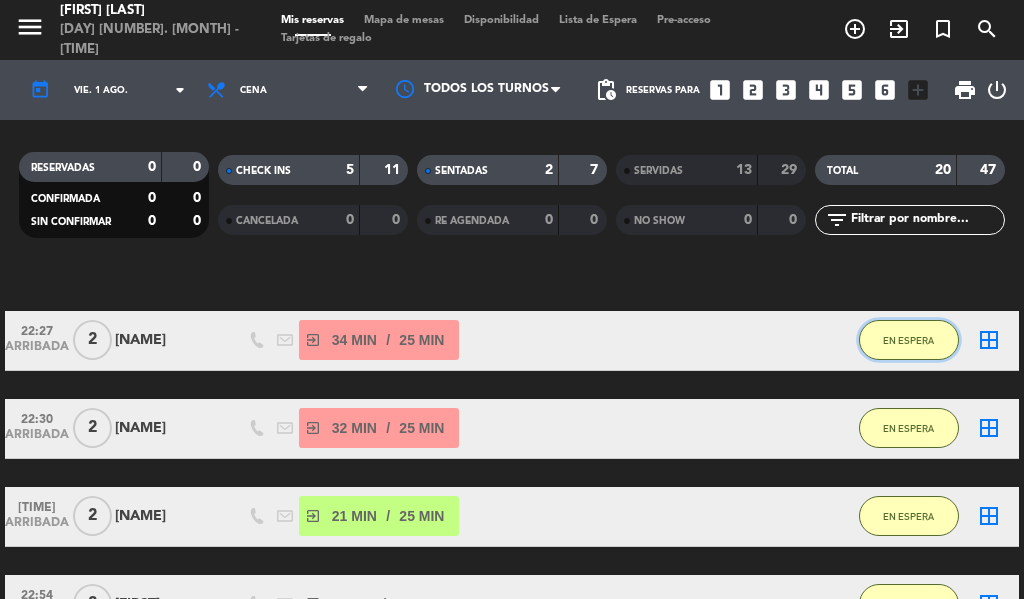 click on "EN ESPERA" 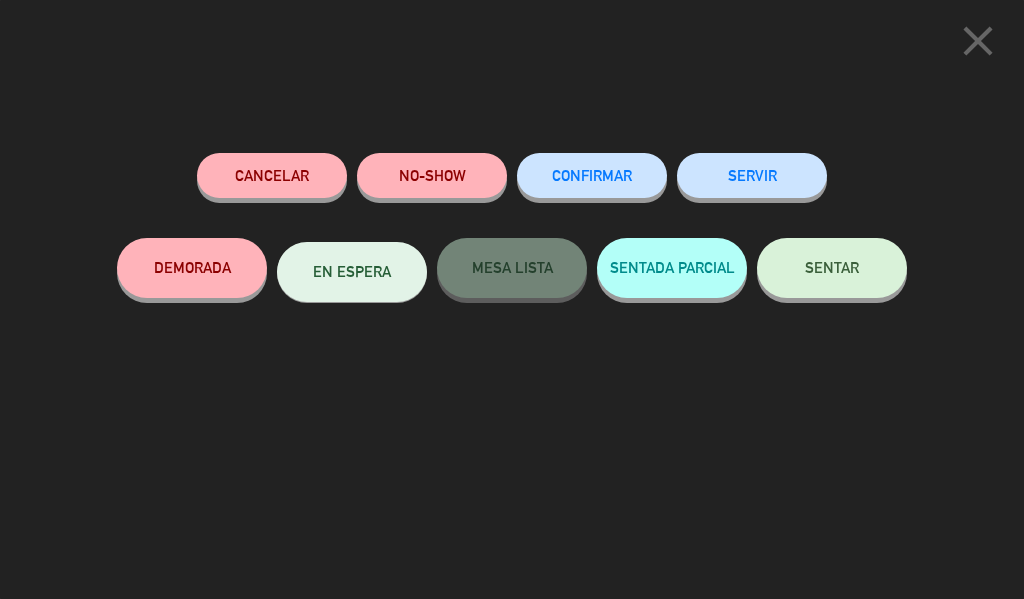 click on "SERVIR" 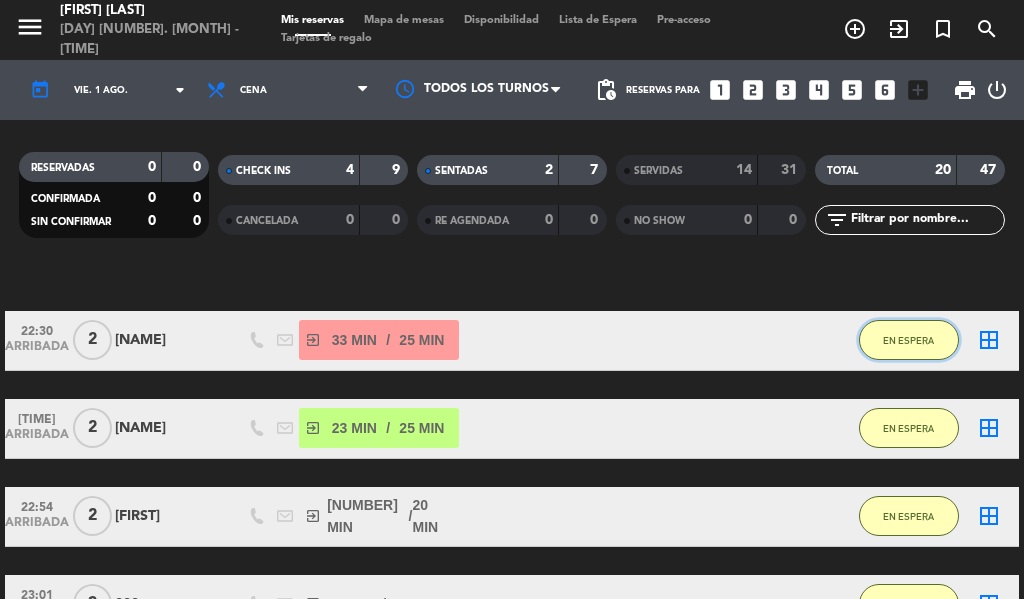 click on "EN ESPERA" 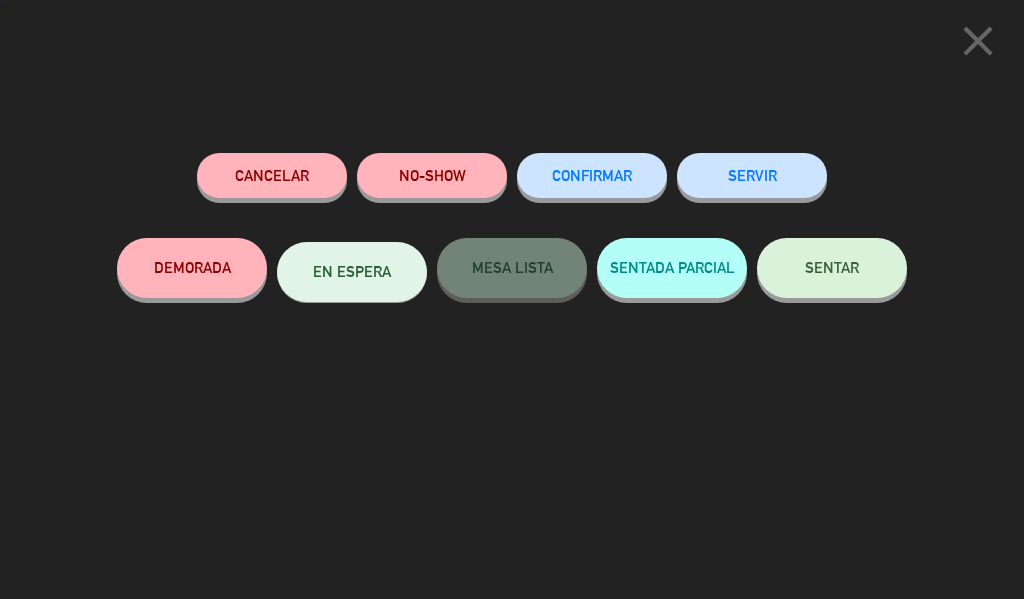 click on "SERVIR" 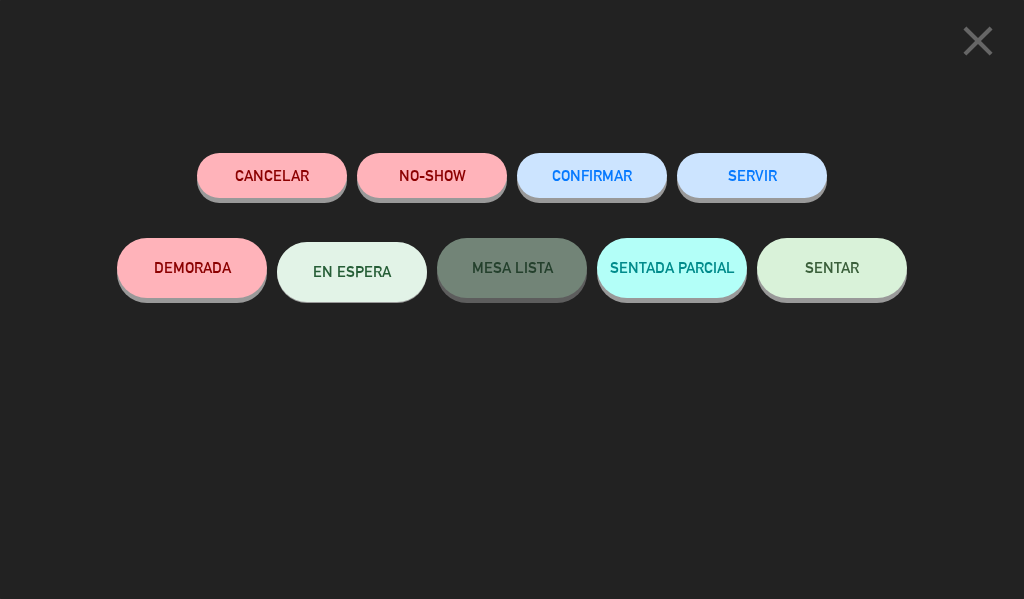 click on "SERVIR" 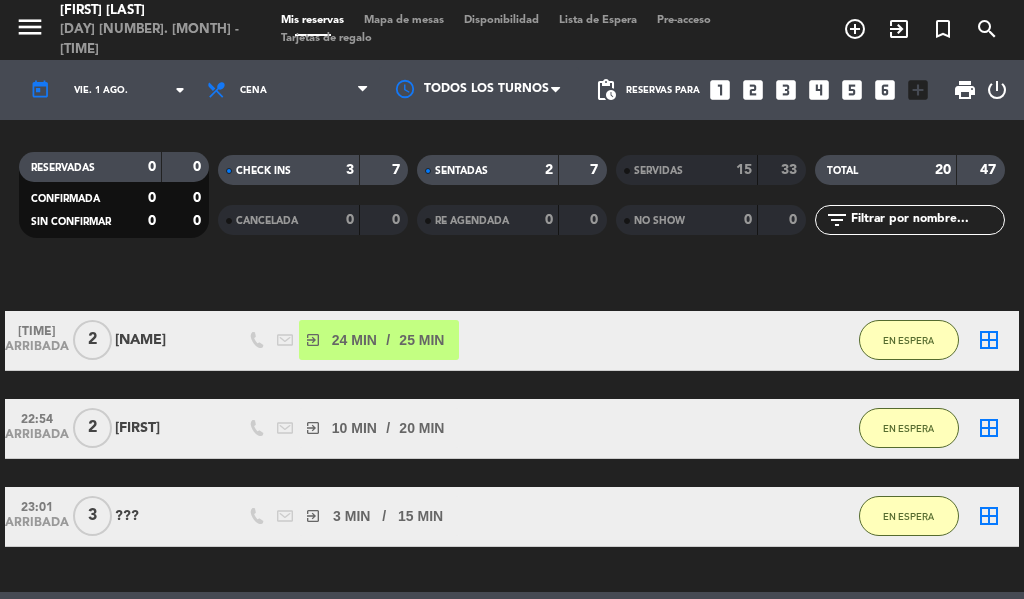 click on "[EVENT] [TIME] [STATUS] [NUMBER] [FIRST] [VISITS] [PAYMENT_TYPE] [CARD_TYPE] [CARD_NUMBER] [PAYMENT_METHOD] [MENU_ITEM] [SEATING] [ACTION] [EVENT] [TIME] [STATUS] [NUMBER] [FIRST] [VISITS] [PAYMENT_TYPE] [CARD_TYPE] [CARD_NUMBER] [PAYMENT_METHOD] [MENU_ITEM] [SEATING] [ACTION] [EVENT] [TIME] [STATUS] [NUMBER] [FIRST] [VISITS] [PAYMENT_TYPE] [CARD_TYPE] [CARD_NUMBER] [PAYMENT_METHOD] [MENU_ITEM] [SEATING] [ACTION] [TIME] [MONTH] [NUMBER] [FIRST] [LAST] [VISITS] [PAYMENT_TYPE] [CARD_TYPE] [CARD_NUMBER] [PAYMENT_METHOD] [MENU_ITEM] [SEATING] [ACTION] [TIME] [MONTH] [NUMBER] [FIRST] [VISITS] [PAYMENT_TYPE] [CARD_TYPE] [CARD_NUMBER] [PAYMENT_METHOD] [MENU_ITEM] [SEATING] [ACTION]" 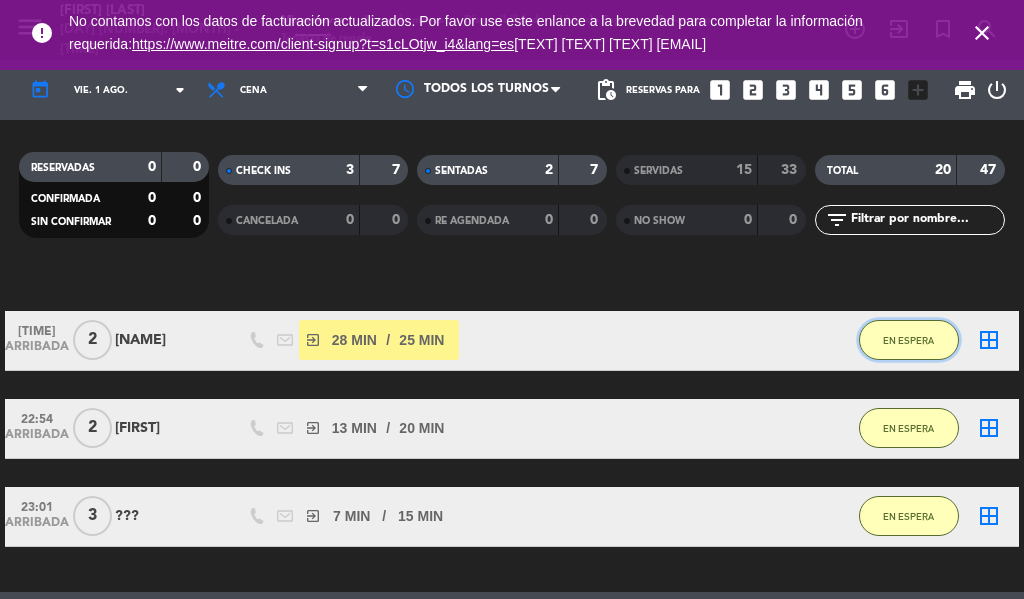 click on "EN ESPERA" 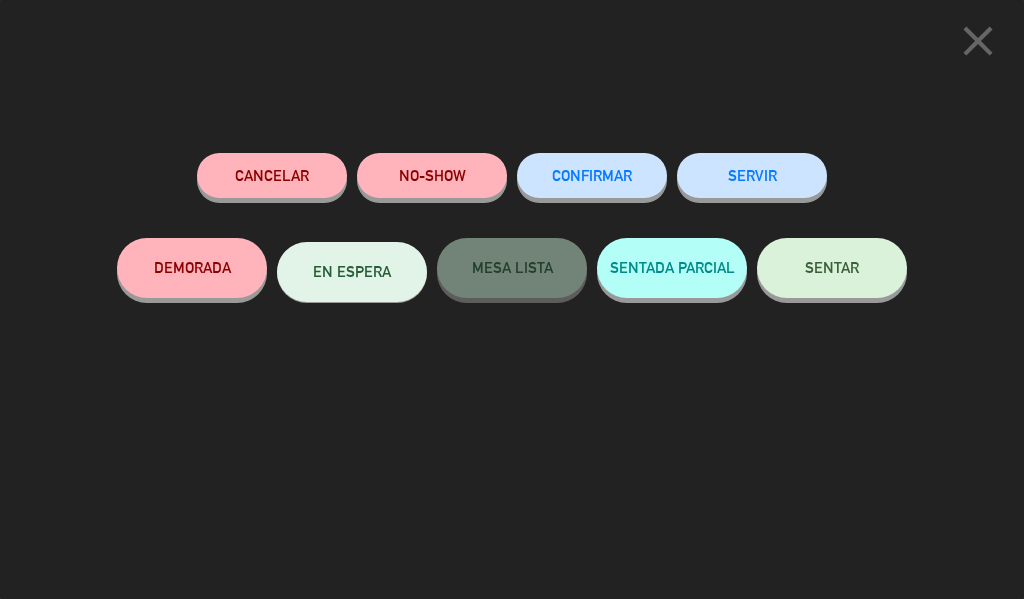 click on "close" 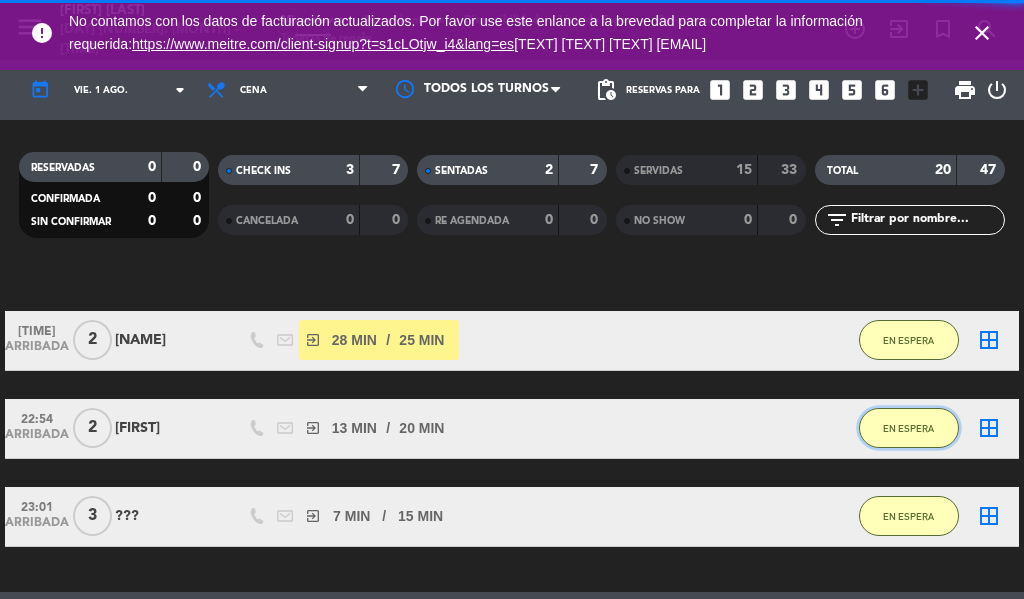 click on "EN ESPERA" 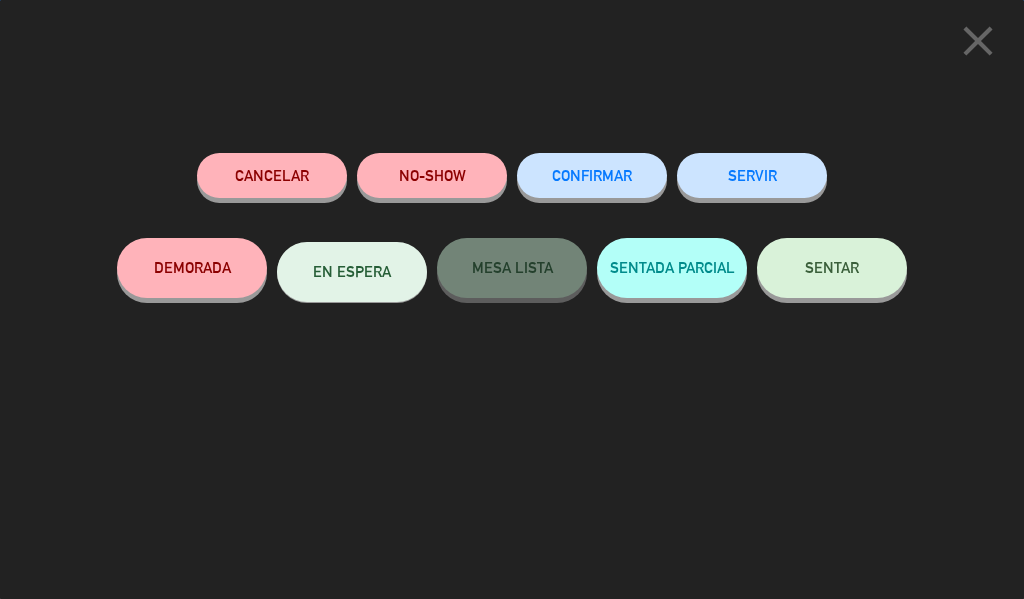 click on "SERVIR" 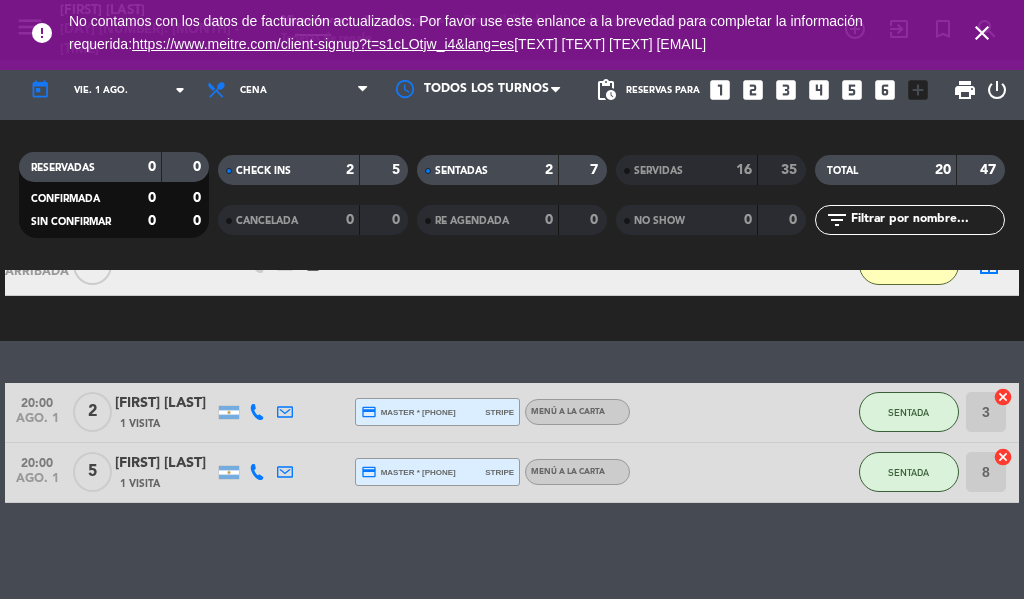 scroll, scrollTop: 311, scrollLeft: 0, axis: vertical 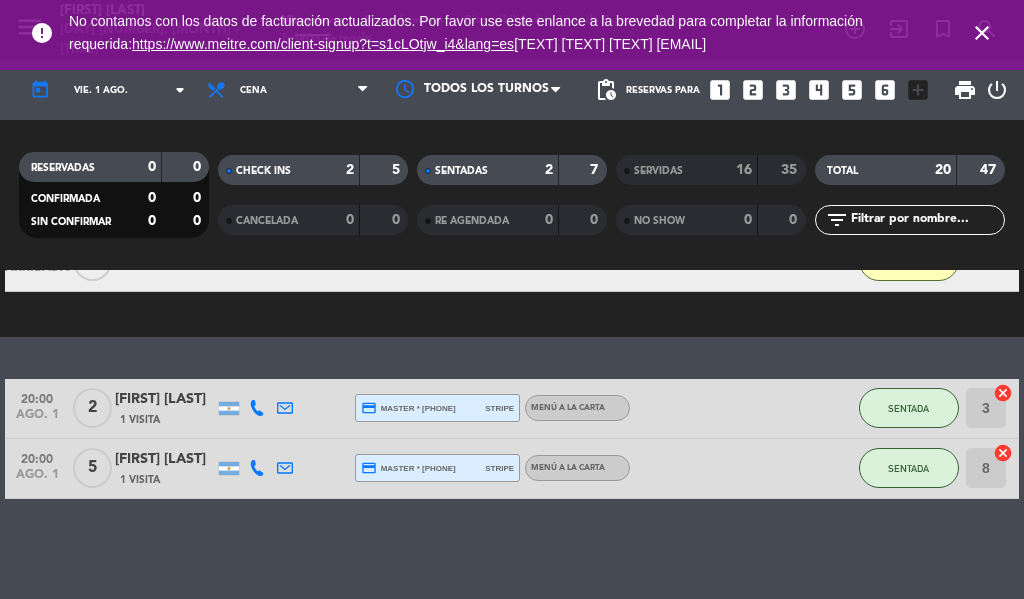 click on "close" at bounding box center (982, 33) 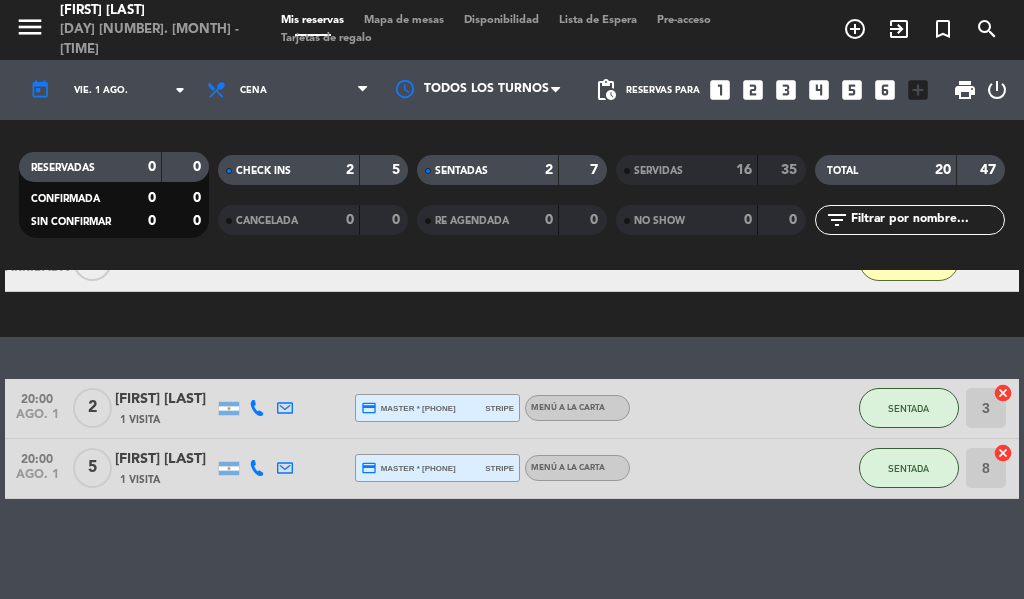 click on "exit_to_app" at bounding box center (855, 29) 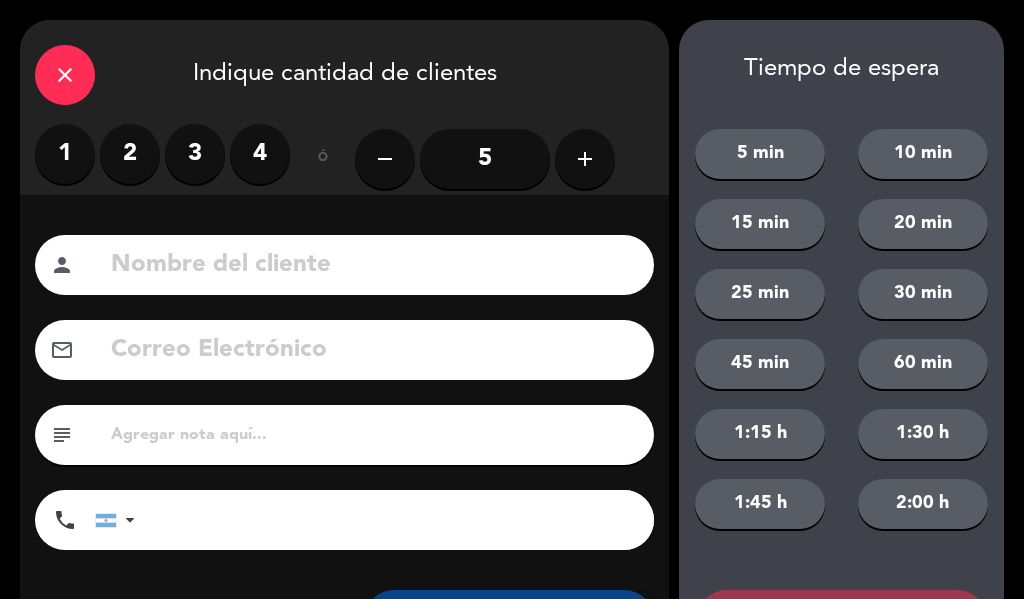 click on "2" at bounding box center (130, 154) 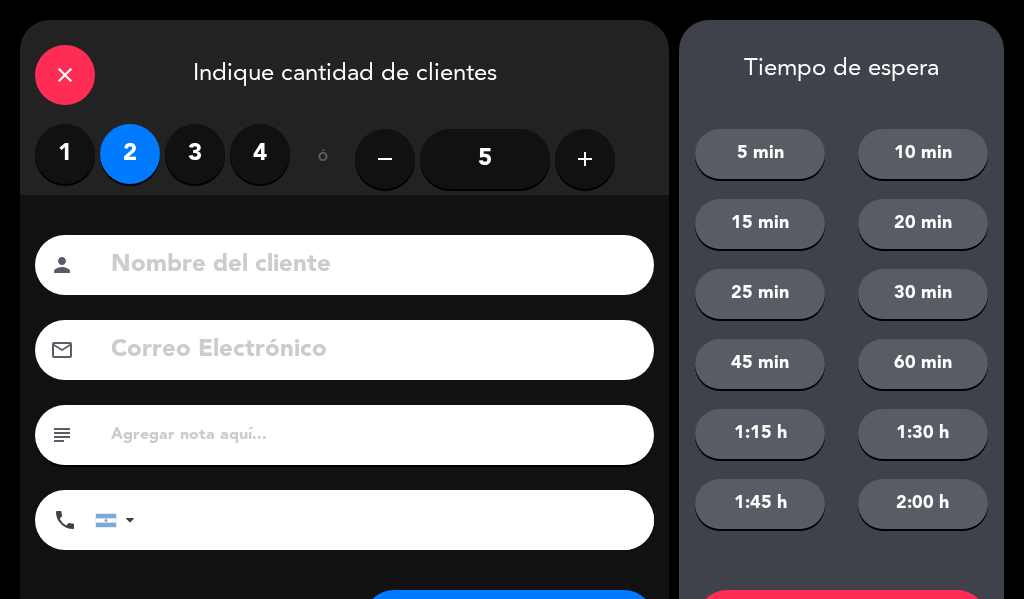 click 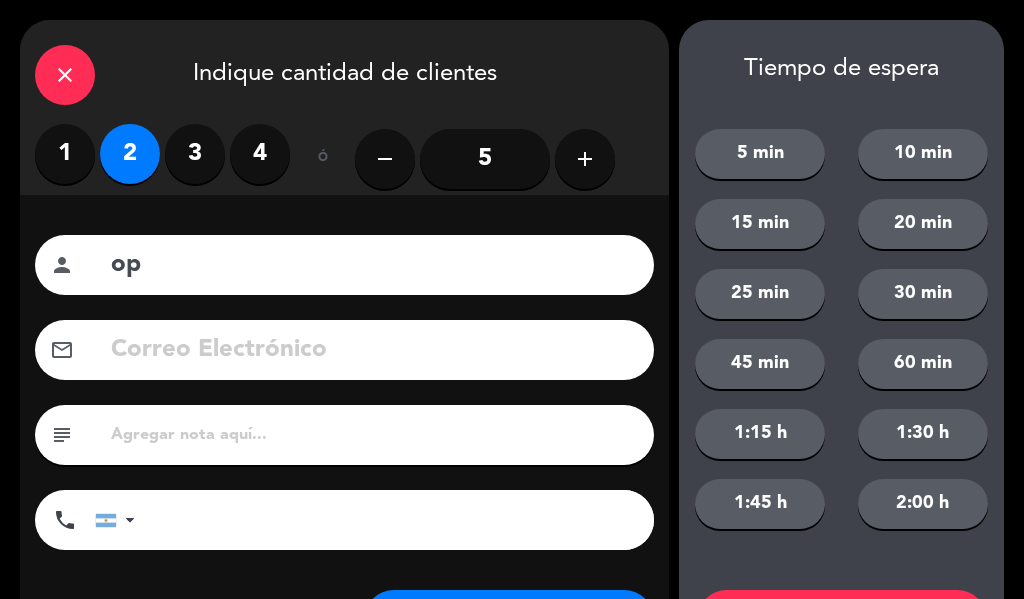 type on "o" 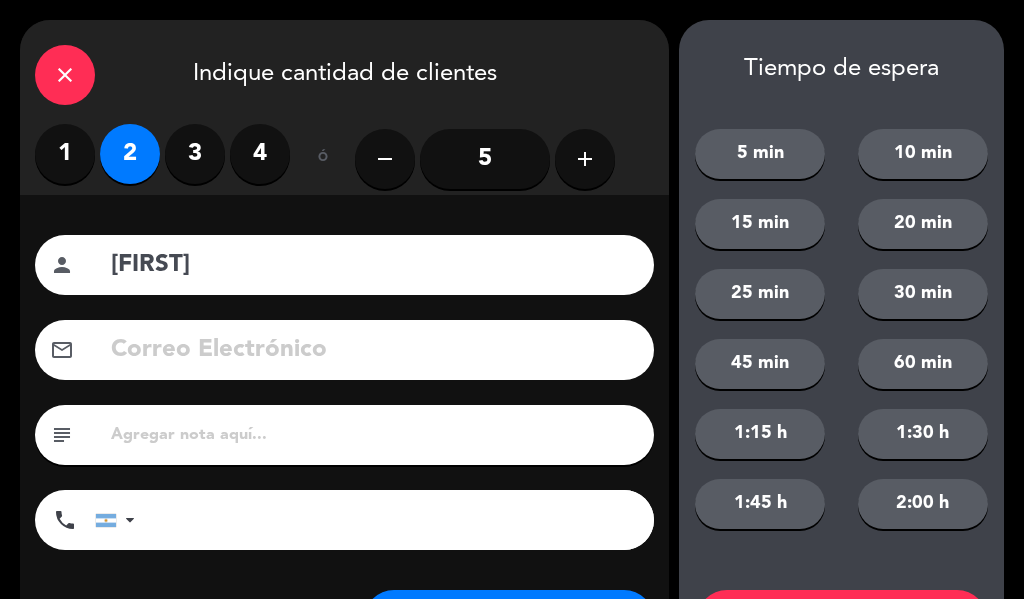 type on "[FIRST]" 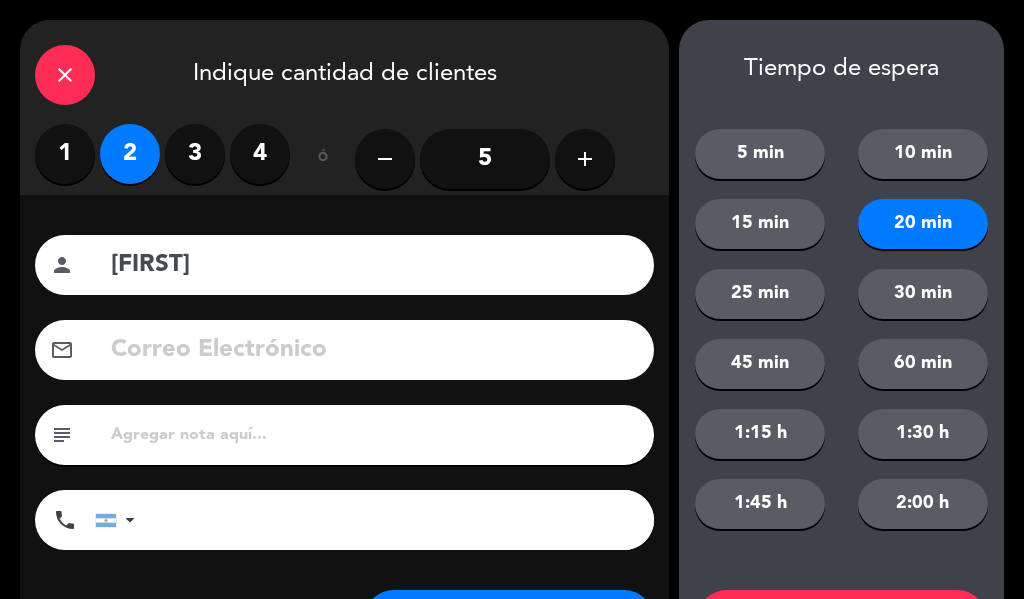 scroll, scrollTop: 101, scrollLeft: 0, axis: vertical 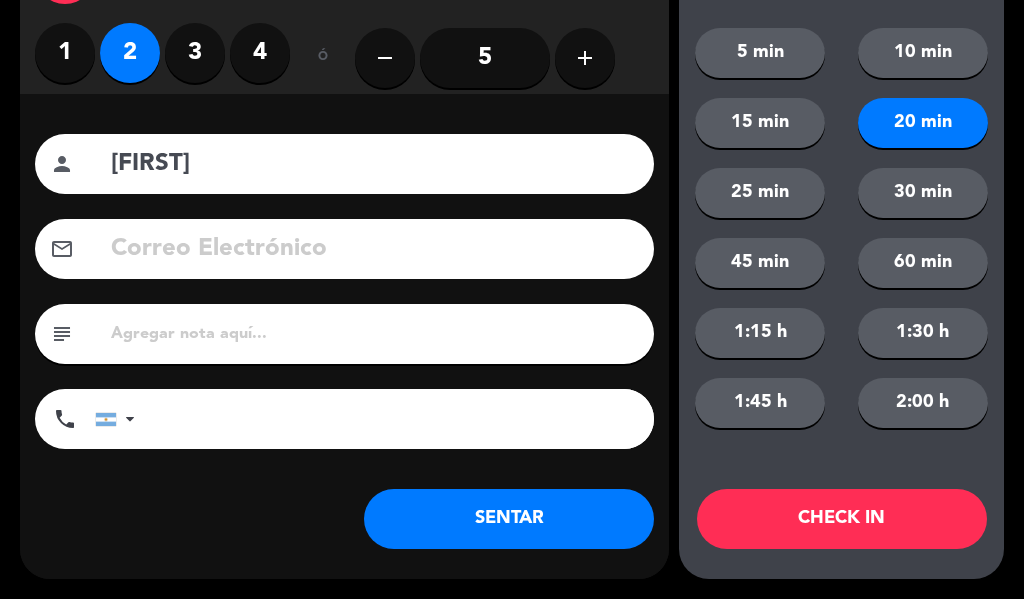 click on "CHECK IN" 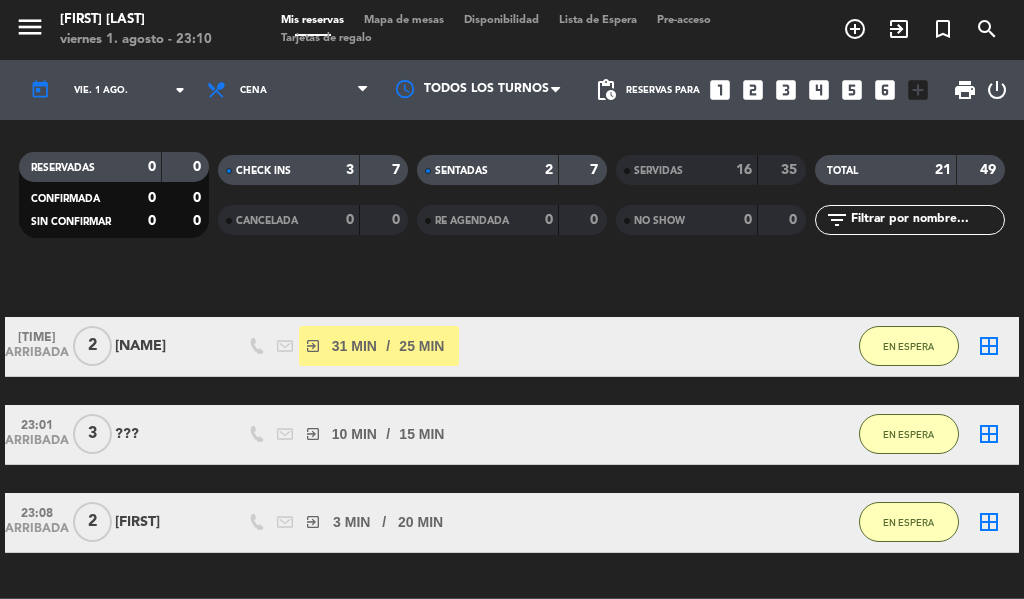 scroll, scrollTop: 160, scrollLeft: 0, axis: vertical 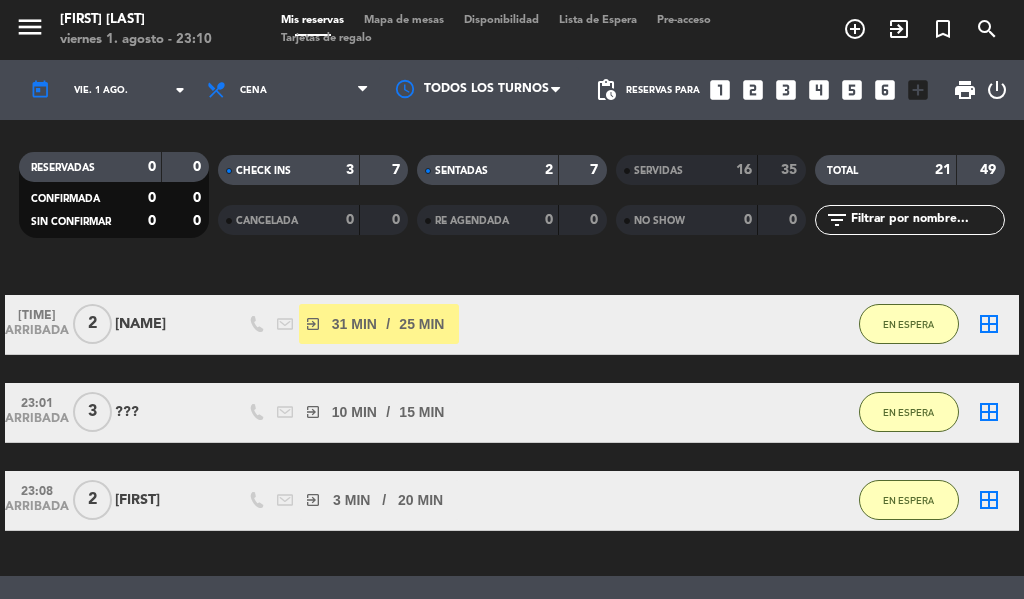 click on "exit_to_app" at bounding box center (855, 29) 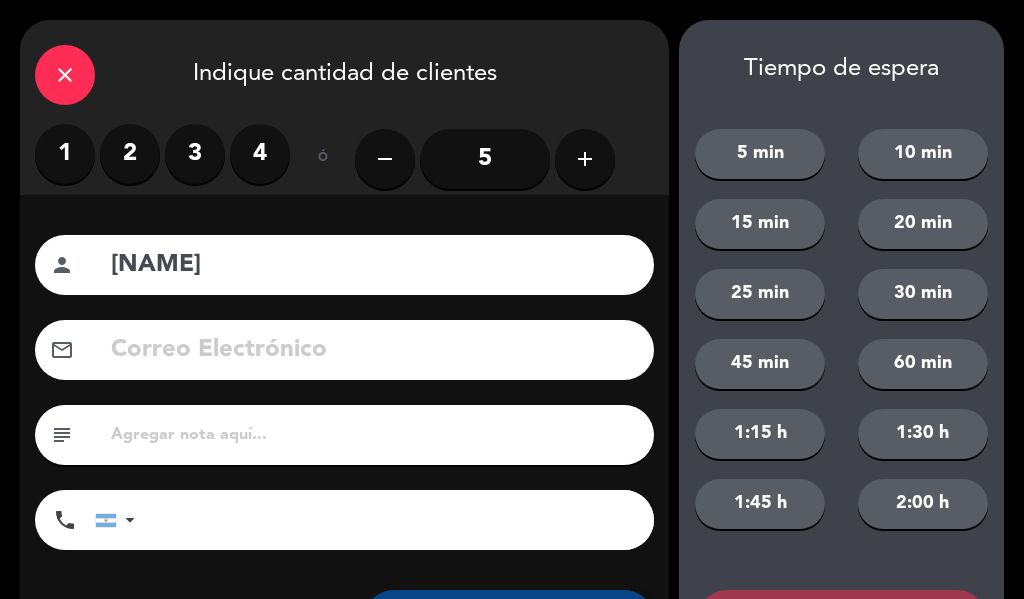 type on "[NAME]" 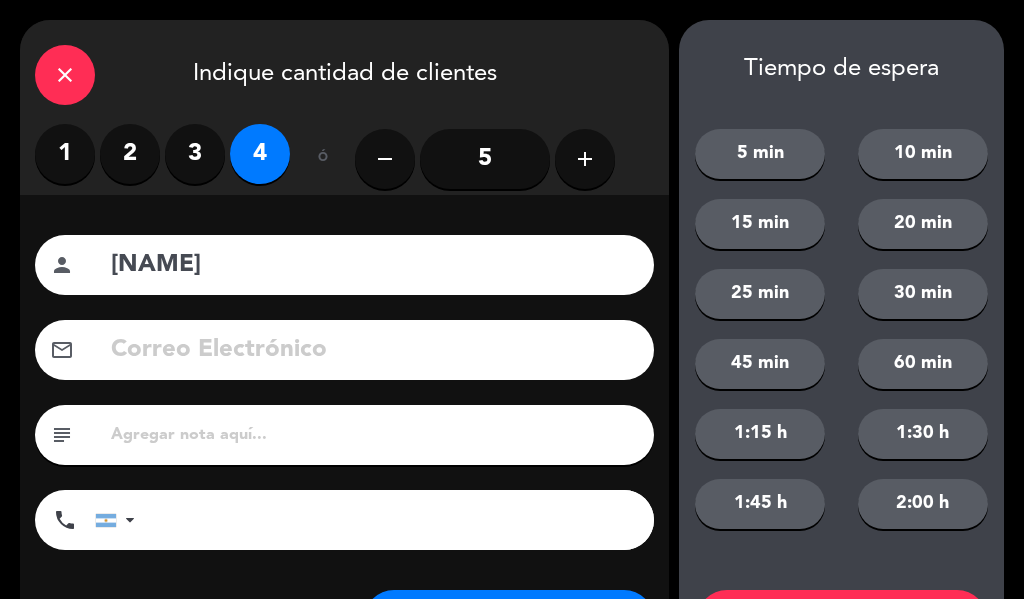 click on "20 min" 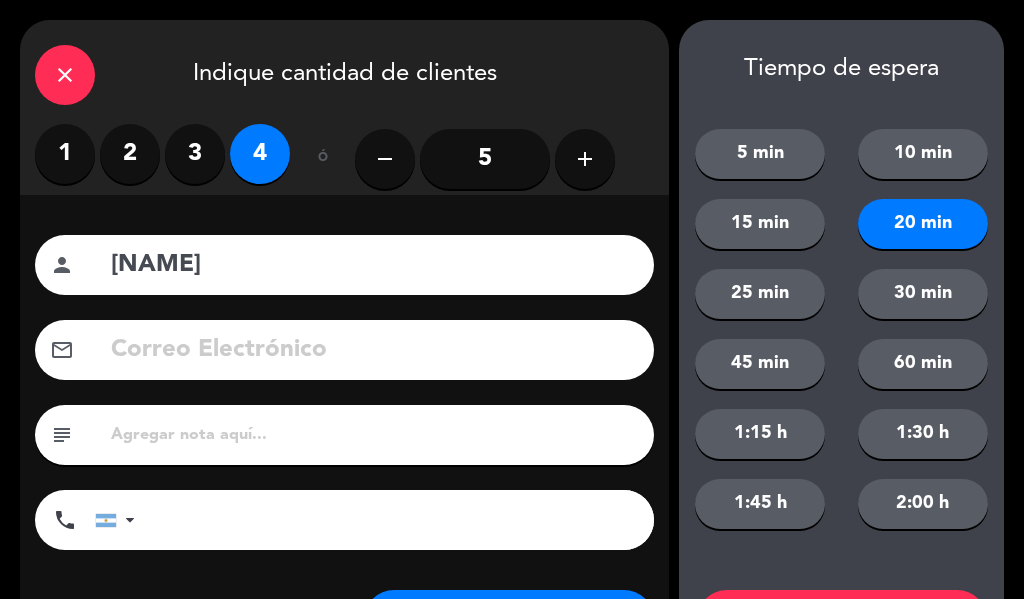 scroll, scrollTop: 101, scrollLeft: 0, axis: vertical 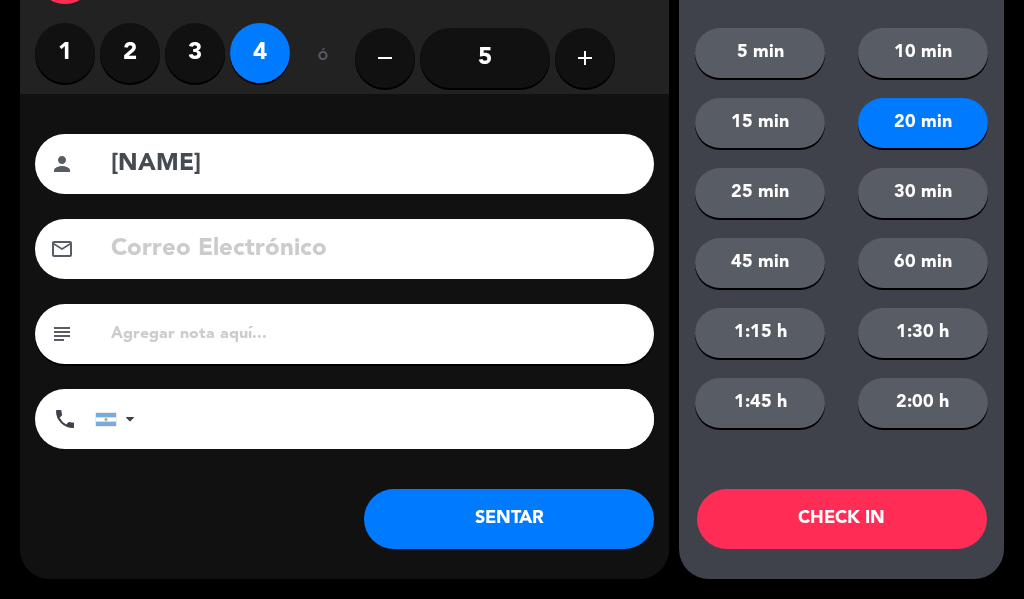 click on "CHECK IN" 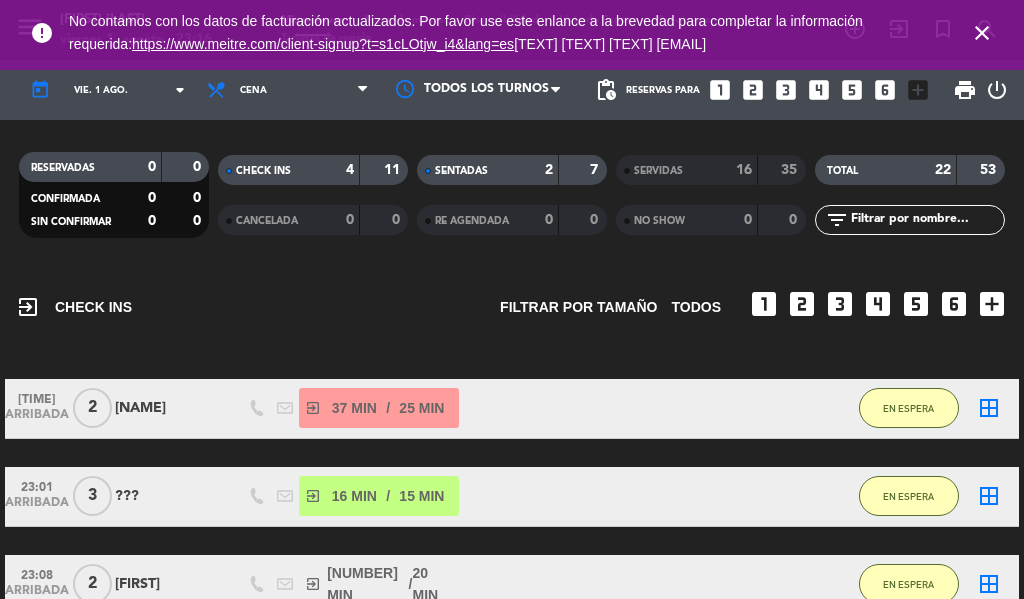 scroll, scrollTop: 77, scrollLeft: 0, axis: vertical 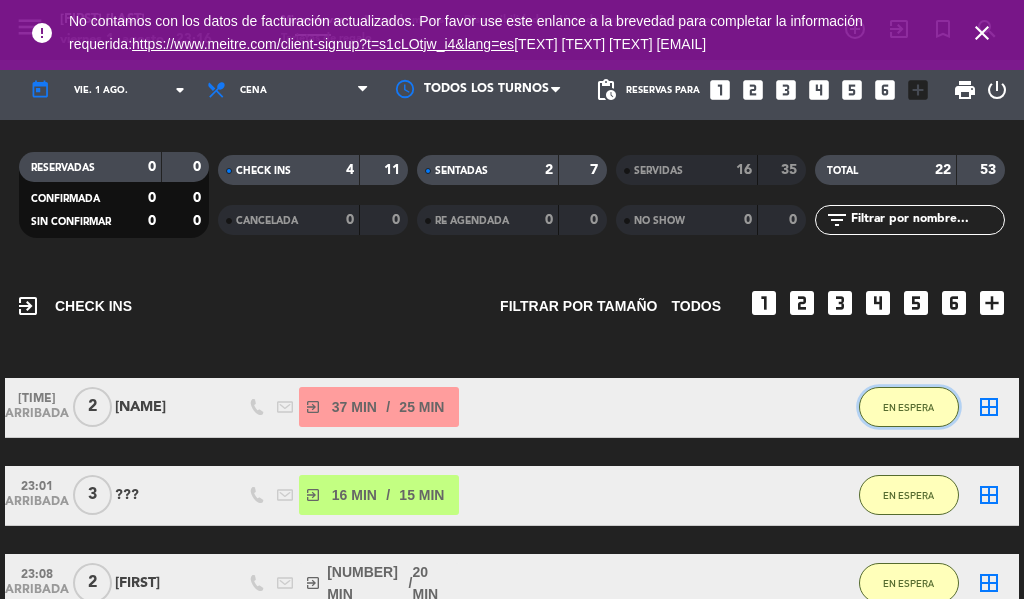 click on "EN ESPERA" 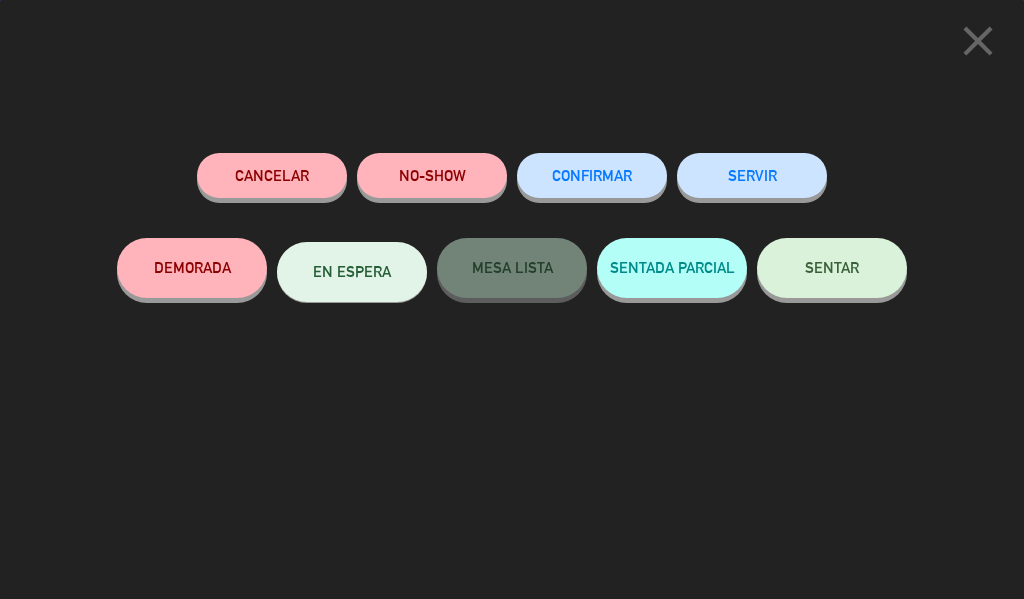 click on "SERVIR" 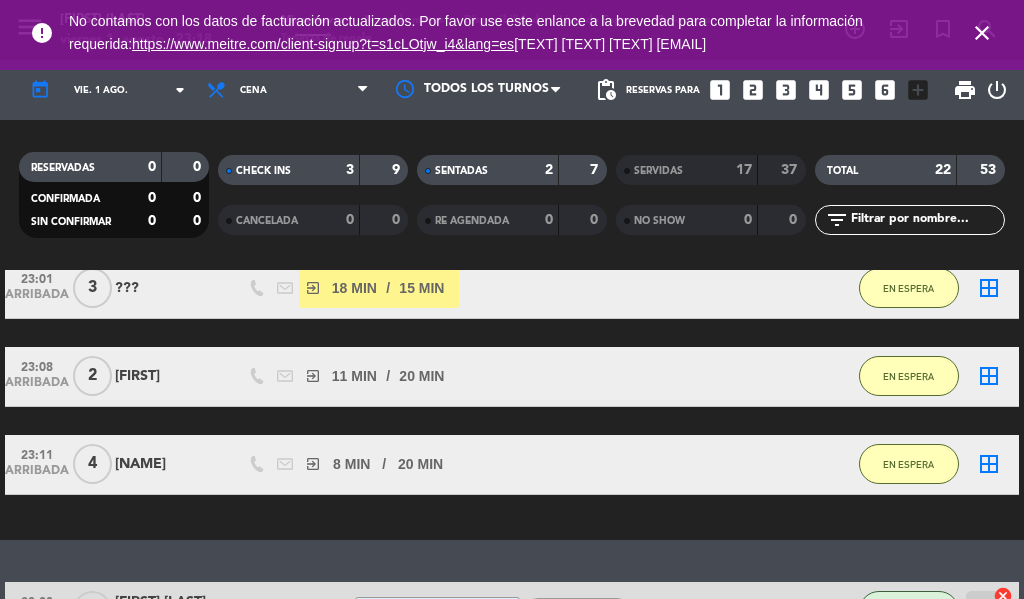 scroll, scrollTop: 158, scrollLeft: 0, axis: vertical 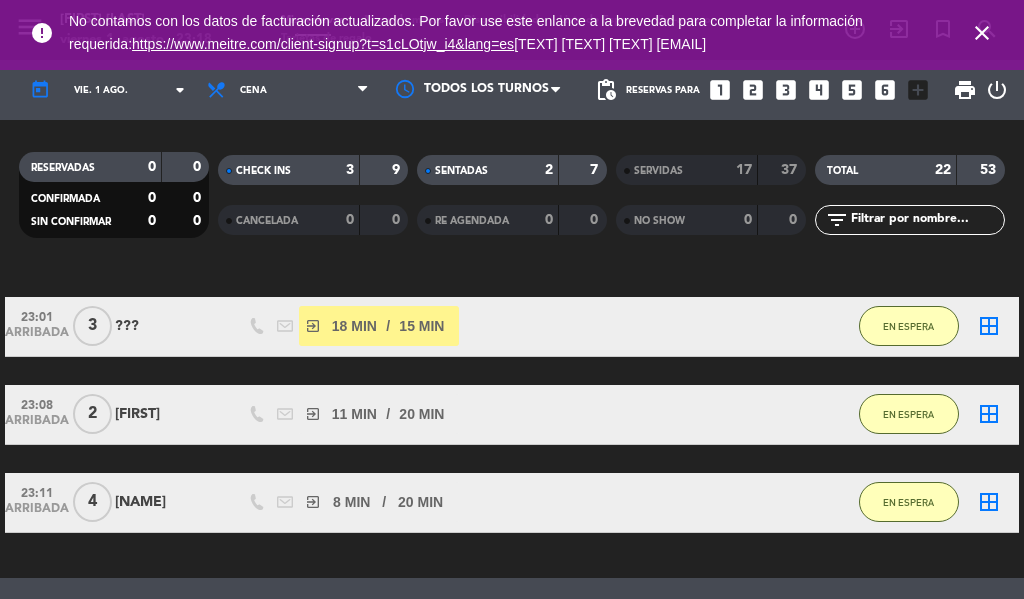 click on "close" at bounding box center (982, 33) 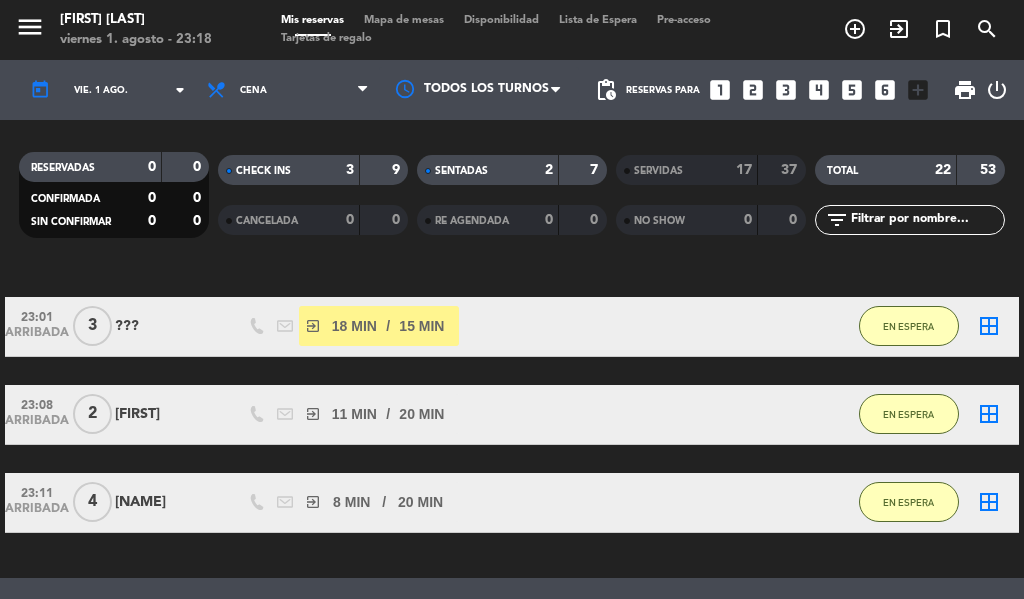click on "exit_to_app" at bounding box center [855, 29] 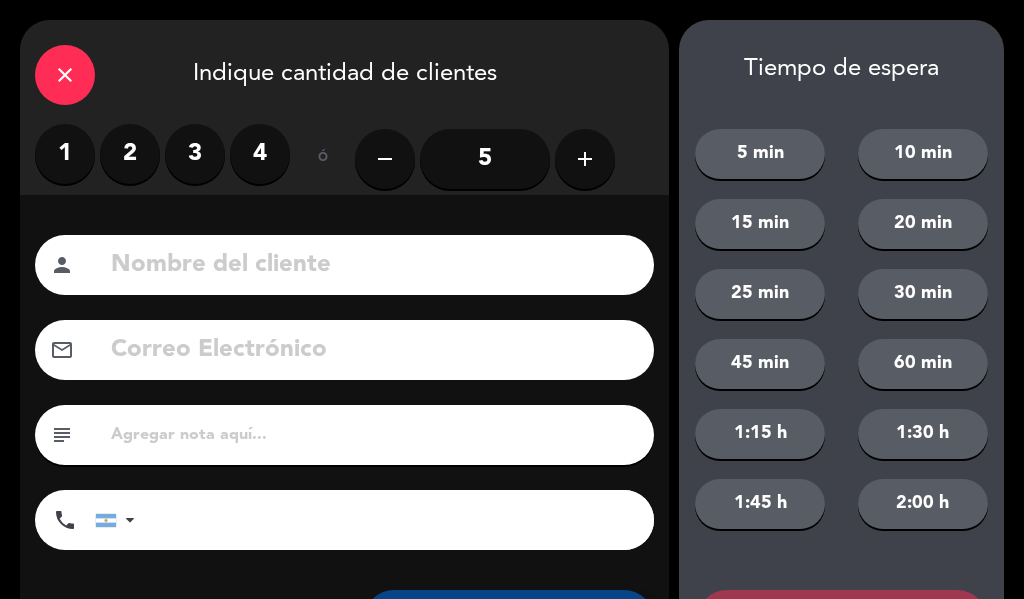 click on "close" 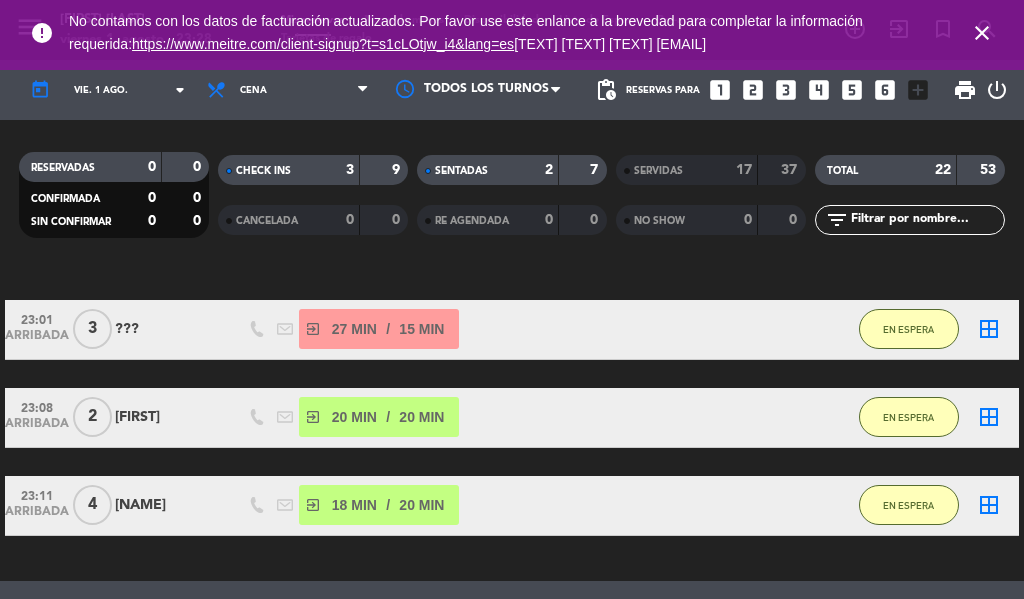 scroll, scrollTop: 183, scrollLeft: 0, axis: vertical 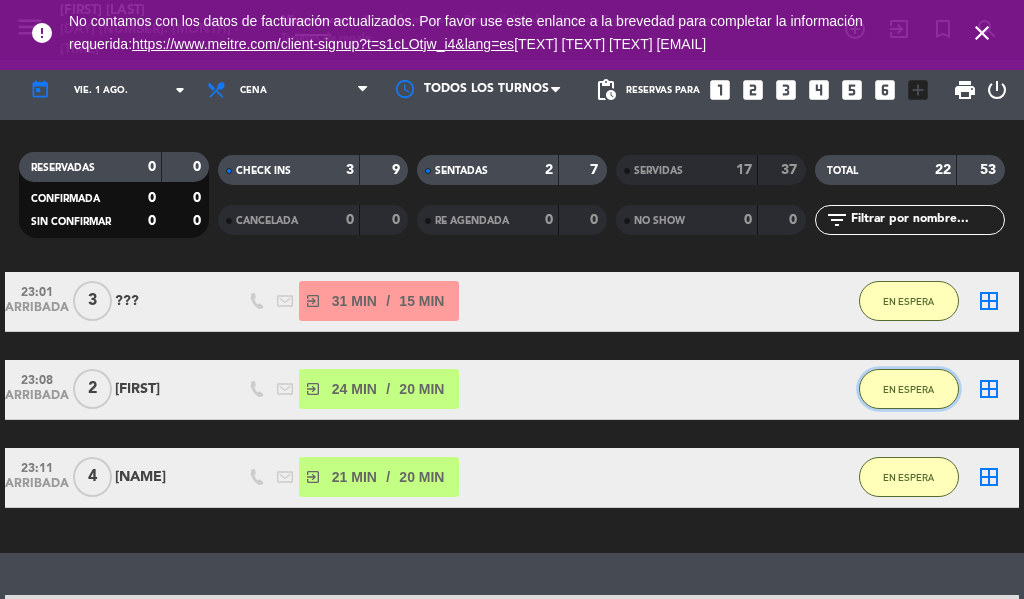 click on "EN ESPERA" 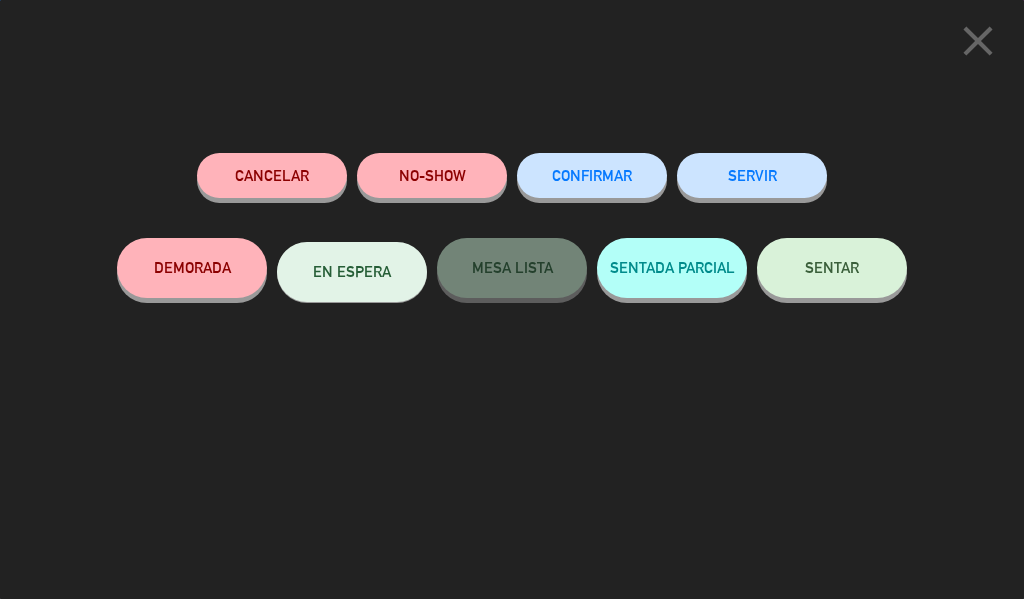 click on "SERVIR" 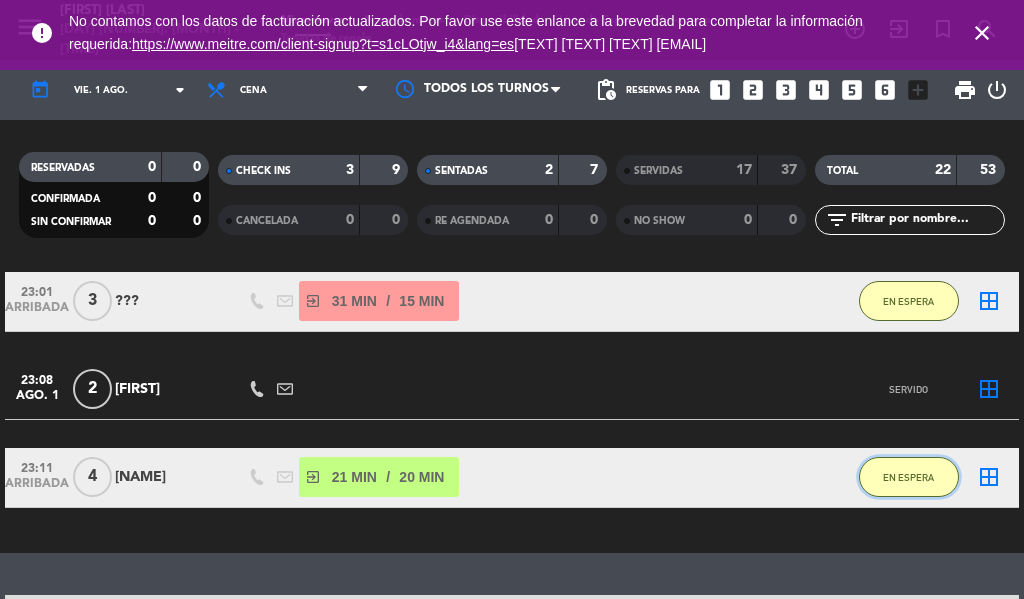 click on "EN ESPERA" 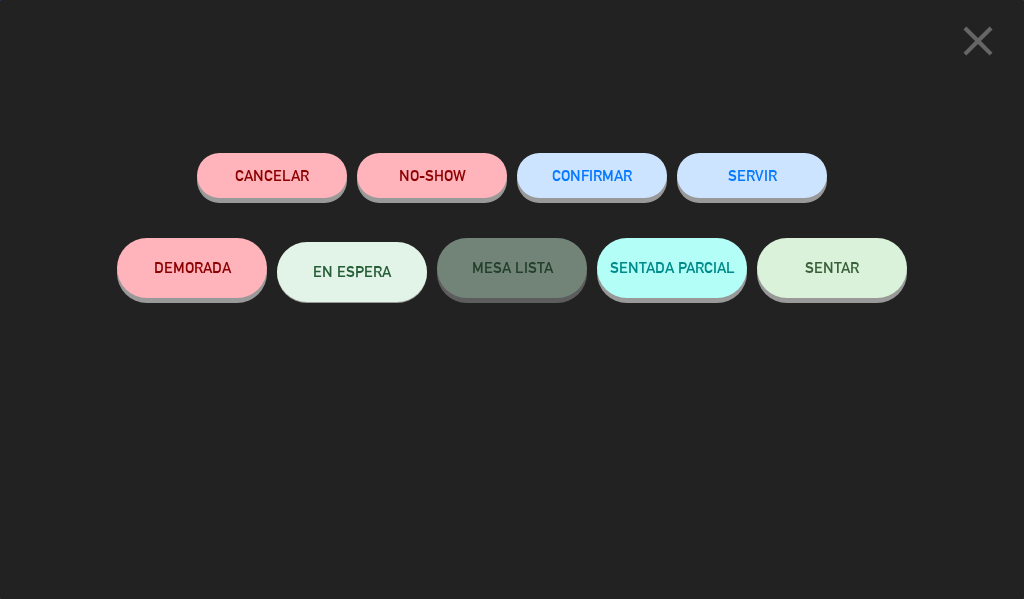 click on "SERVIR" 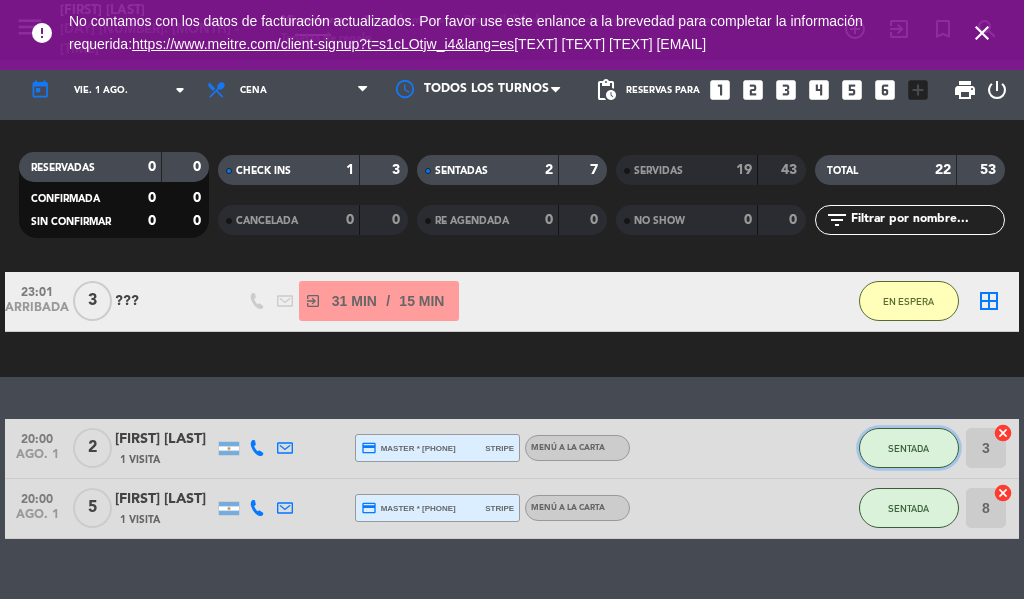 click on "SENTADA" 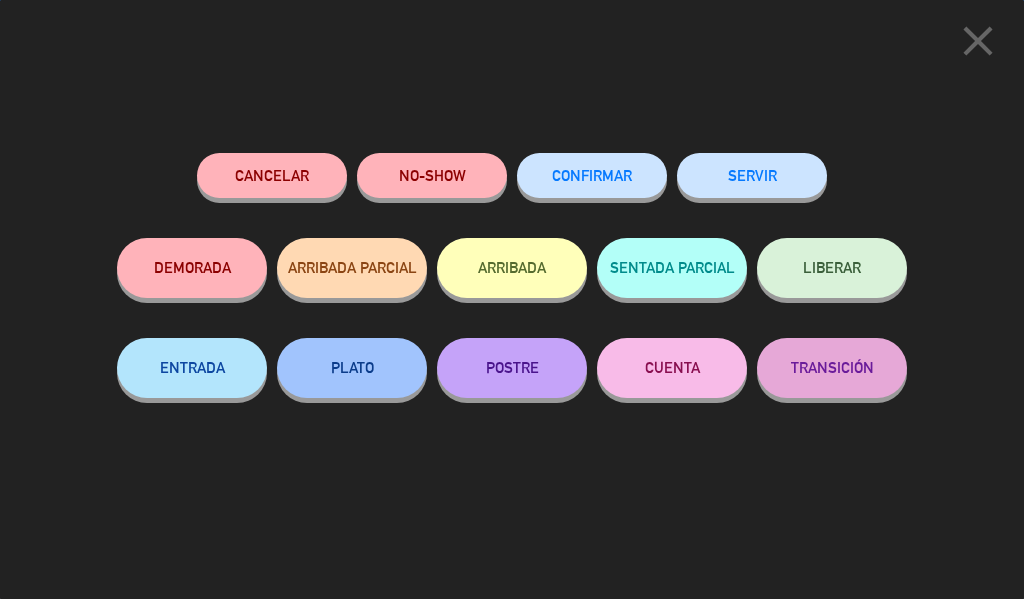 click on "SERVIR" 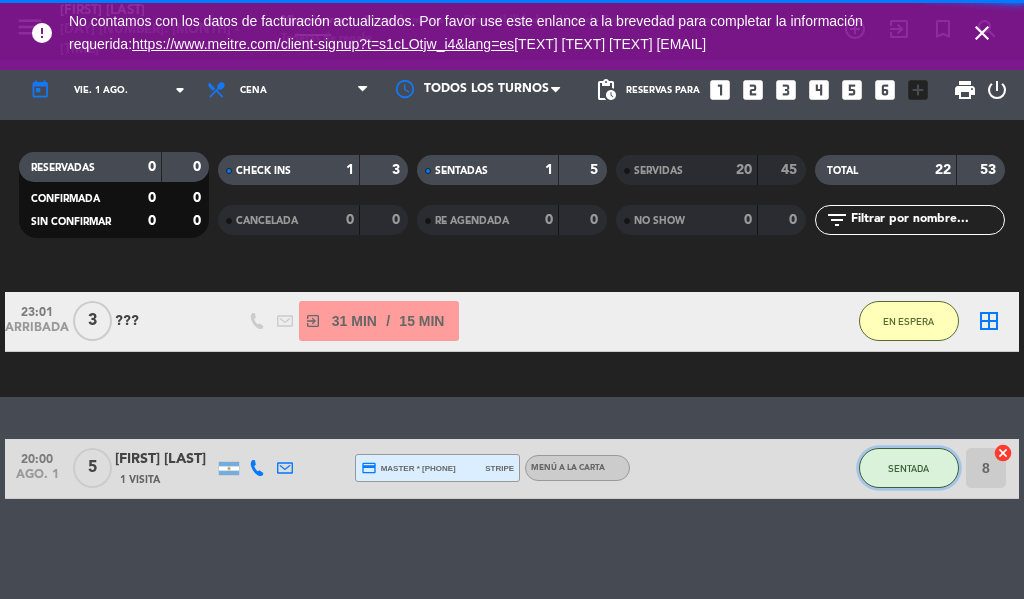 click on "SENTADA" 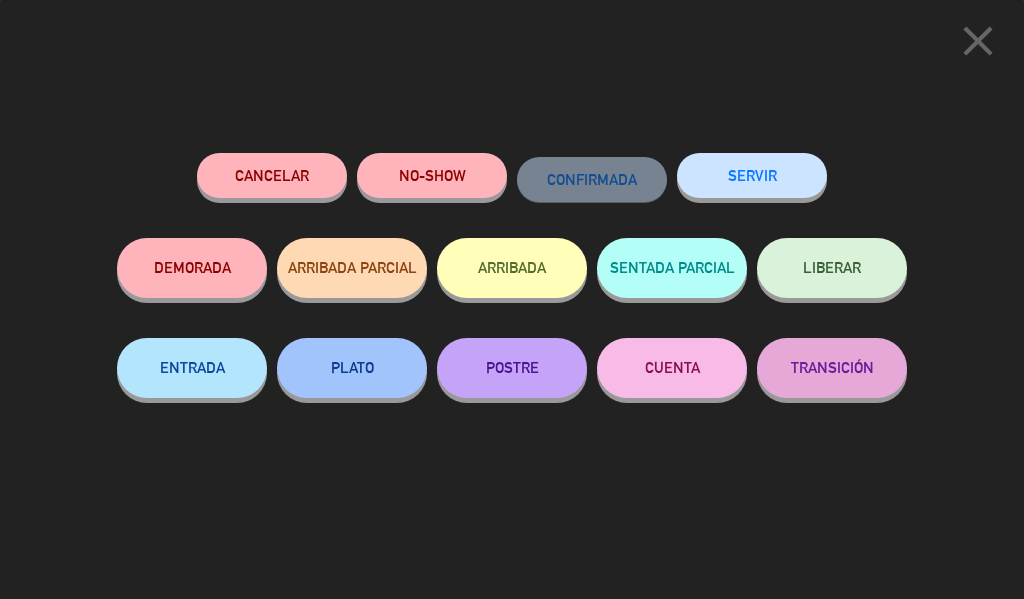 click on "SERVIR" 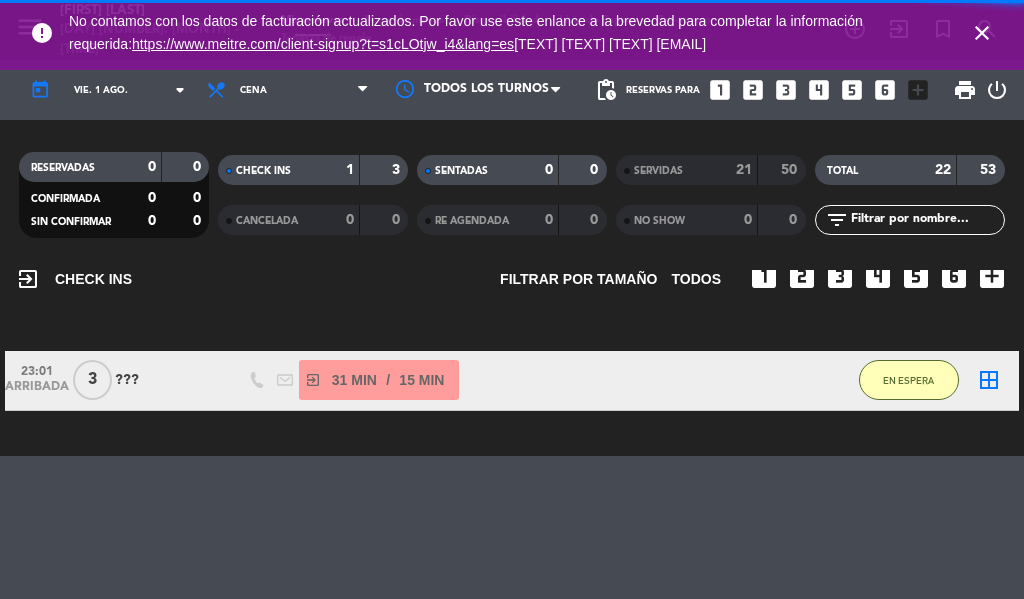 scroll, scrollTop: 104, scrollLeft: 0, axis: vertical 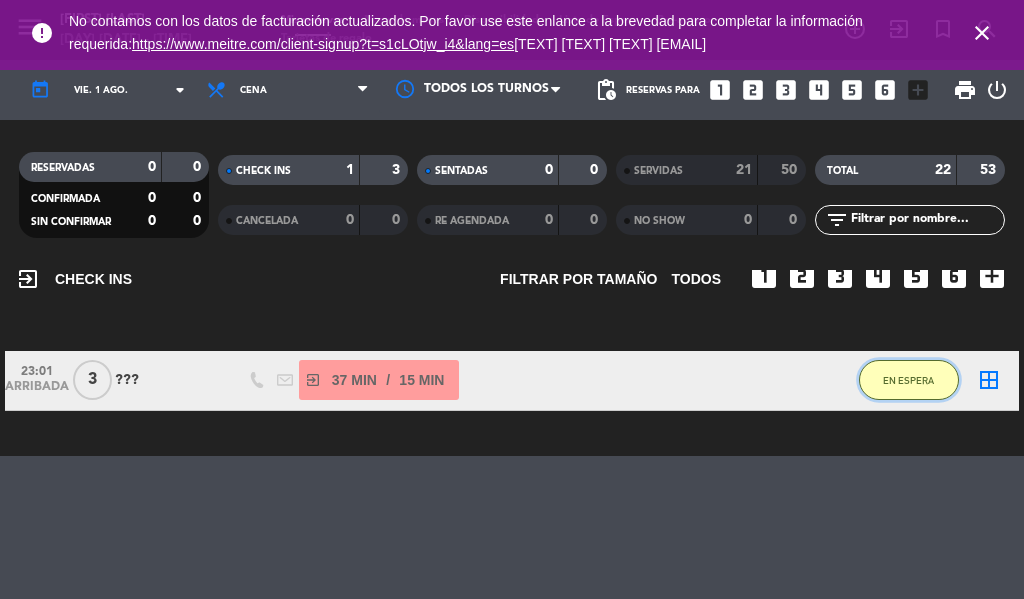 click on "EN ESPERA" 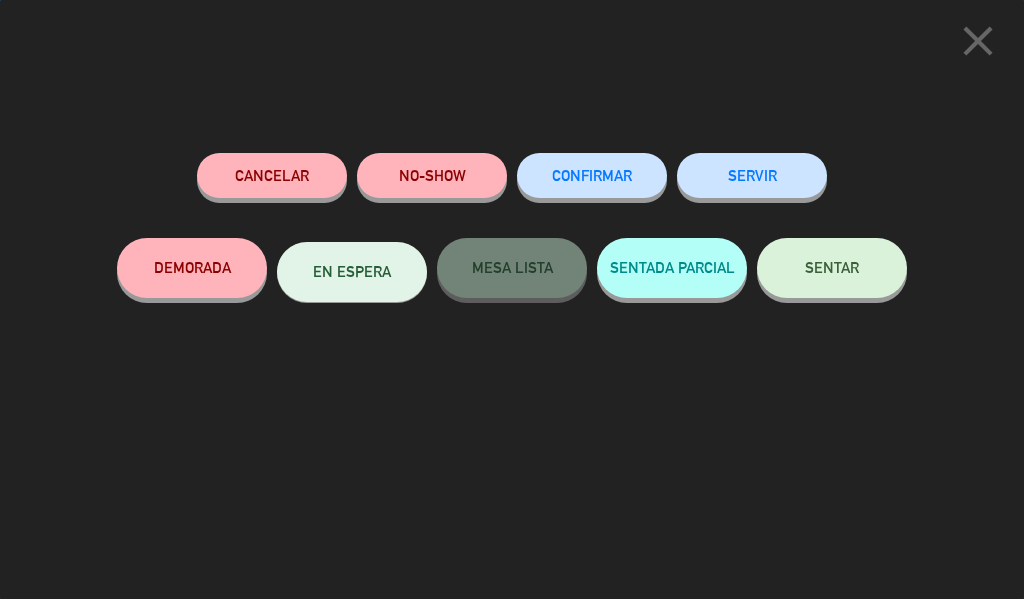 click on "SERVIR" 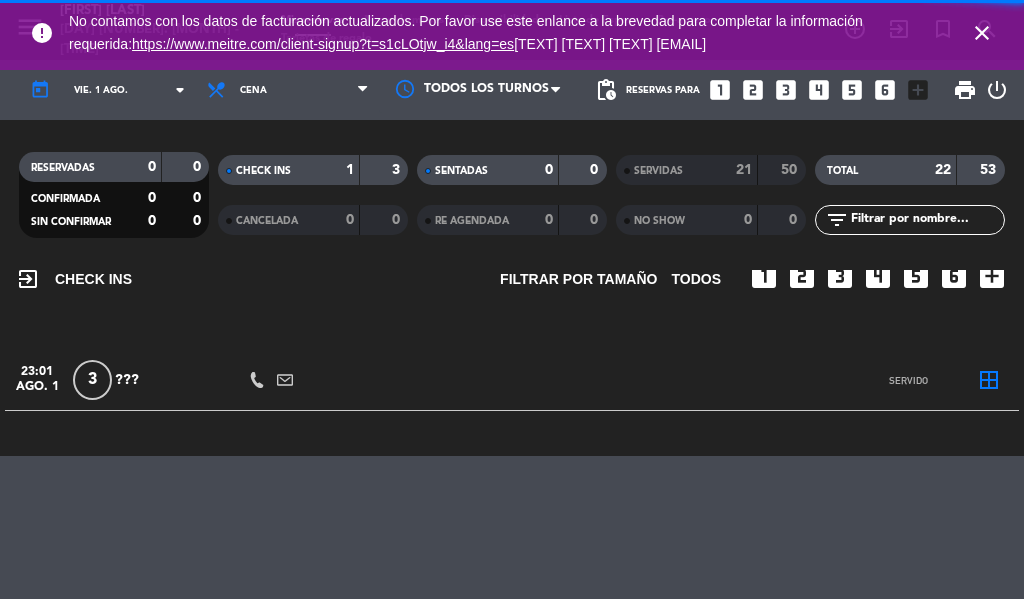 scroll, scrollTop: 0, scrollLeft: 0, axis: both 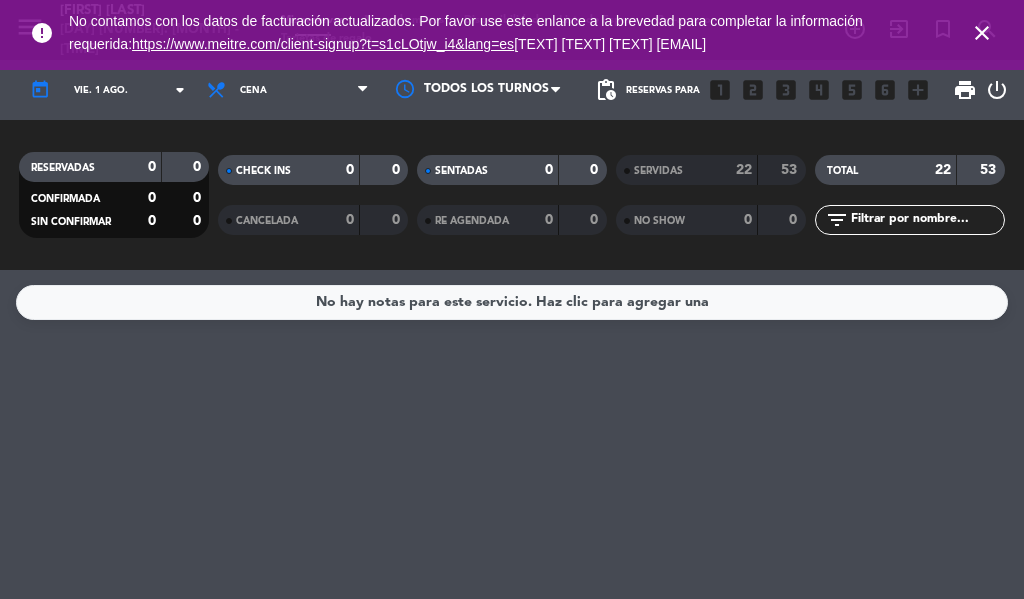 click on "22" 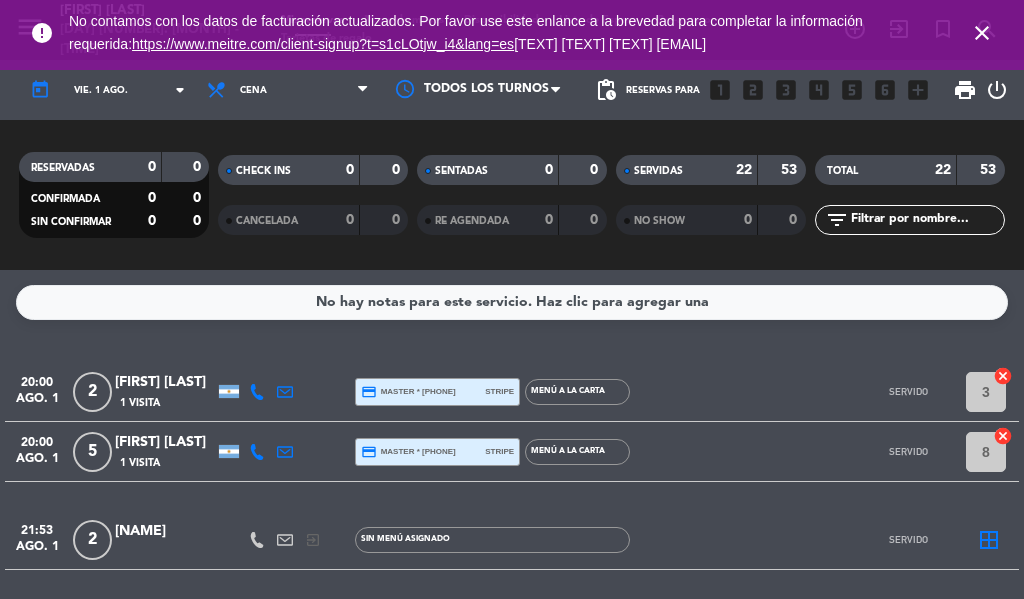 click on "22" 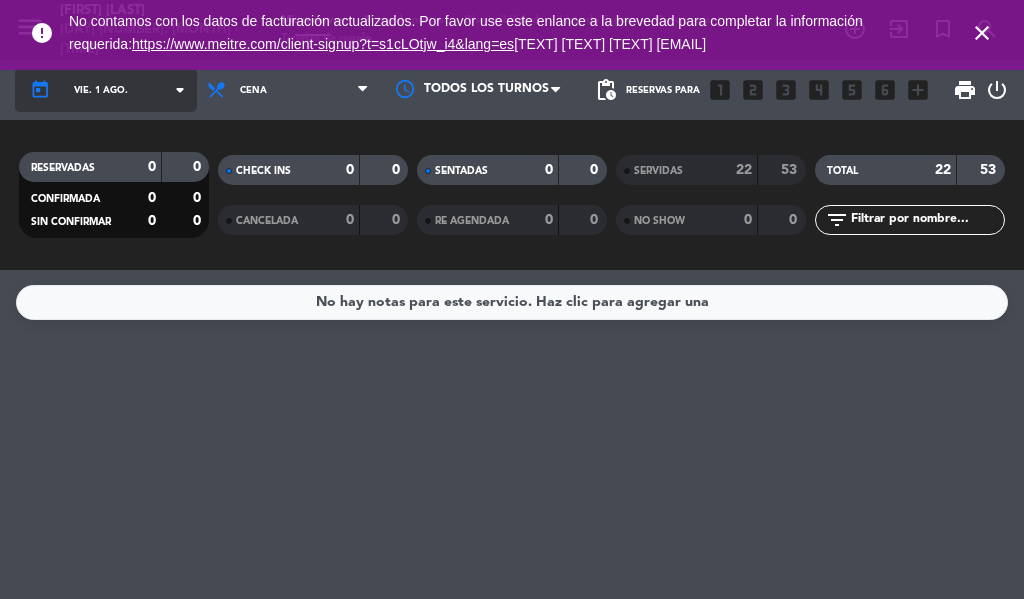 click on "vie. 1 ago." 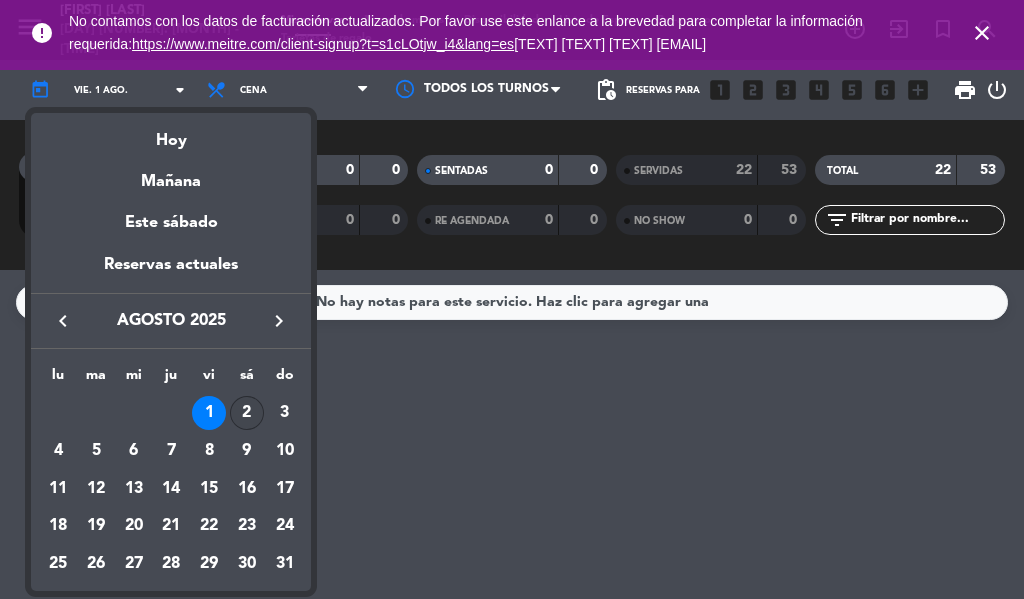 click on "2" at bounding box center (247, 413) 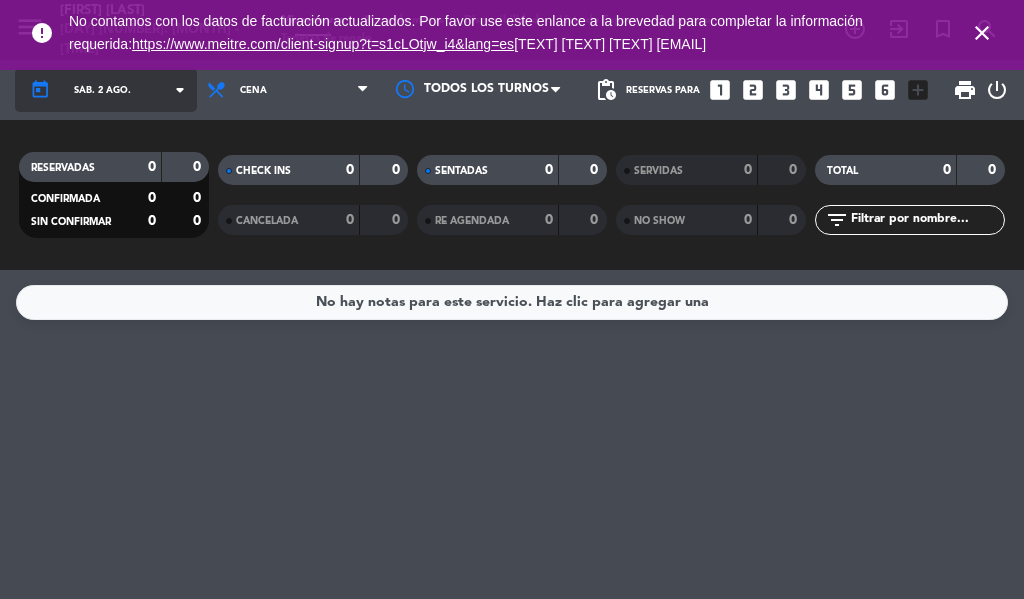 click on "sáb. 2 ago." 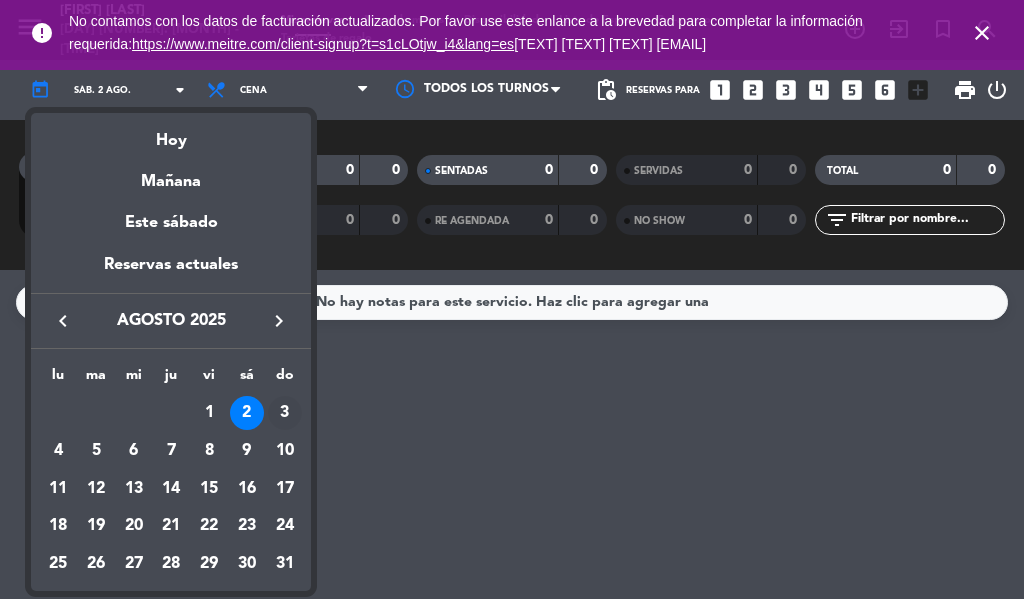 click on "3" at bounding box center [285, 413] 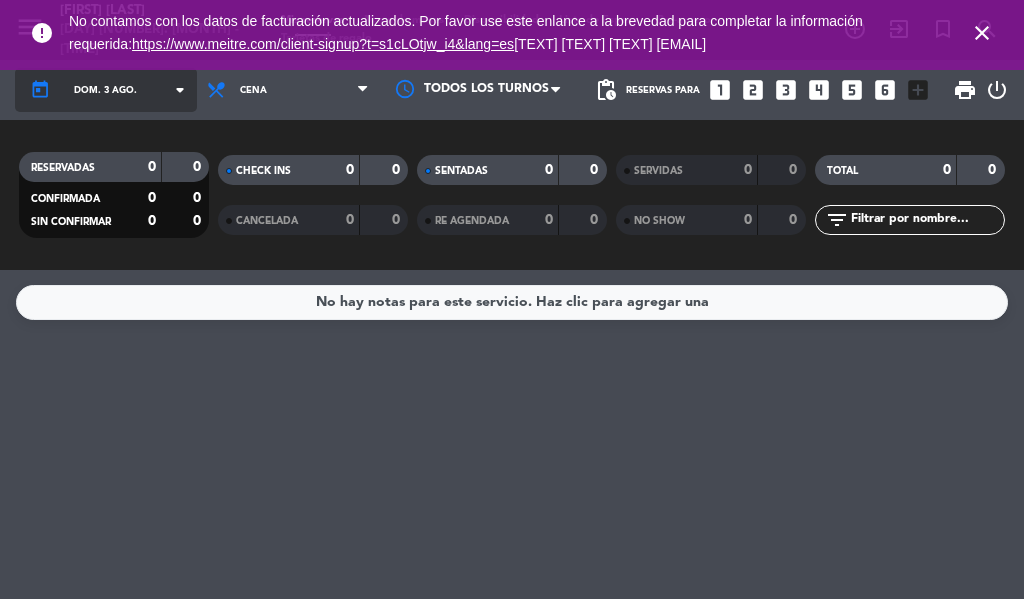 click on "dom. 3 ago." 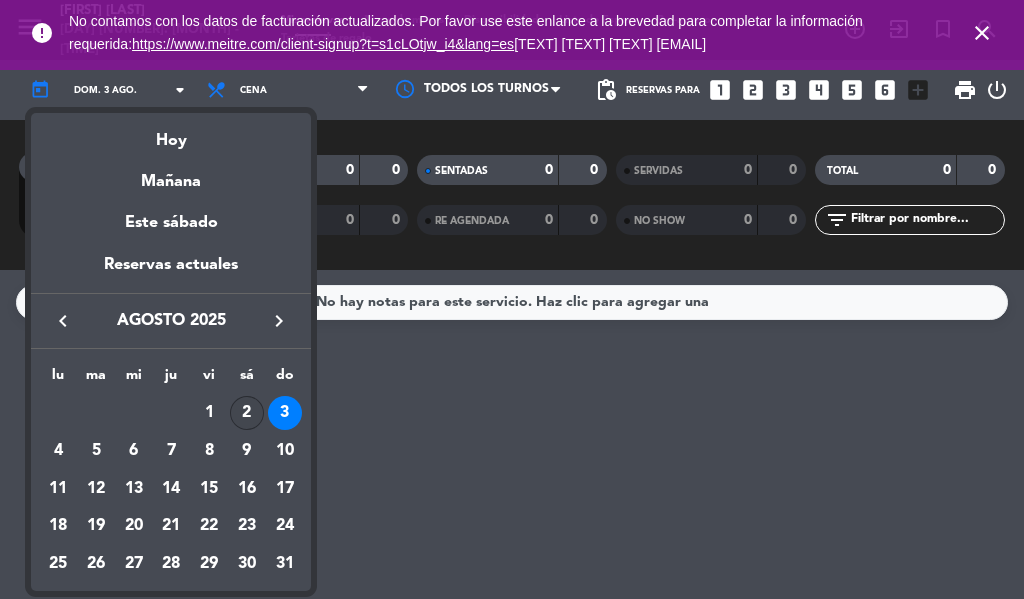 click on "2" at bounding box center [247, 413] 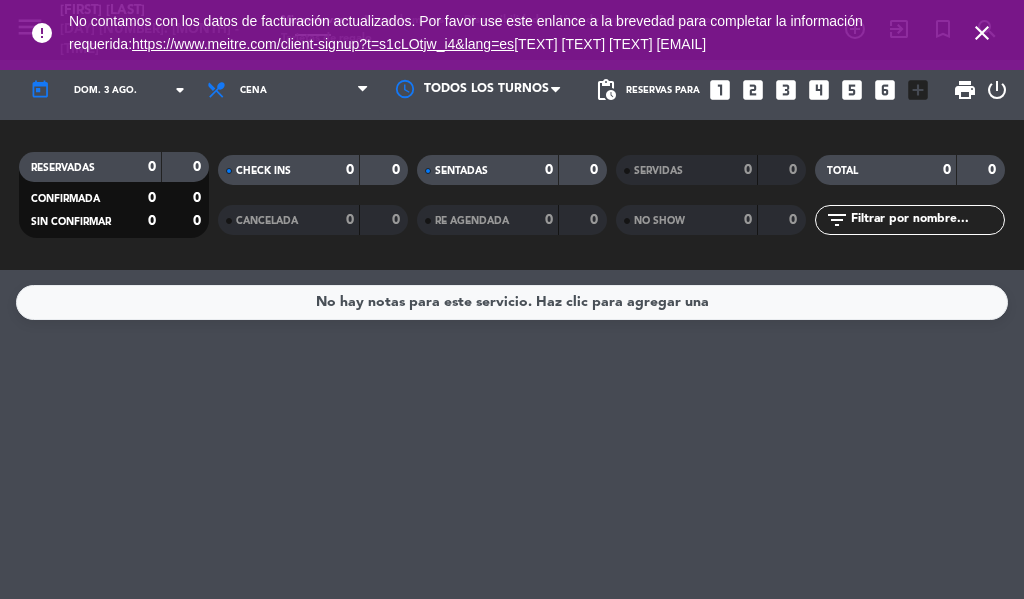 type on "sáb. 2 ago." 